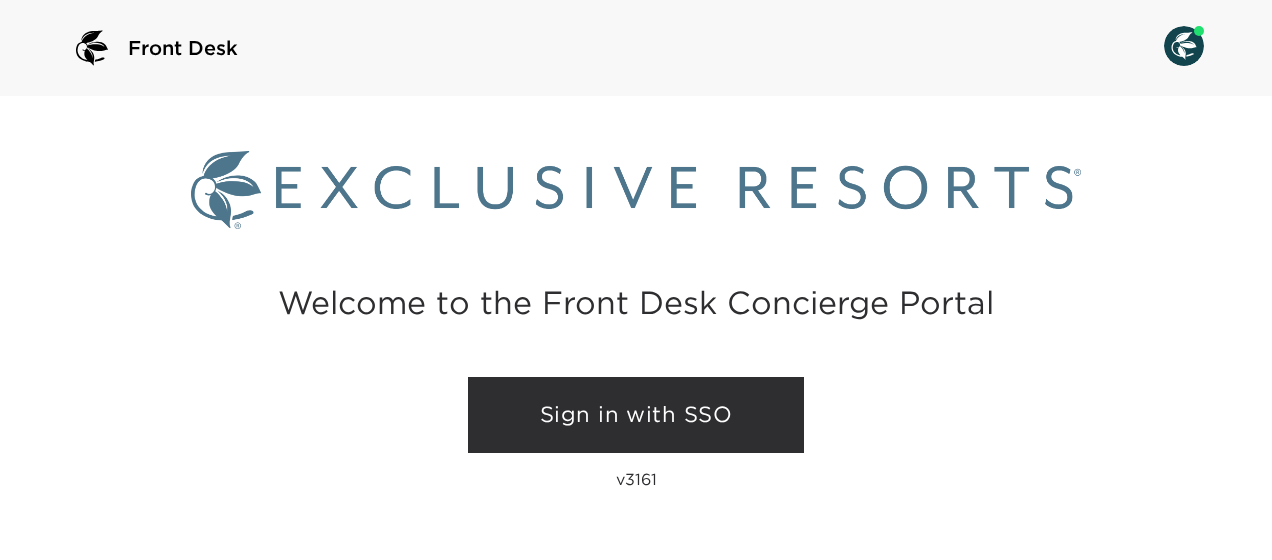scroll, scrollTop: 0, scrollLeft: 0, axis: both 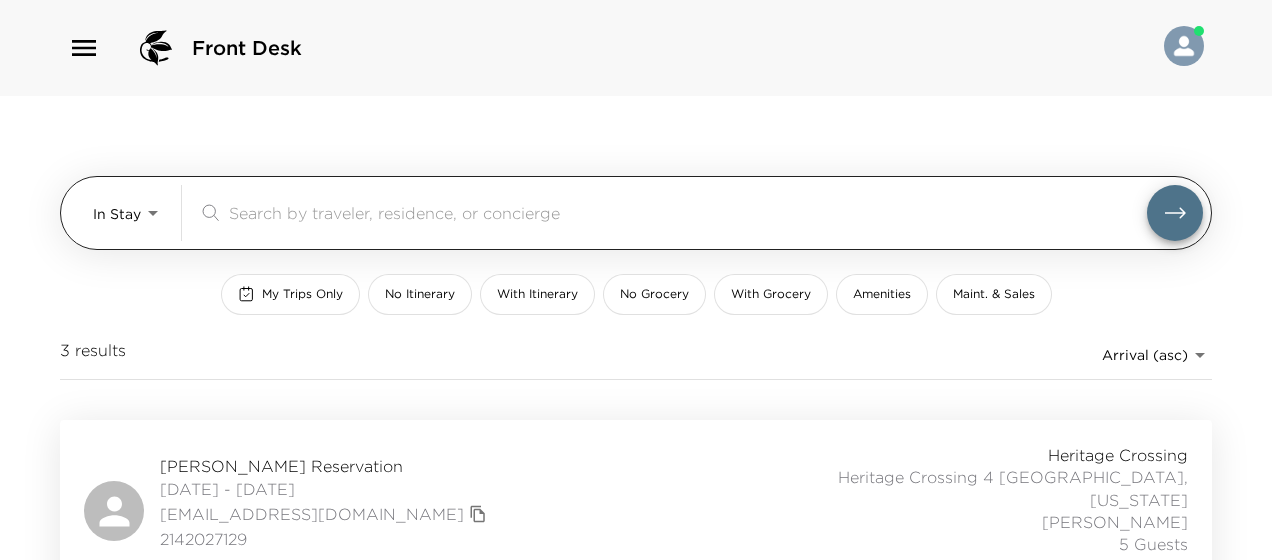 click on "Front Desk In Stay In-Stay ​ My Trips Only No Itinerary With Itinerary No Grocery With Grocery Amenities Maint. & Sales 3 results Arrival (asc) reservations_prod_arrival_asc [PERSON_NAME] Reservation [DATE] - [DATE] [EMAIL_ADDRESS][DOMAIN_NAME] 2142027129 [GEOGRAPHIC_DATA] 4 [GEOGRAPHIC_DATA], [US_STATE] [GEOGRAPHIC_DATA][PERSON_NAME] 5 Guests 16 Itinerary Items [PERSON_NAME] Reservation [DATE] - [DATE] [EMAIL_ADDRESS][DOMAIN_NAME] 3125432276 Heritage Crossing [GEOGRAPHIC_DATA] 8 [GEOGRAPHIC_DATA], [US_STATE] [PERSON_NAME] 4 Guests 15 Itinerary Items [PERSON_NAME][GEOGRAPHIC_DATA] [DATE] - [DATE] [PERSON_NAME][EMAIL_ADDRESS][PERSON_NAME][DOMAIN_NAME] [PHONE_NUMBER] Ultra Heritage Crossing [GEOGRAPHIC_DATA] 10 [GEOGRAPHIC_DATA], [US_STATE] [PERSON_NAME] 1 Guest 1 Itinerary Item" at bounding box center [636, 280] 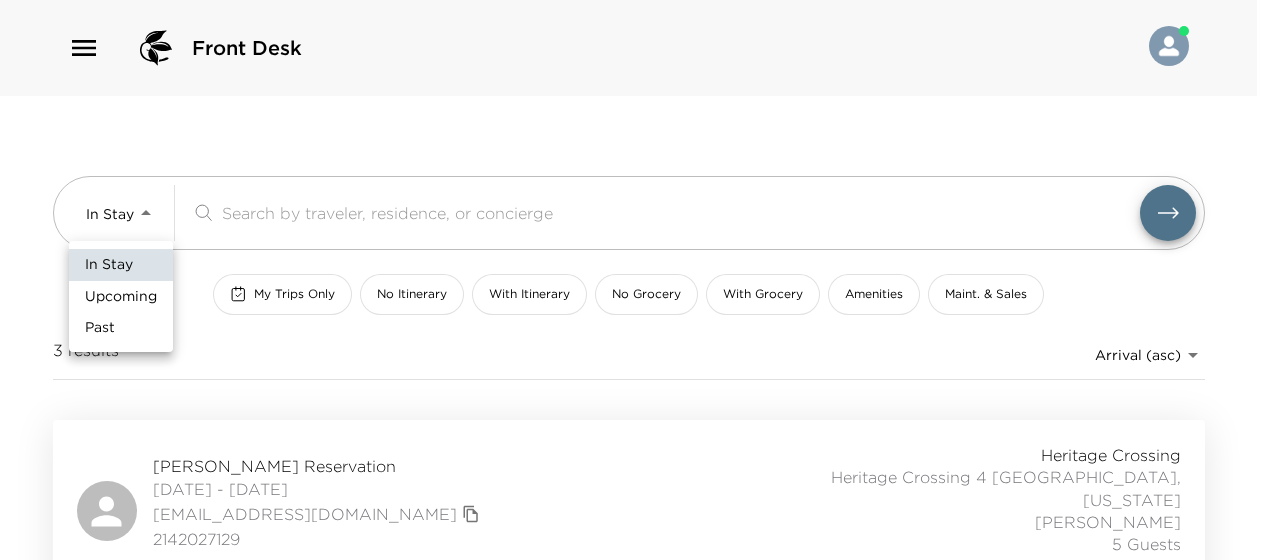 click on "Upcoming" at bounding box center [121, 297] 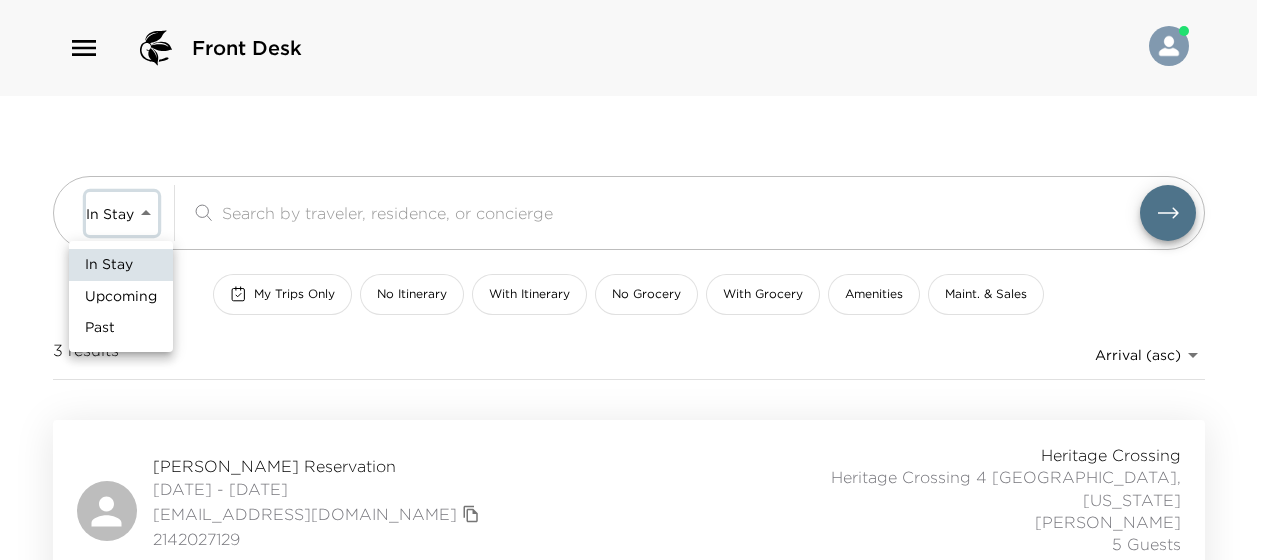 type on "Upcoming" 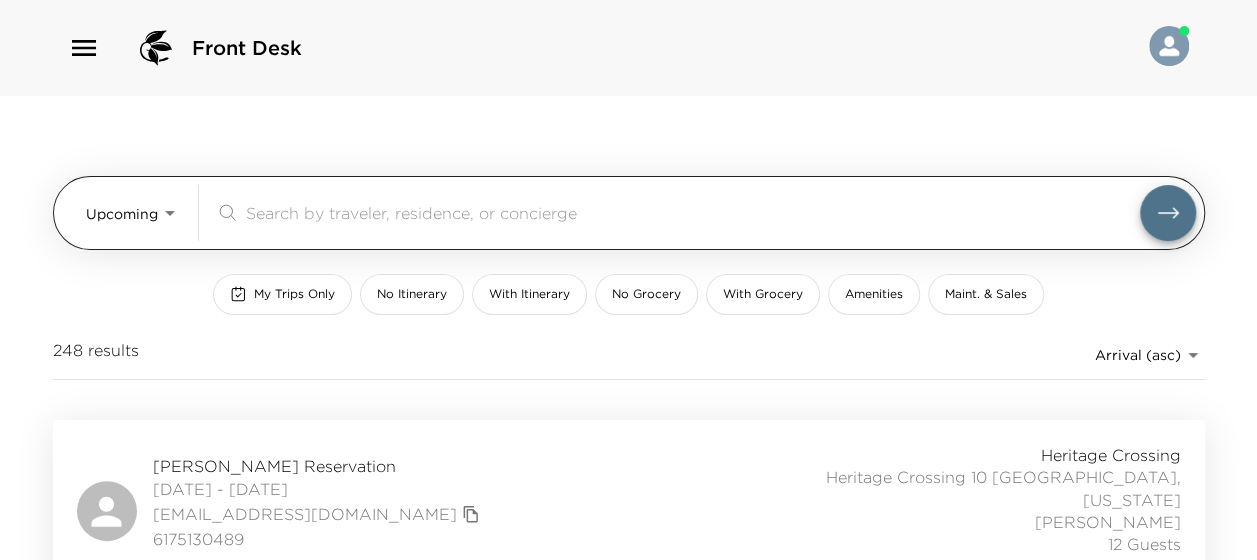 click on "​" at bounding box center (705, 213) 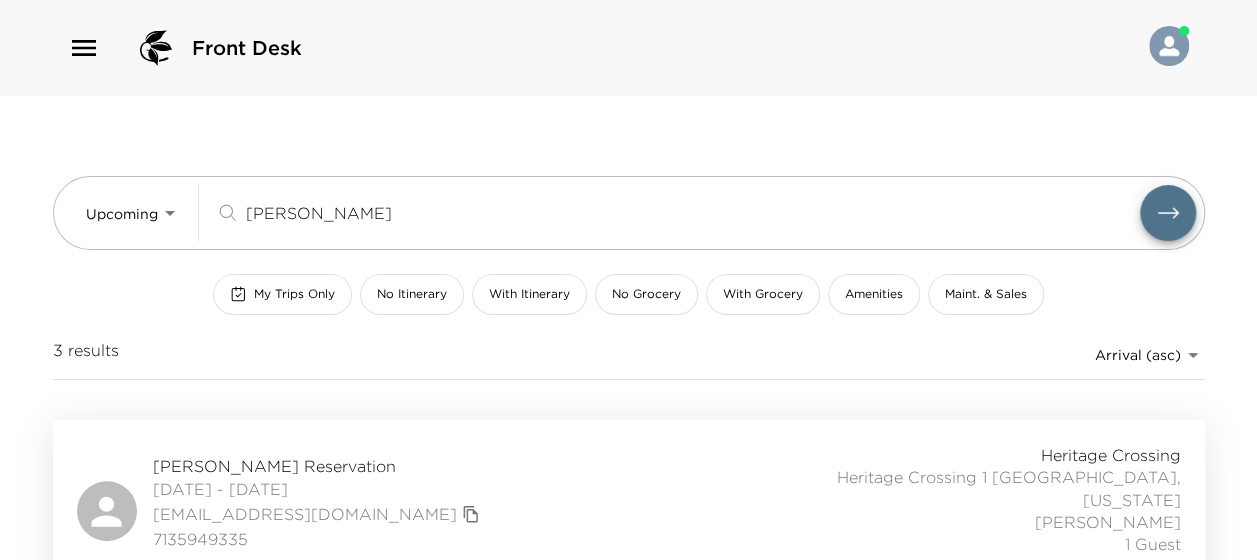 type on "witte" 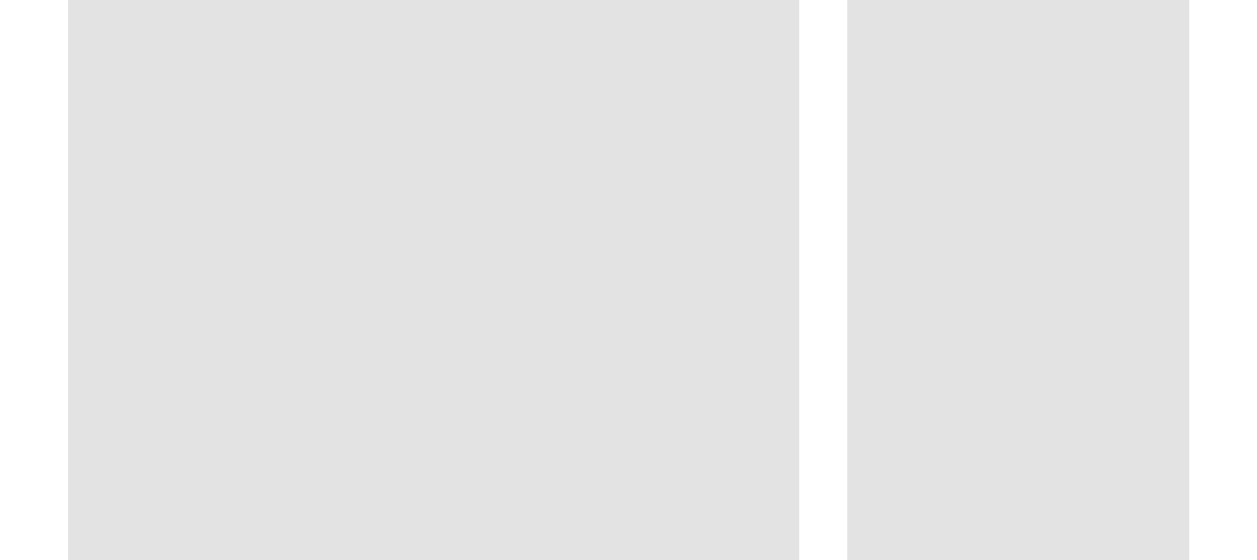 scroll, scrollTop: 500, scrollLeft: 0, axis: vertical 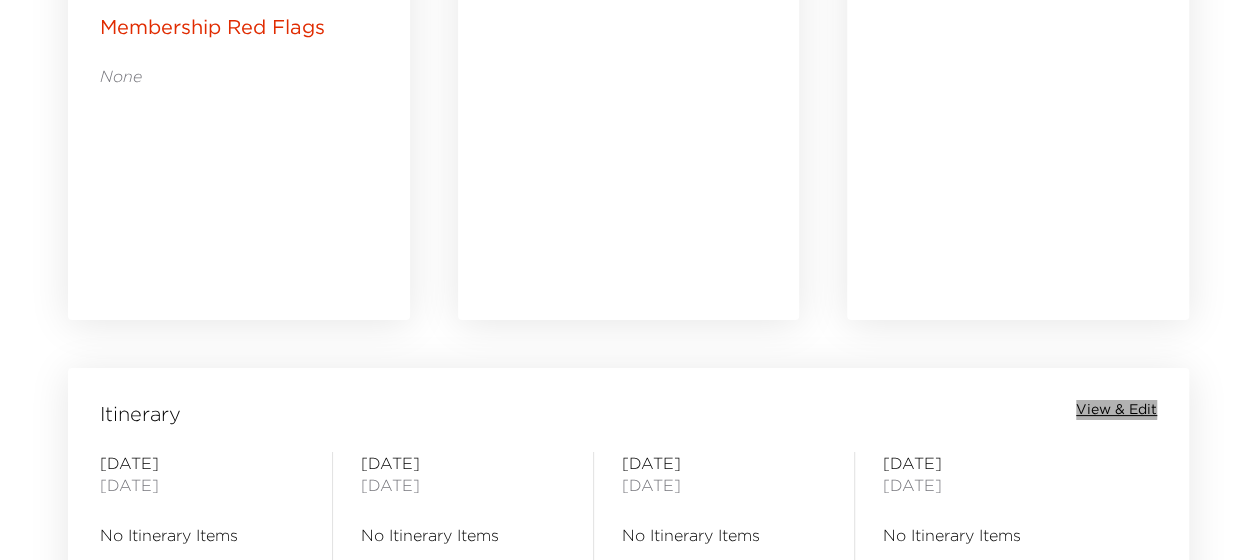 click on "View & Edit" at bounding box center [1116, 410] 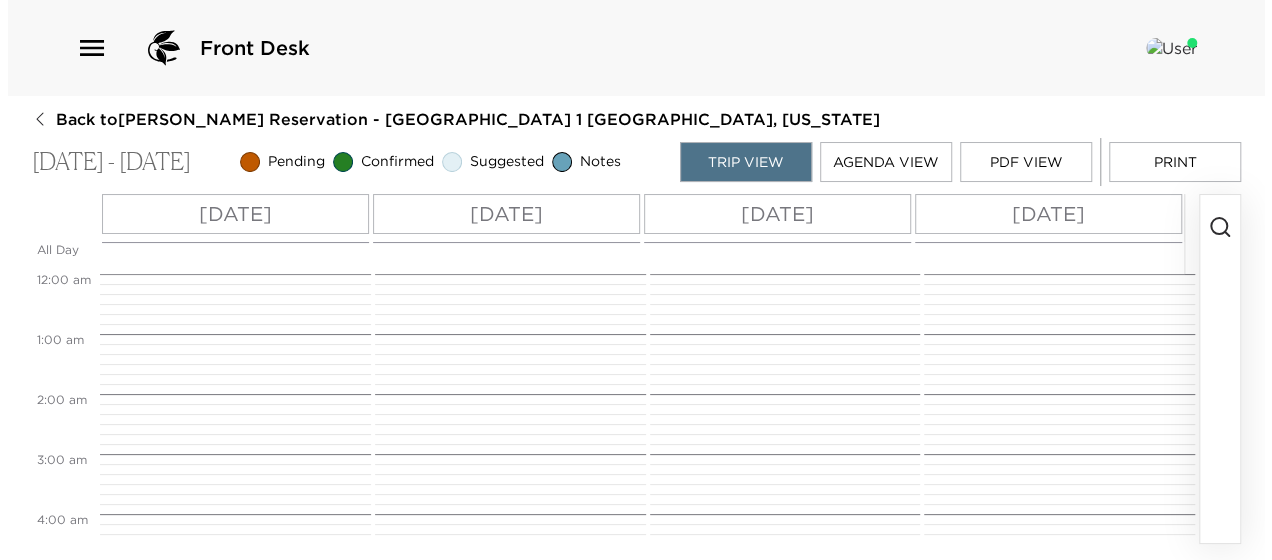 scroll, scrollTop: 0, scrollLeft: 0, axis: both 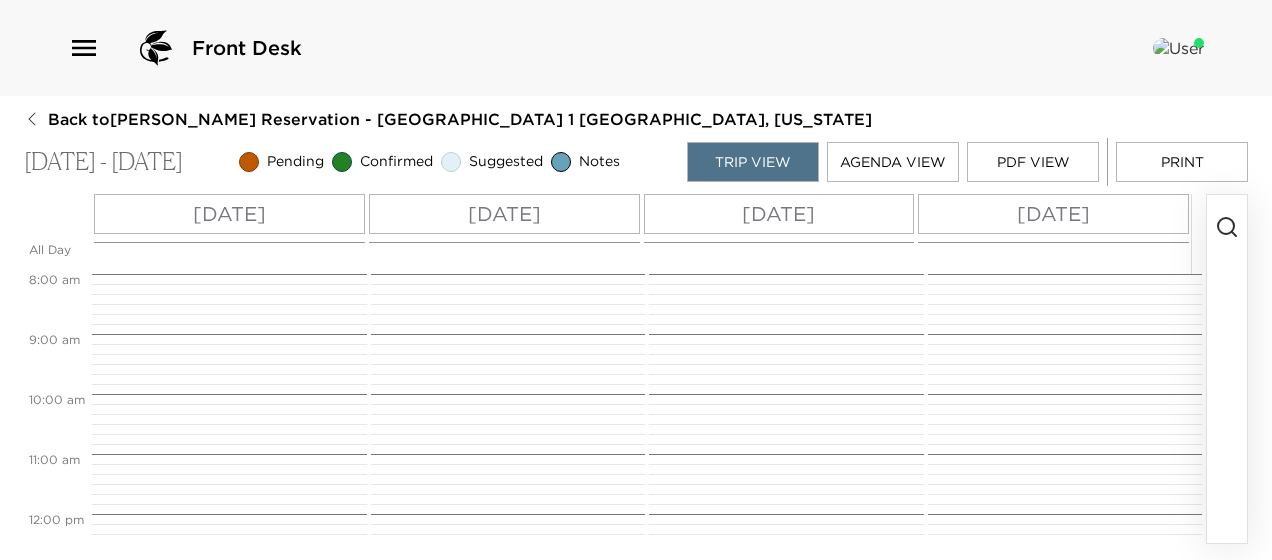 click on "[DATE]" at bounding box center [229, 214] 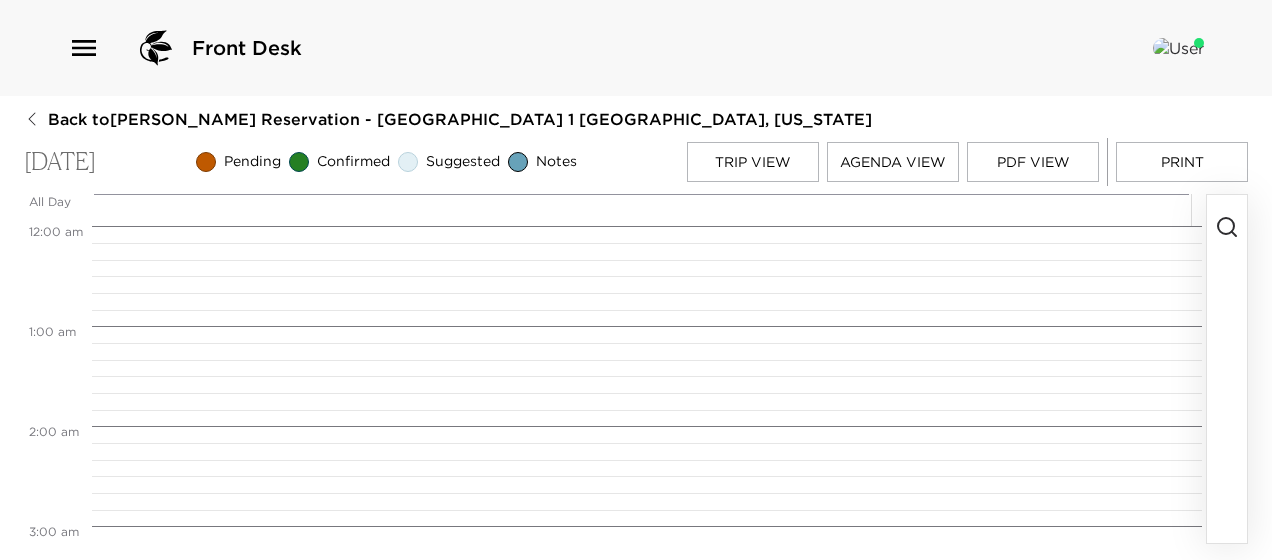 scroll, scrollTop: 800, scrollLeft: 0, axis: vertical 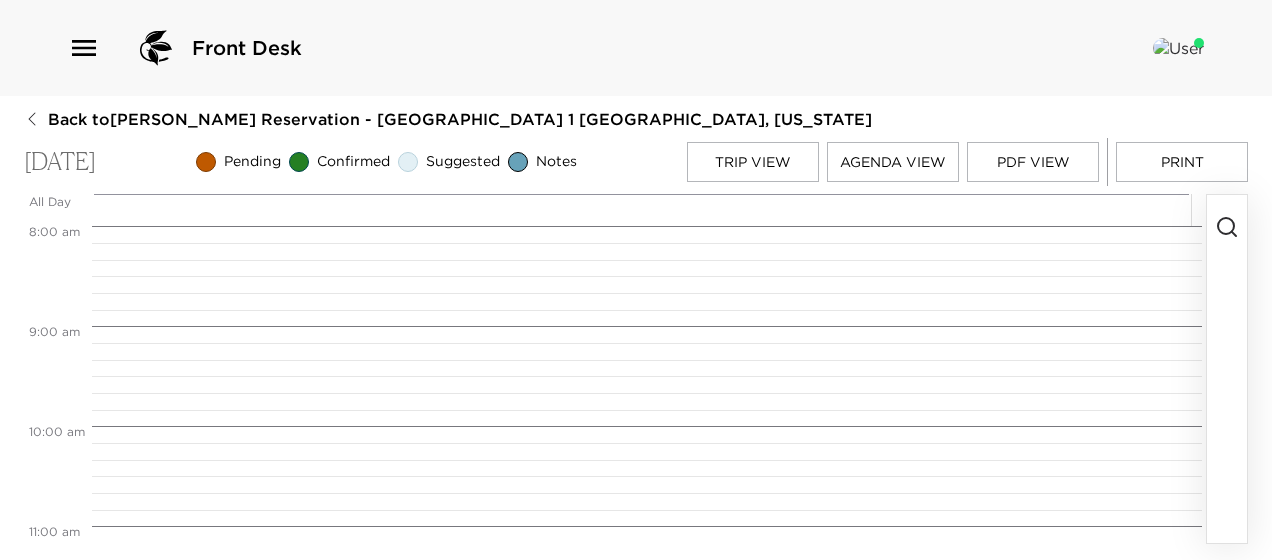 click 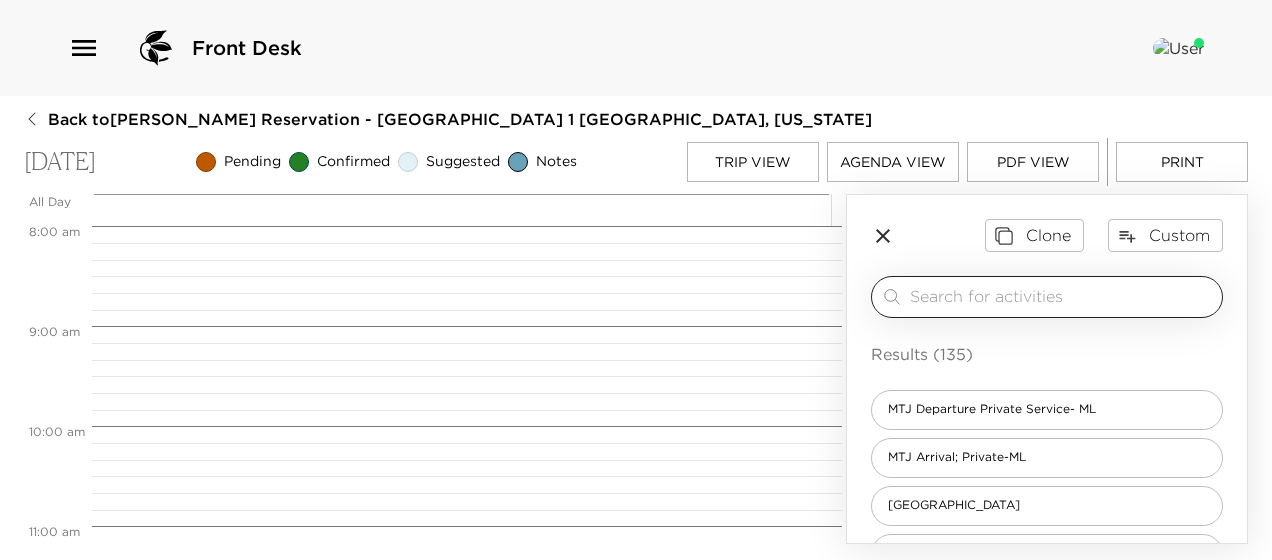 click at bounding box center (1062, 296) 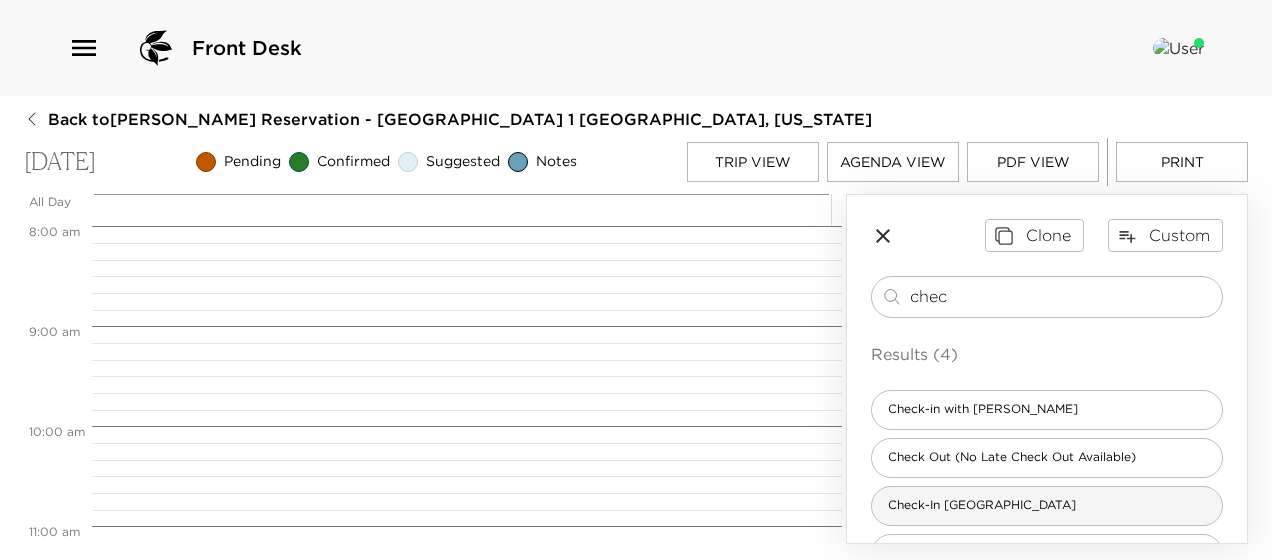 type on "chec" 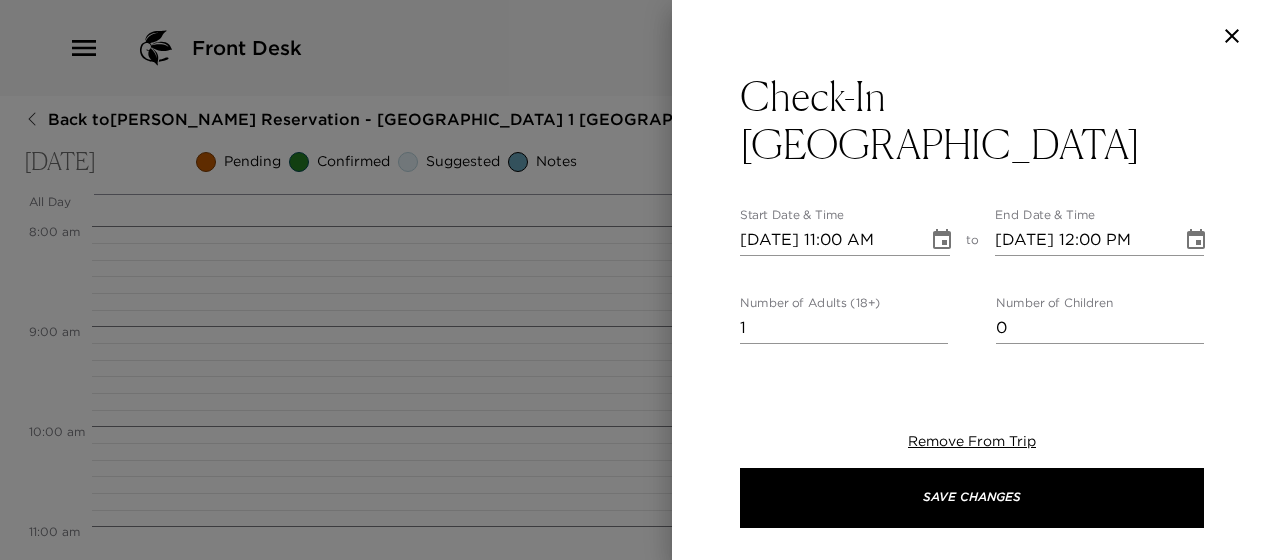 type on "Welcome to Telluride! I will personally greet you in the garage by the elevator to assist with your luggage and give you an orientation of your residence. I am your concierge and I look forward to assisting you with any reservations, recommendations or advice that you may need. I am here to make your stay as enjoyable as possible!
HERITAGE CROSSING ACCESS CODES
Elevator to 2nd Floor residences - 2234
Elevator to 3rd Floor residences - 334G
Elevator to 4th Floor residences - 4432
Ski Locker Code - 2892* Staircase - 1570*
Workout Facility Code - 4325 (located in the ER office in the garage)
If you have any questions, please contact me: cell phone ([PHONE_NUMBER]) or [EMAIL_ADDRESS][DOMAIN_NAME]." 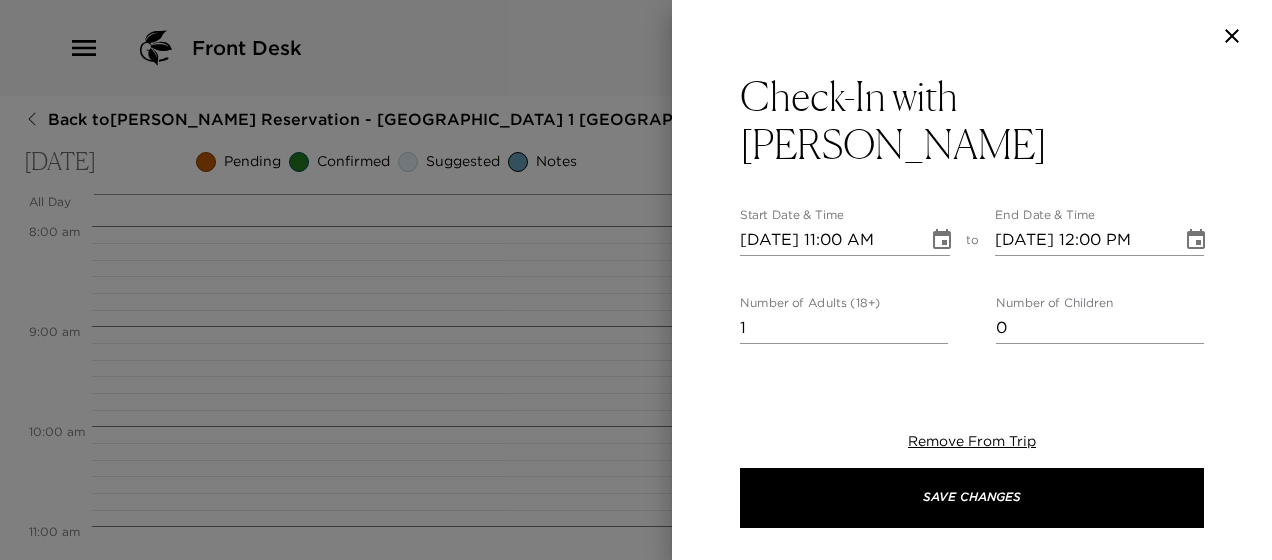 click 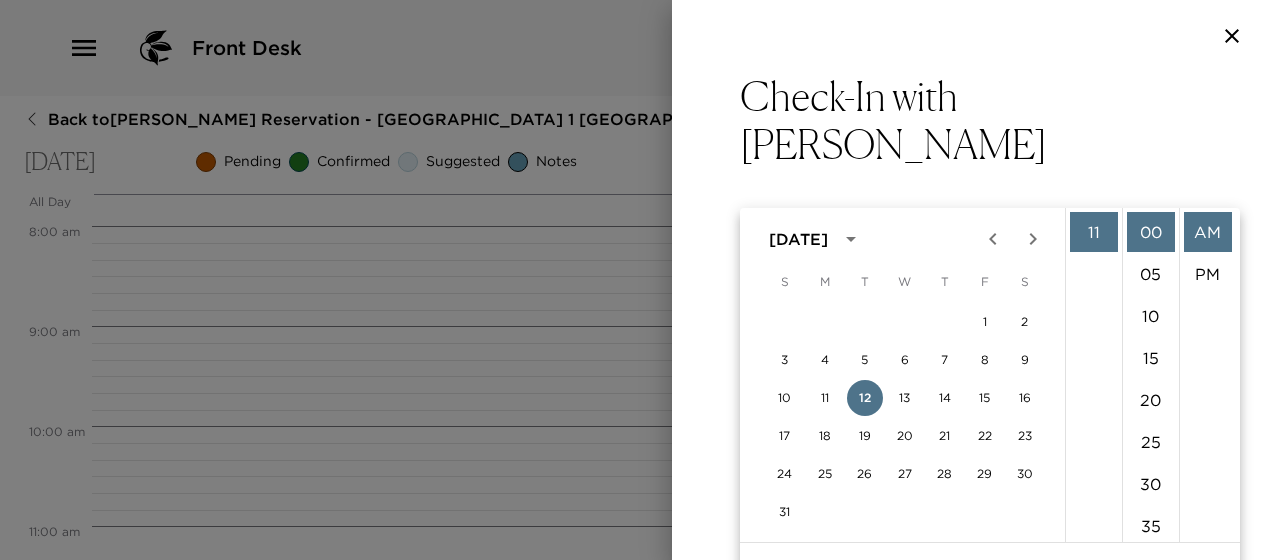 scroll, scrollTop: 162, scrollLeft: 0, axis: vertical 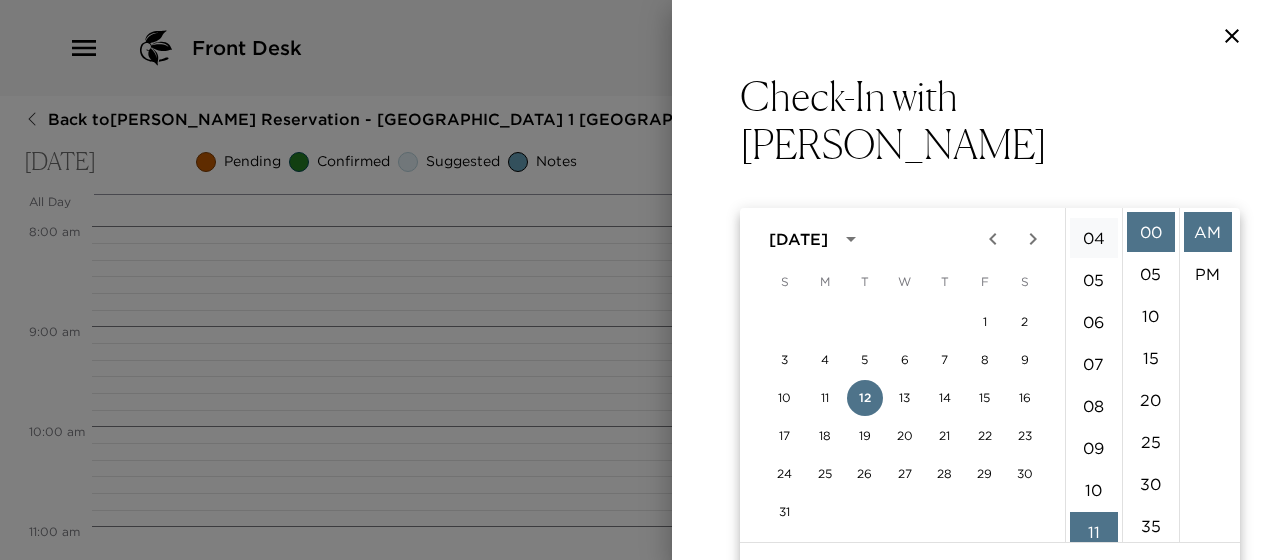 click on "04" at bounding box center (1094, 238) 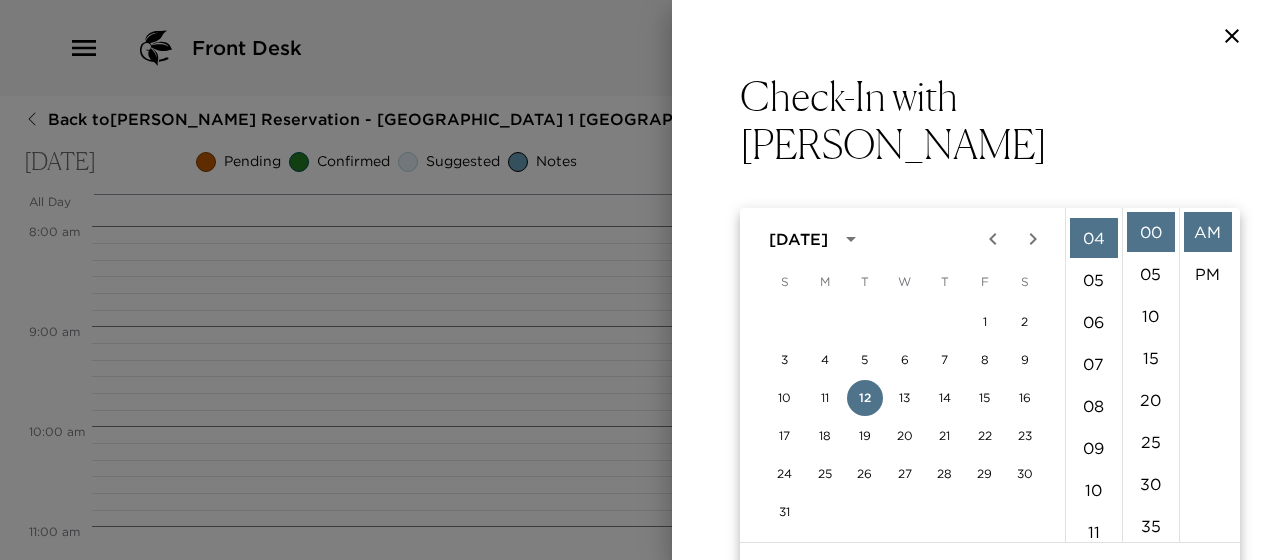 scroll, scrollTop: 168, scrollLeft: 0, axis: vertical 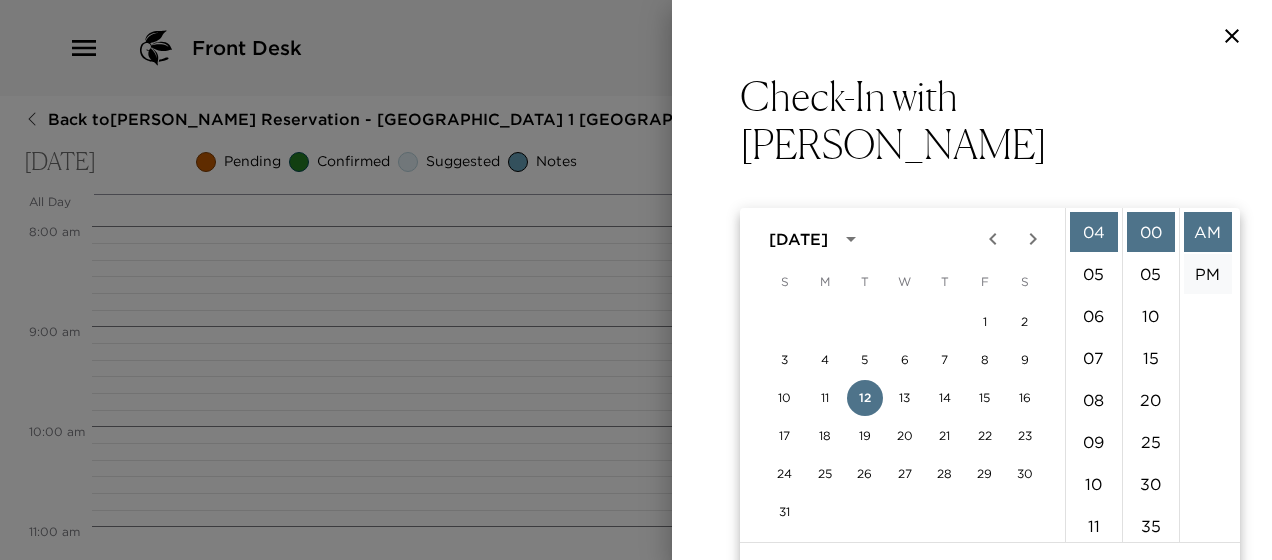 click on "PM" at bounding box center [1208, 274] 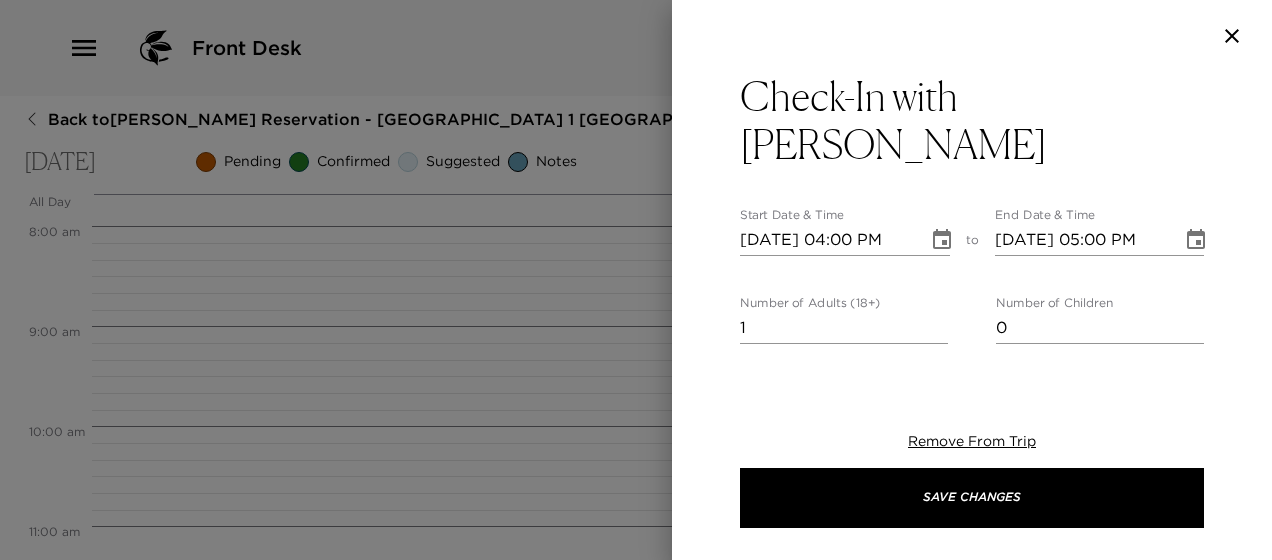 scroll, scrollTop: 42, scrollLeft: 0, axis: vertical 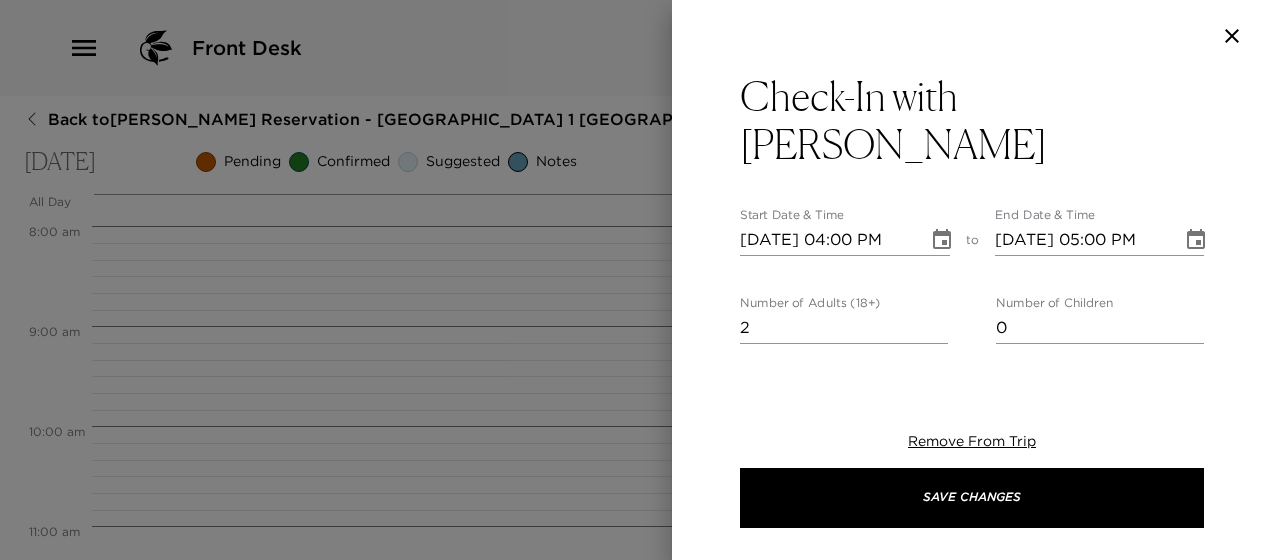 type on "2" 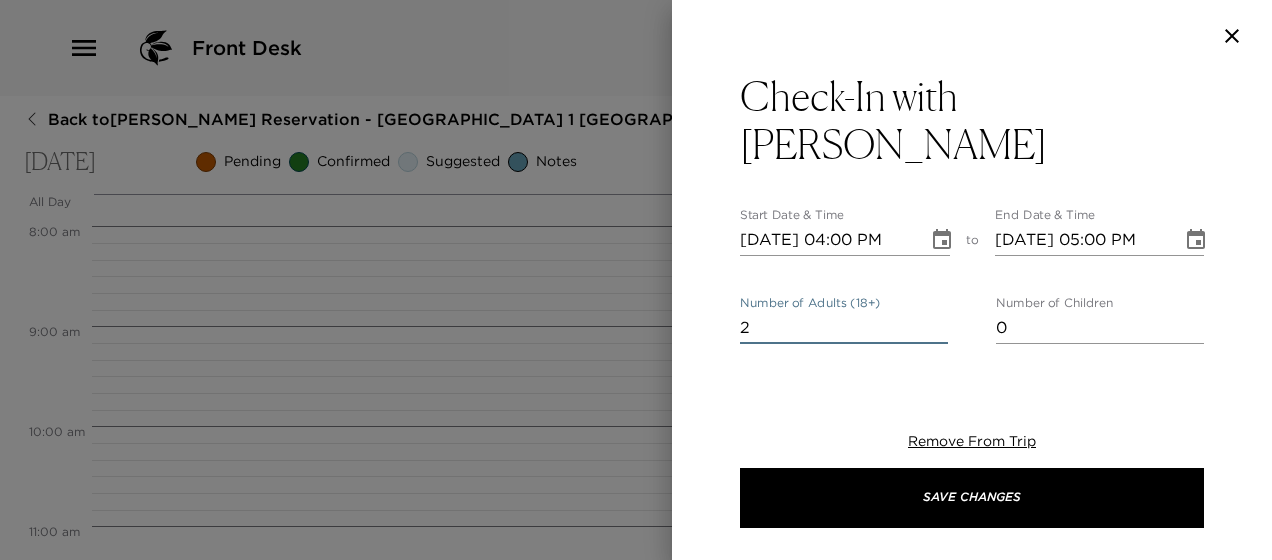 click on "Number of Adults (18+) 2 Number of Children 0" at bounding box center [972, 320] 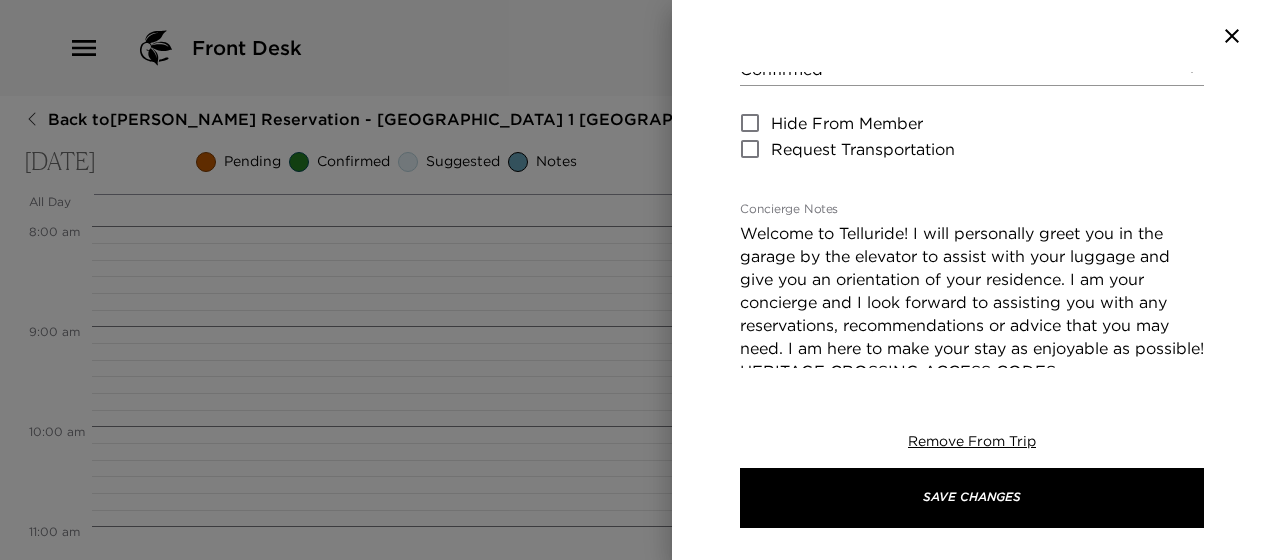 scroll, scrollTop: 400, scrollLeft: 0, axis: vertical 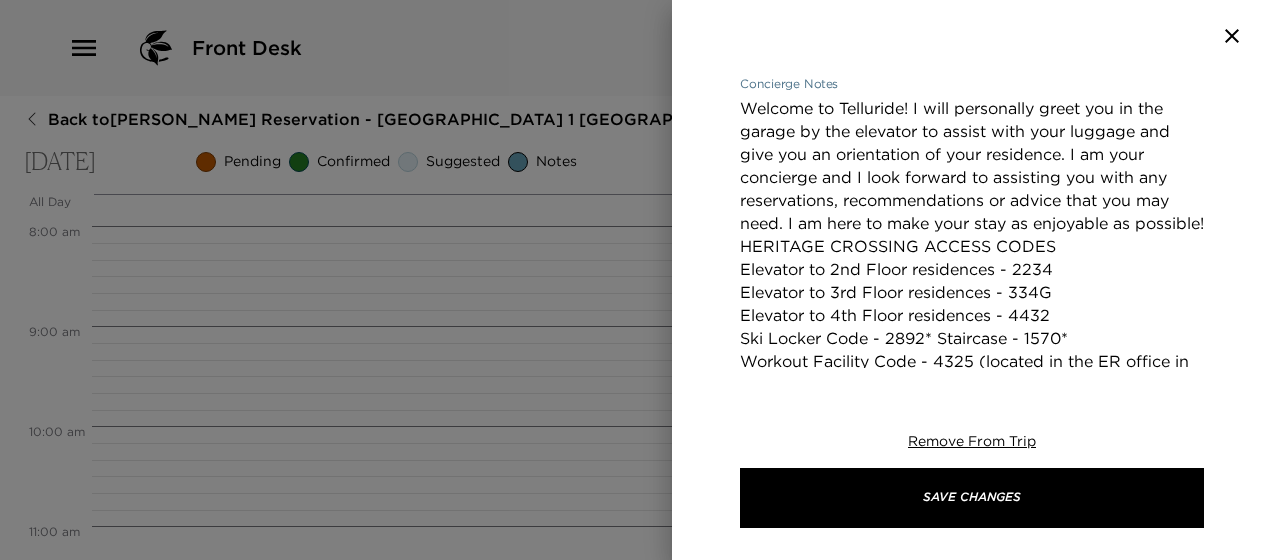 drag, startPoint x: 1062, startPoint y: 359, endPoint x: 704, endPoint y: 260, distance: 371.4364 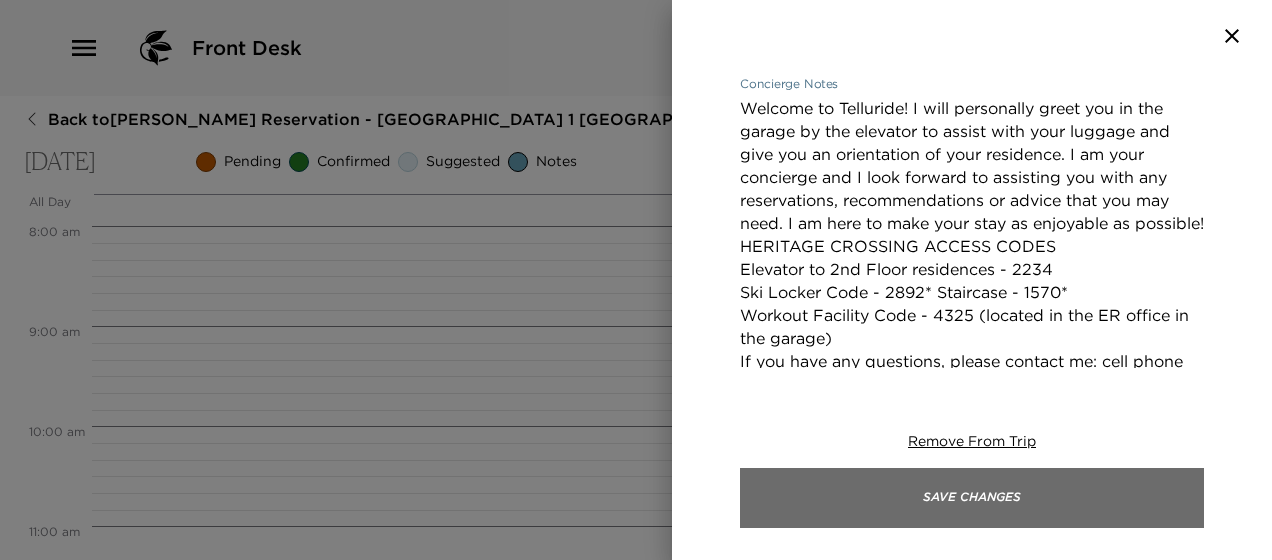 type on "Welcome to Telluride! I will personally greet you in the garage by the elevator to assist with your luggage and give you an orientation of your residence. I am your concierge and I look forward to assisting you with any reservations, recommendations or advice that you may need. I am here to make your stay as enjoyable as possible!
HERITAGE CROSSING ACCESS CODES
Elevator to 2nd Floor residences - 2234
Ski Locker Code - 2892* Staircase - 1570*
Workout Facility Code - 4325 (located in the ER office in the garage)
If you have any questions, please contact me: cell phone ([PHONE_NUMBER]) or [EMAIL_ADDRESS][DOMAIN_NAME]." 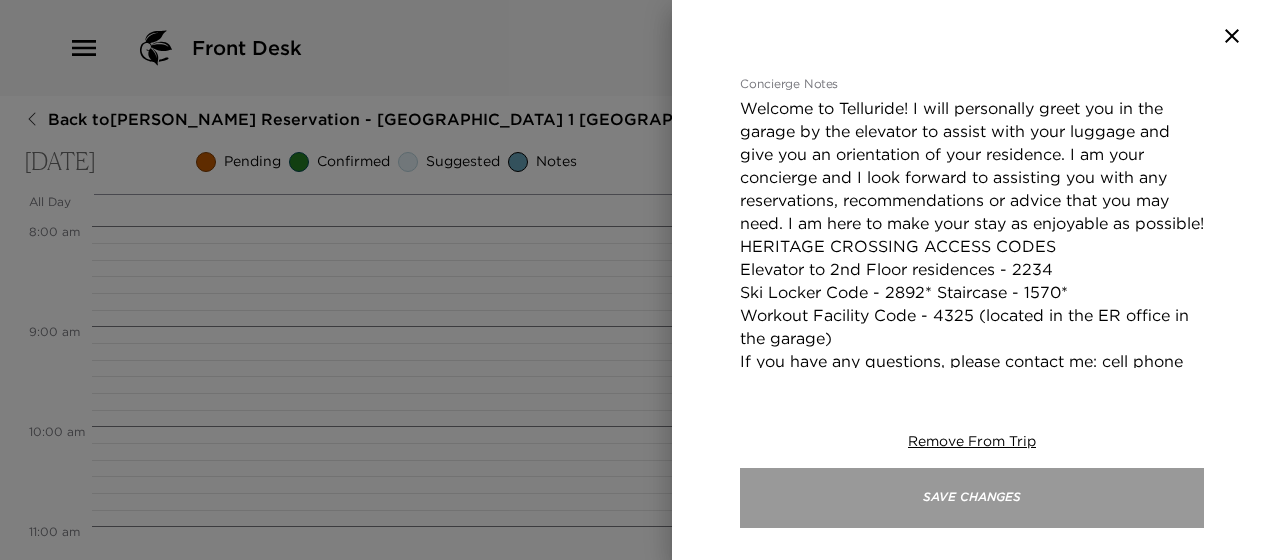 click on "Save Changes" at bounding box center (972, 498) 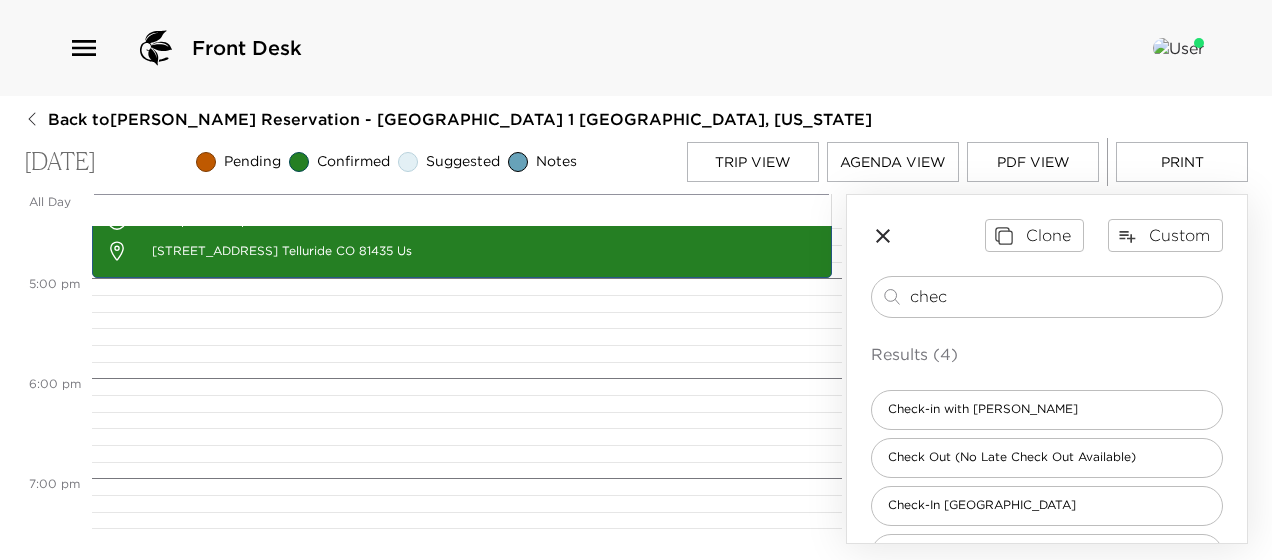 scroll, scrollTop: 1400, scrollLeft: 0, axis: vertical 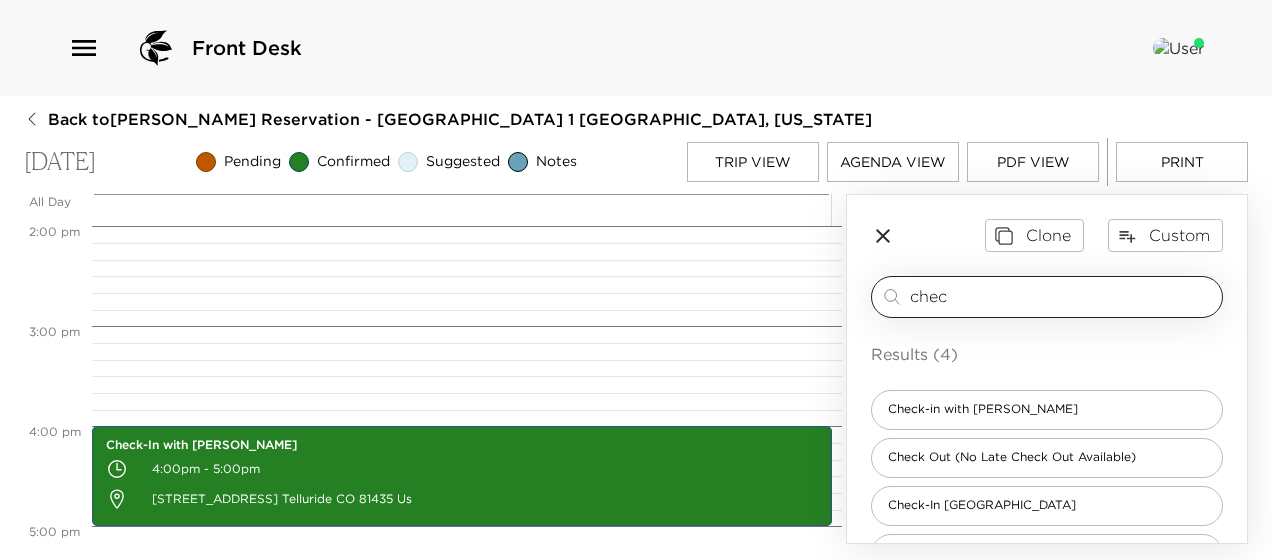 click on "chec" at bounding box center (1062, 296) 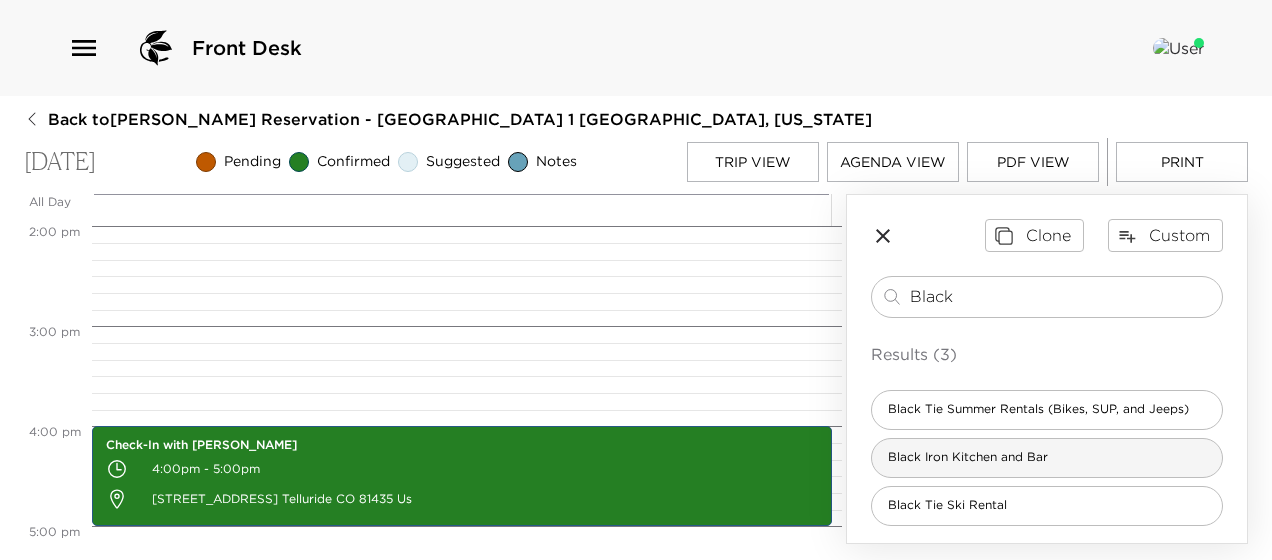 type on "Black" 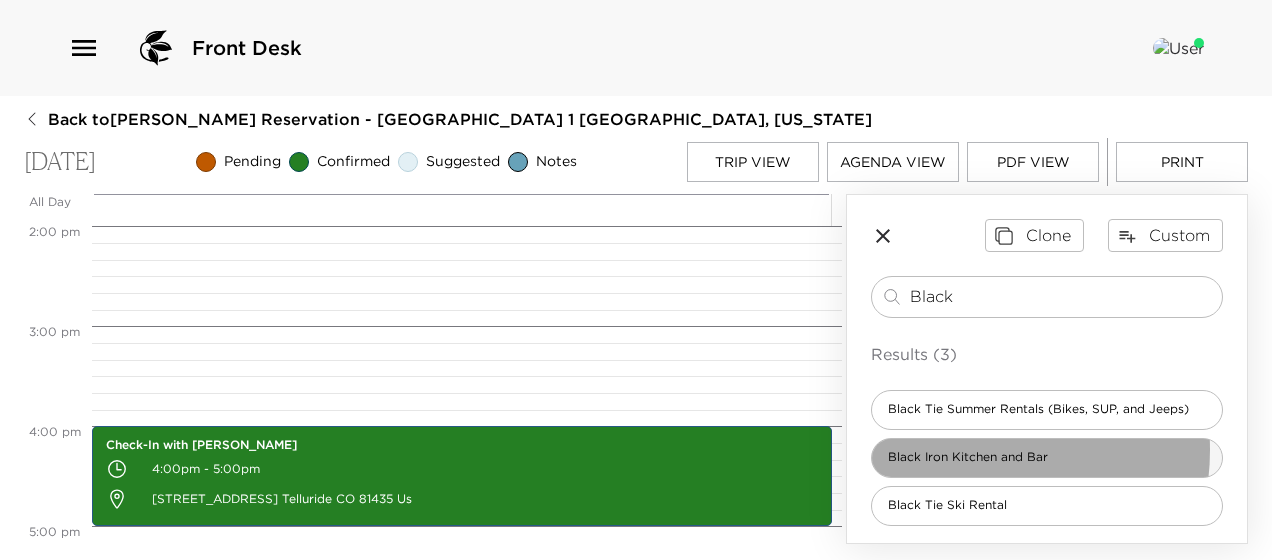 click on "Black Iron Kitchen and Bar" at bounding box center [968, 457] 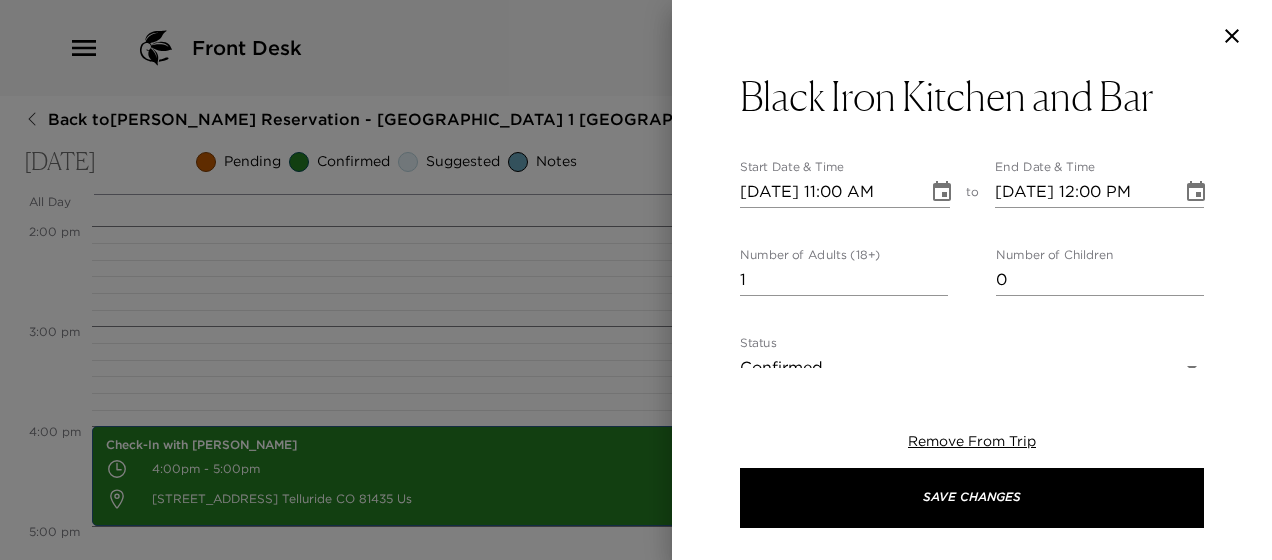 type on "Comfortable for the entire family, Black Iron Kitchen & Bar features warm [PERSON_NAME], dark steel, and natural stone, providing a modern yet casual dining environment. Located in [GEOGRAPHIC_DATA], signature fire-tables accent the outdoor plaza, and provide the perfect seat for people watching and liquid restoration after a day on the mountain." 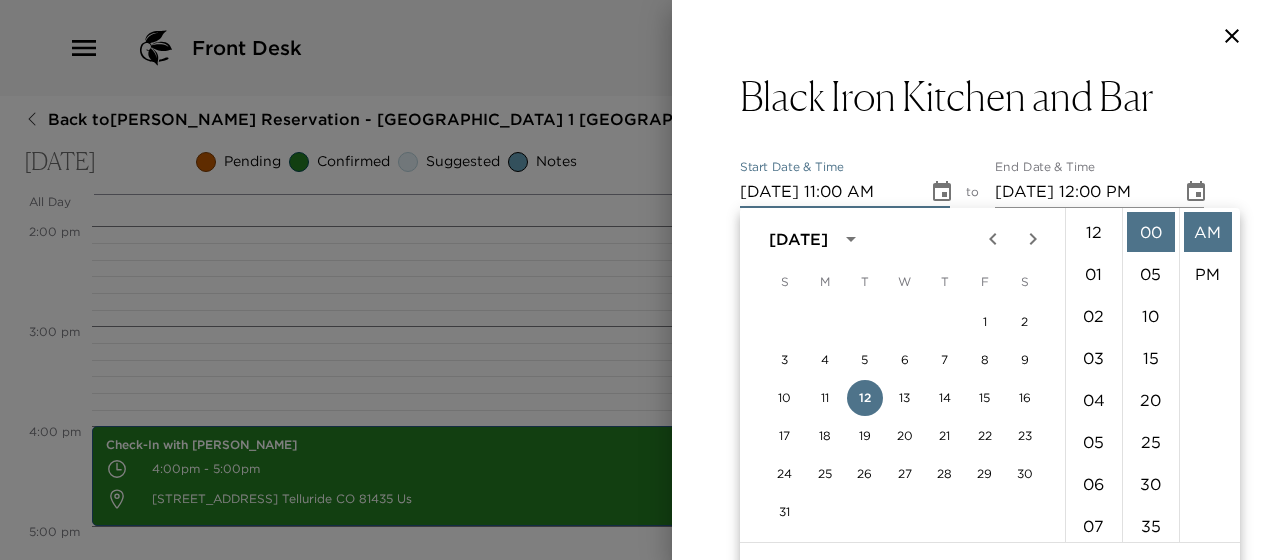 scroll, scrollTop: 462, scrollLeft: 0, axis: vertical 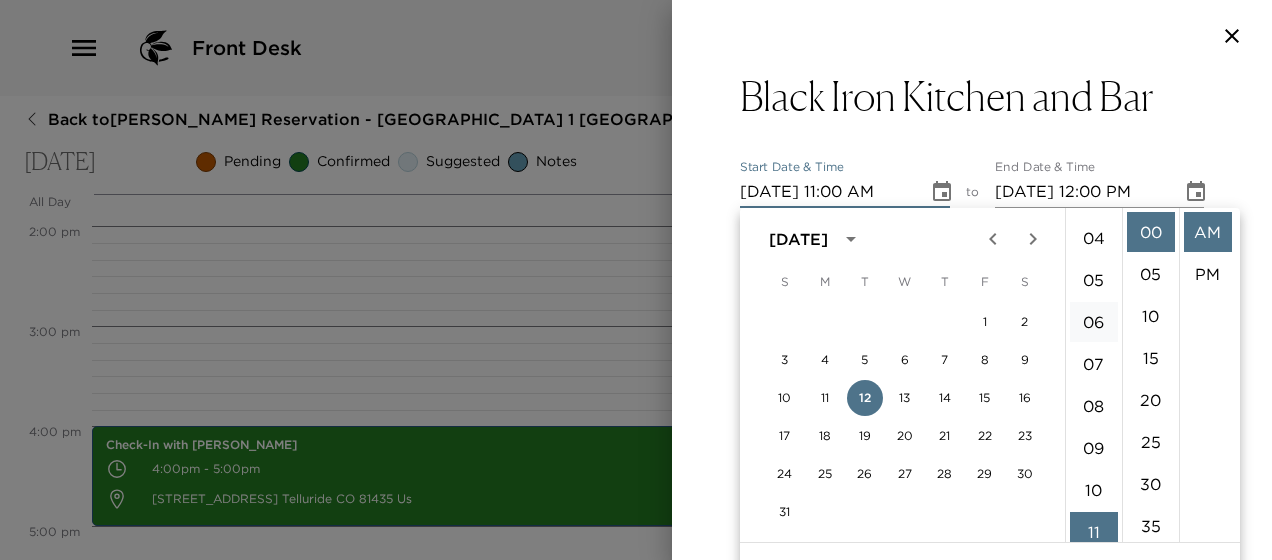click on "06" at bounding box center (1094, 322) 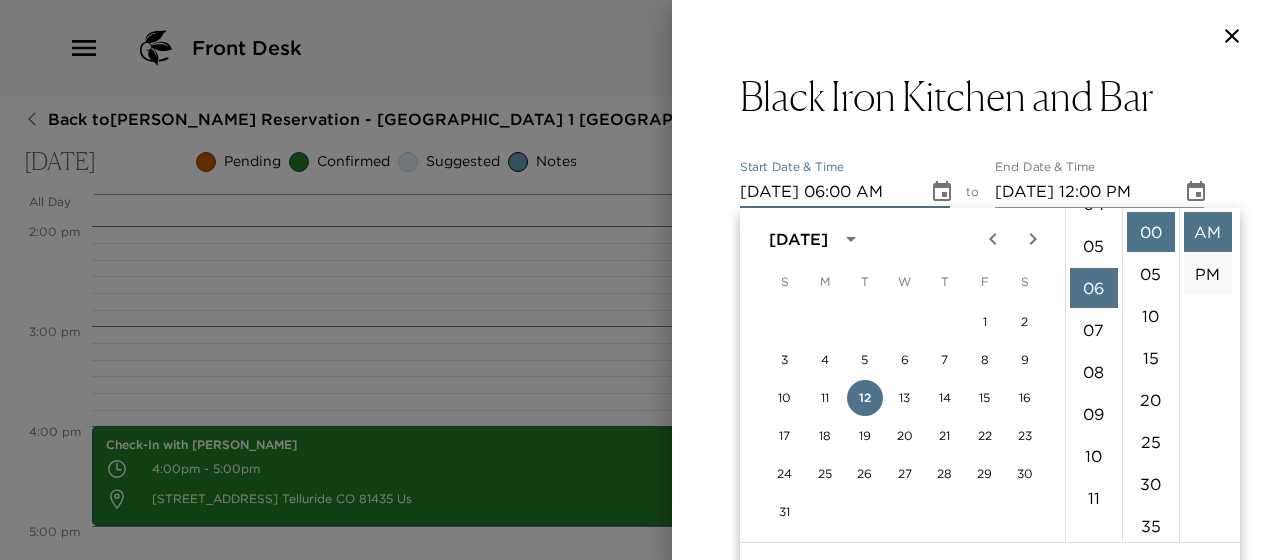 scroll, scrollTop: 252, scrollLeft: 0, axis: vertical 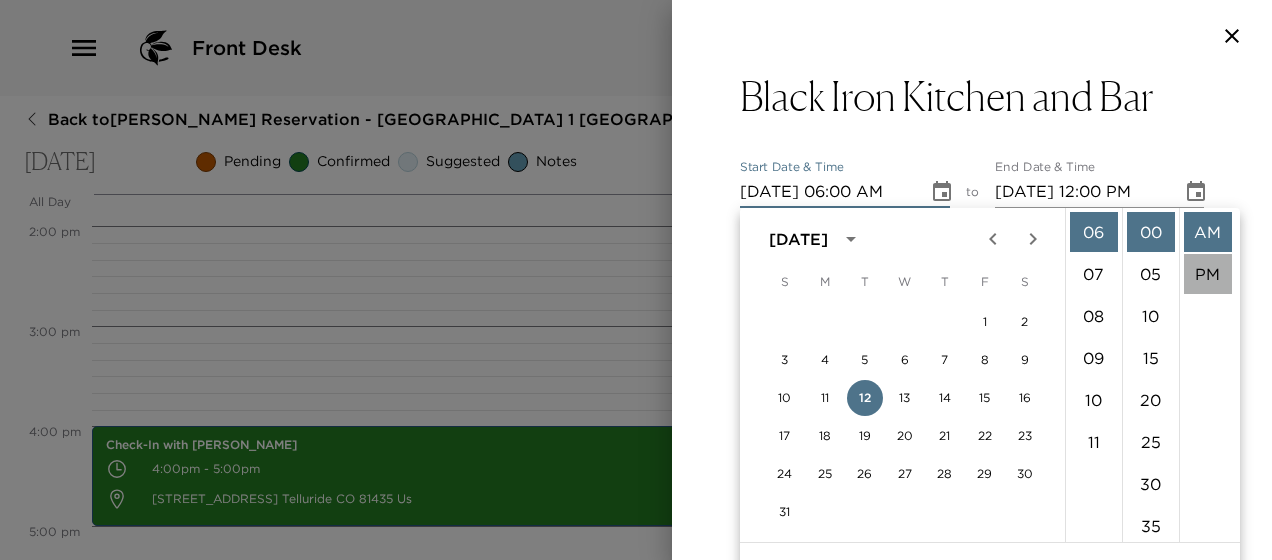 click on "PM" at bounding box center (1208, 274) 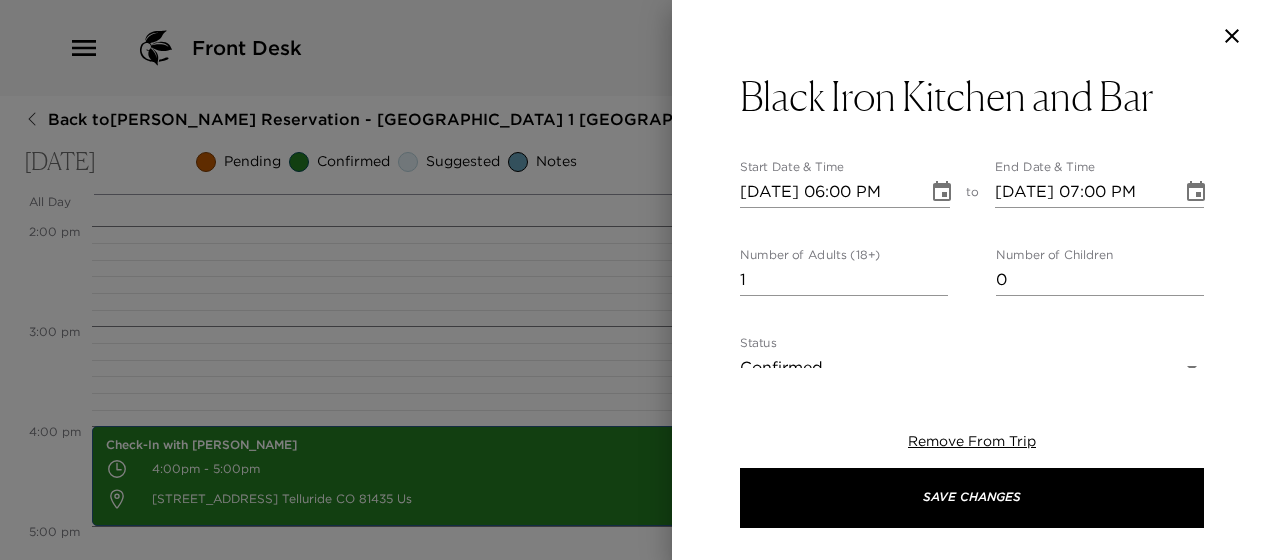 scroll, scrollTop: 42, scrollLeft: 0, axis: vertical 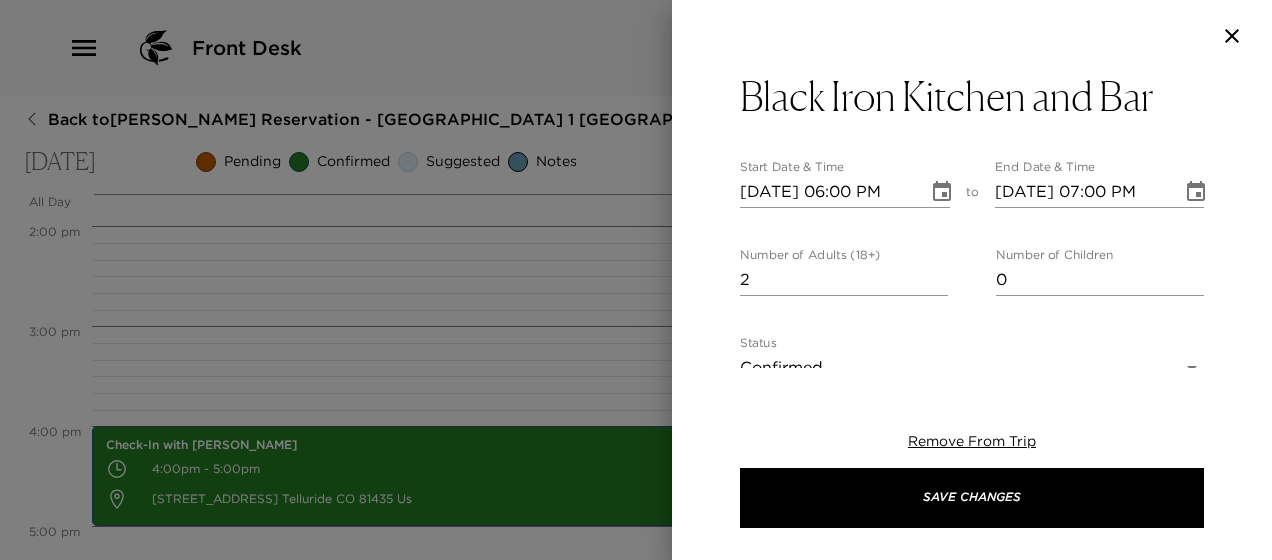 type on "2" 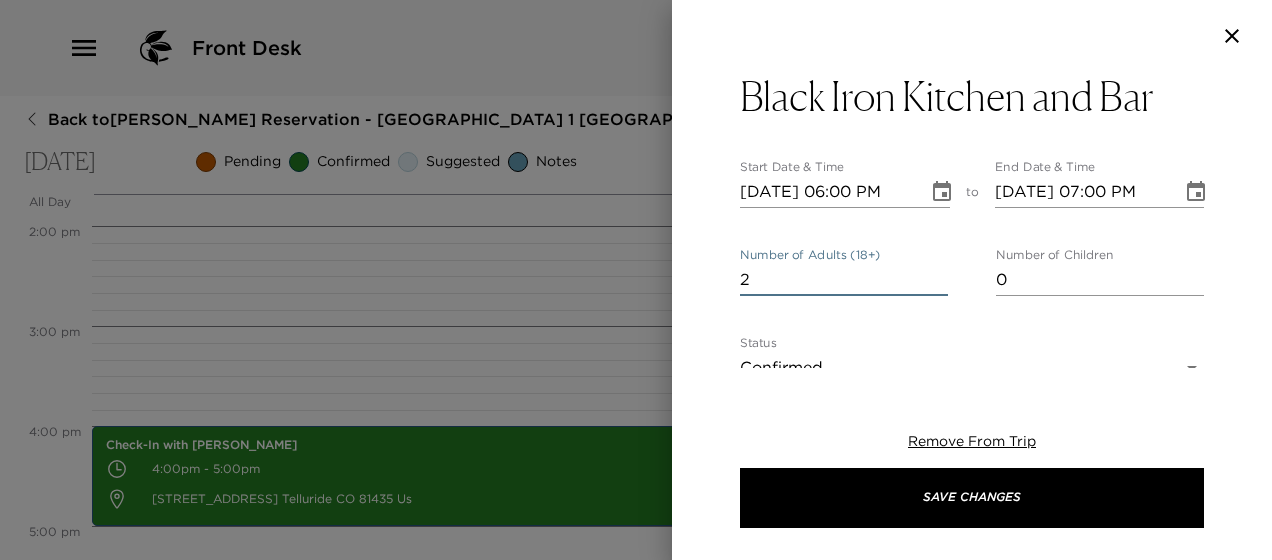 scroll, scrollTop: 16, scrollLeft: 0, axis: vertical 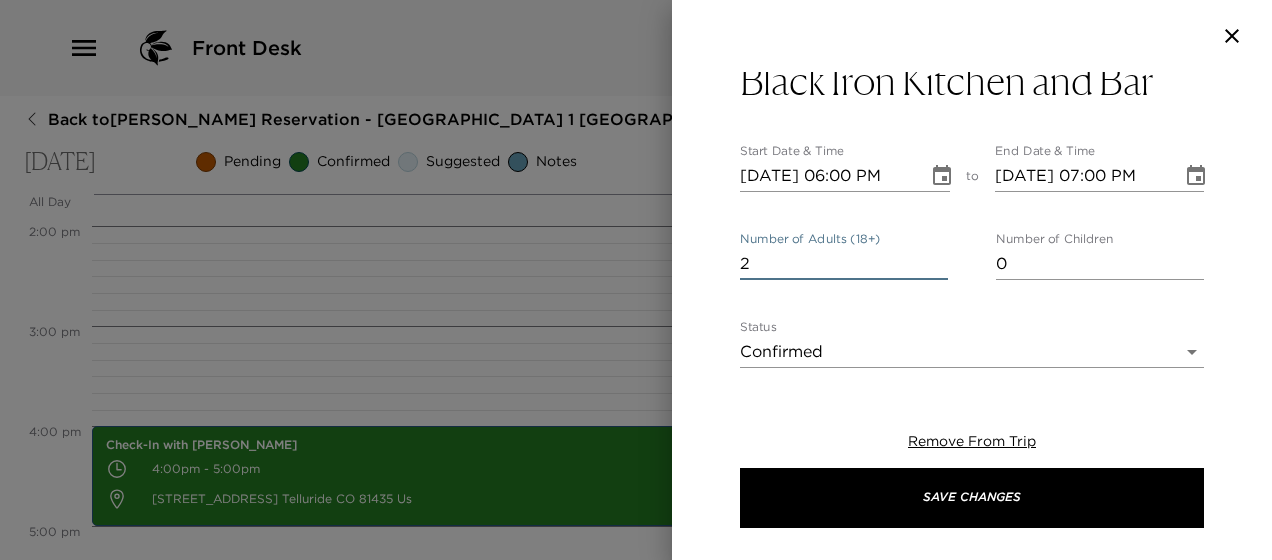 click on "Front Desk Back to  [PERSON_NAME][GEOGRAPHIC_DATA] - [GEOGRAPHIC_DATA] 1 [GEOGRAPHIC_DATA], [US_STATE] [DATE] Pending Confirmed Suggested Notes Trip View Agenda View PDF View Print All Day [DATE] 12:00 AM 1:00 AM 2:00 AM 3:00 AM 4:00 AM 5:00 AM 6:00 AM 7:00 AM 8:00 AM 9:00 AM 10:00 AM 11:00 AM 12:00 PM 1:00 PM 2:00 PM 3:00 PM 4:00 PM 5:00 PM 6:00 PM 7:00 PM 8:00 PM 9:00 PM 10:00 PM 11:00 PM Check-In with [GEOGRAPHIC_DATA] 4:00pm - 5:00pm [STREET_ADDRESS]
Telluride CO 81435
Us Clone Custom Black ​ Results (3) Black Tie Summer Rentals (Bikes, SUP, and Jeeps) Black Iron Kitchen and Bar Black Tie Ski Rental Black Iron Kitchen and Bar Start Date & Time [DATE] 06:00 PM to End Date & Time [DATE] 07:00 PM Number of Adults (18+) 2 Number of Children 0 Status Confirmed Confirmed Hide From Member Request Transportation Concierge Notes x Cost ​ x Address ​ [STREET_ADDRESS][US_STATE] x Phone Number ​ [PHONE_NUMBER] Email ​ Website ​ Cancellation Policy ​" at bounding box center [636, 280] 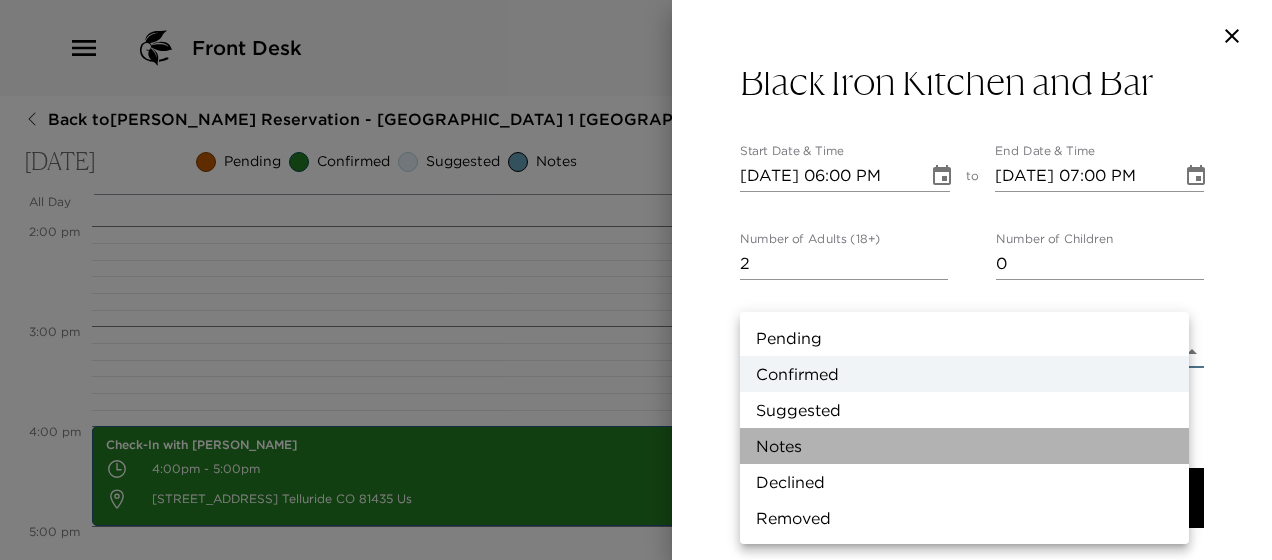 click on "Notes" at bounding box center (964, 446) 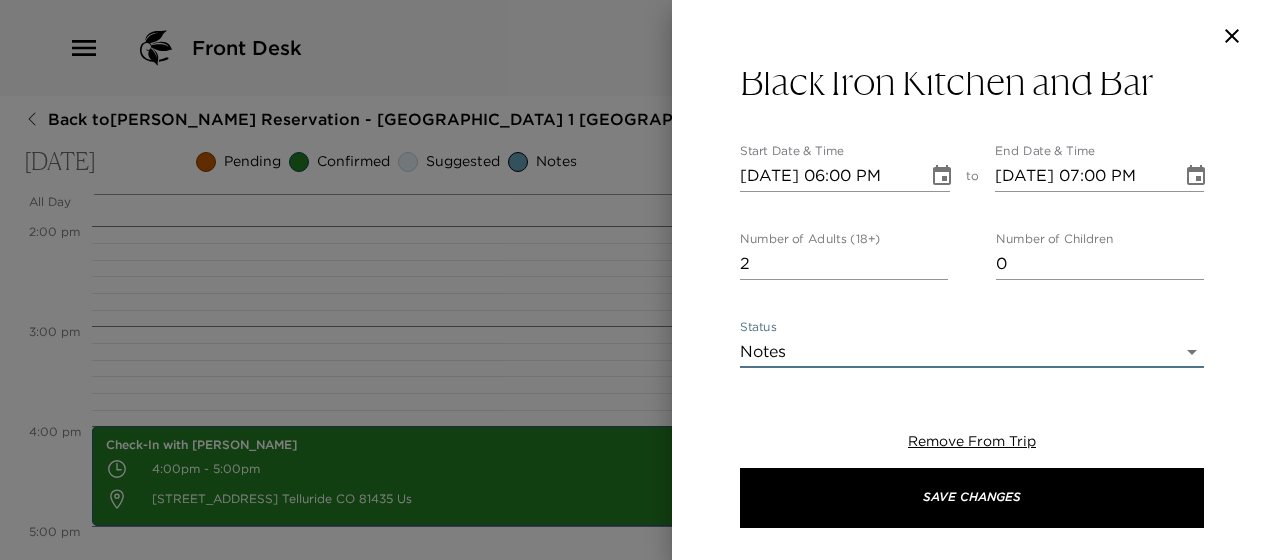 click on "Front Desk Back to  [PERSON_NAME][GEOGRAPHIC_DATA] - [GEOGRAPHIC_DATA] 1 [GEOGRAPHIC_DATA], [US_STATE] [DATE] Pending Confirmed Suggested Notes Trip View Agenda View PDF View Print All Day [DATE] 12:00 AM 1:00 AM 2:00 AM 3:00 AM 4:00 AM 5:00 AM 6:00 AM 7:00 AM 8:00 AM 9:00 AM 10:00 AM 11:00 AM 12:00 PM 1:00 PM 2:00 PM 3:00 PM 4:00 PM 5:00 PM 6:00 PM 7:00 PM 8:00 PM 9:00 PM 10:00 PM 11:00 PM Check-In with [GEOGRAPHIC_DATA] 4:00pm - 5:00pm [STREET_ADDRESS]
Telluride CO 81435
Us Clone Custom Black ​ Results (3) Black Tie Summer Rentals (Bikes, SUP, and Jeeps) Black Iron Kitchen and Bar Black Tie Ski Rental Black Iron Kitchen and Bar Start Date & Time [DATE] 06:00 PM to End Date & Time [DATE] 07:00 PM Number of Adults (18+) 2 Number of Children 0 Status Notes Concierge Note Hide From Member Request Transportation Concierge Notes x Cost ​ x Address ​ [STREET_ADDRESS][US_STATE] x Phone Number ​ [PHONE_NUMBER] Email ​ Website ​ Cancellation Policy ​" at bounding box center [636, 280] 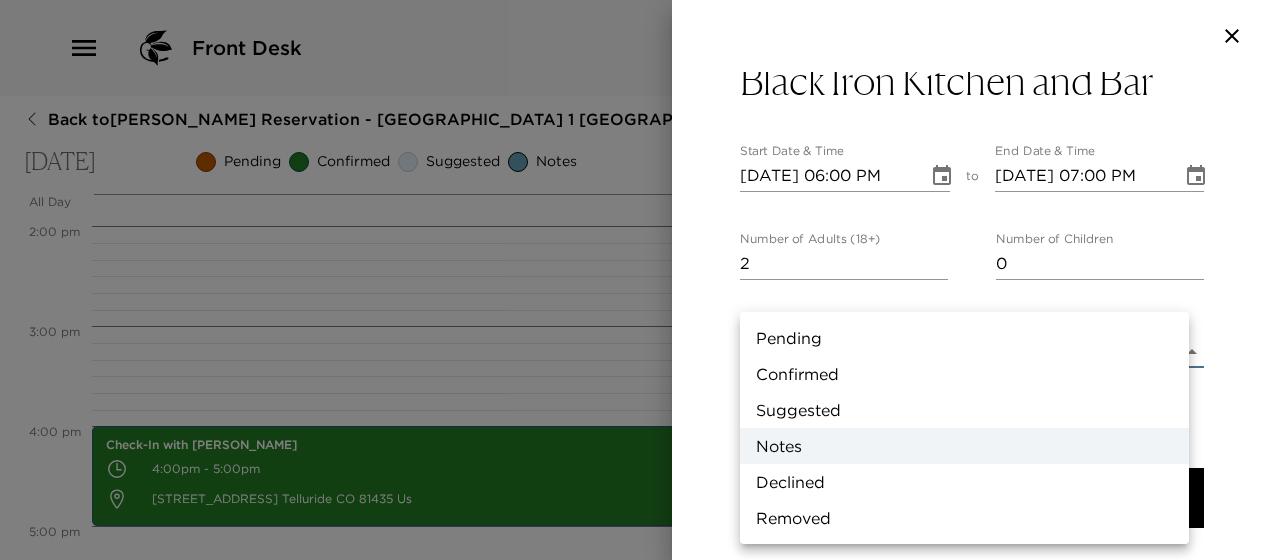 click on "Suggested" at bounding box center (964, 410) 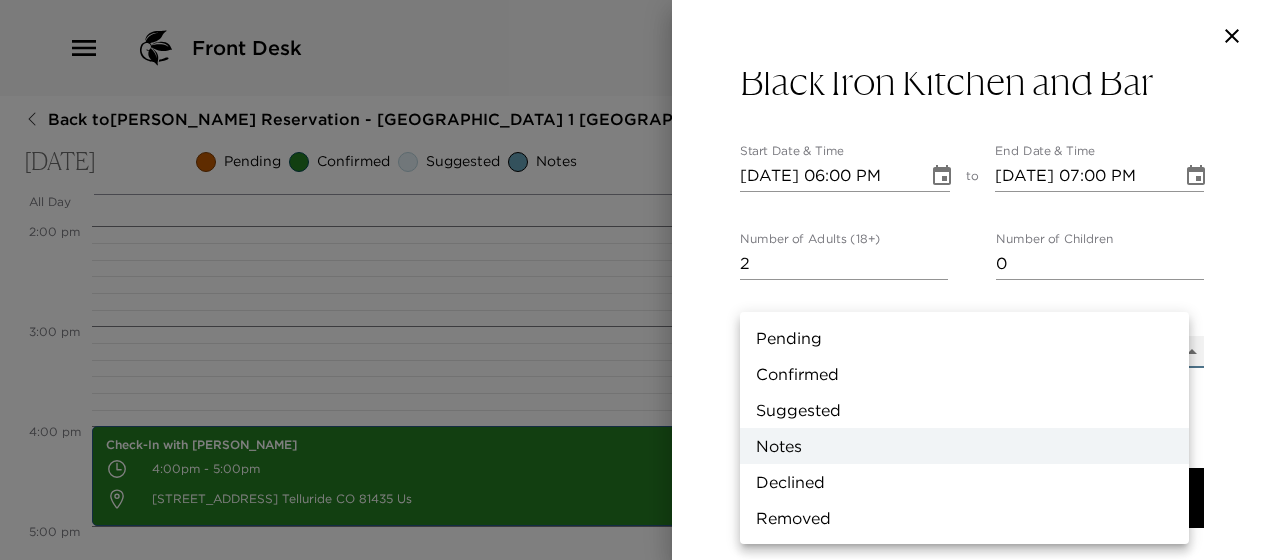 type on "Suggestion" 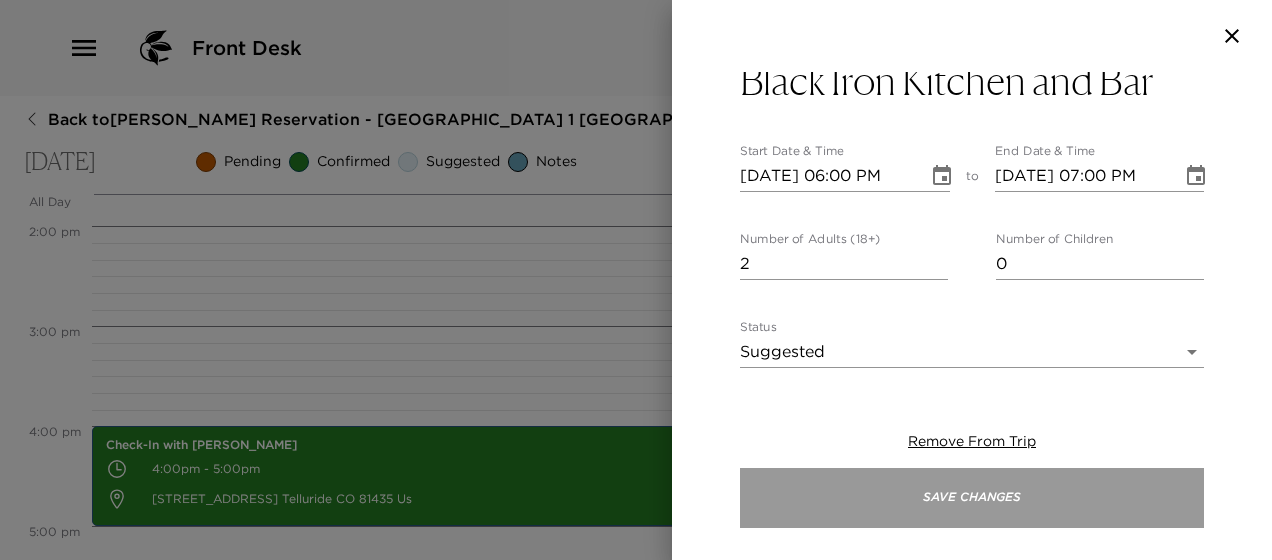 click on "Save Changes" at bounding box center (972, 498) 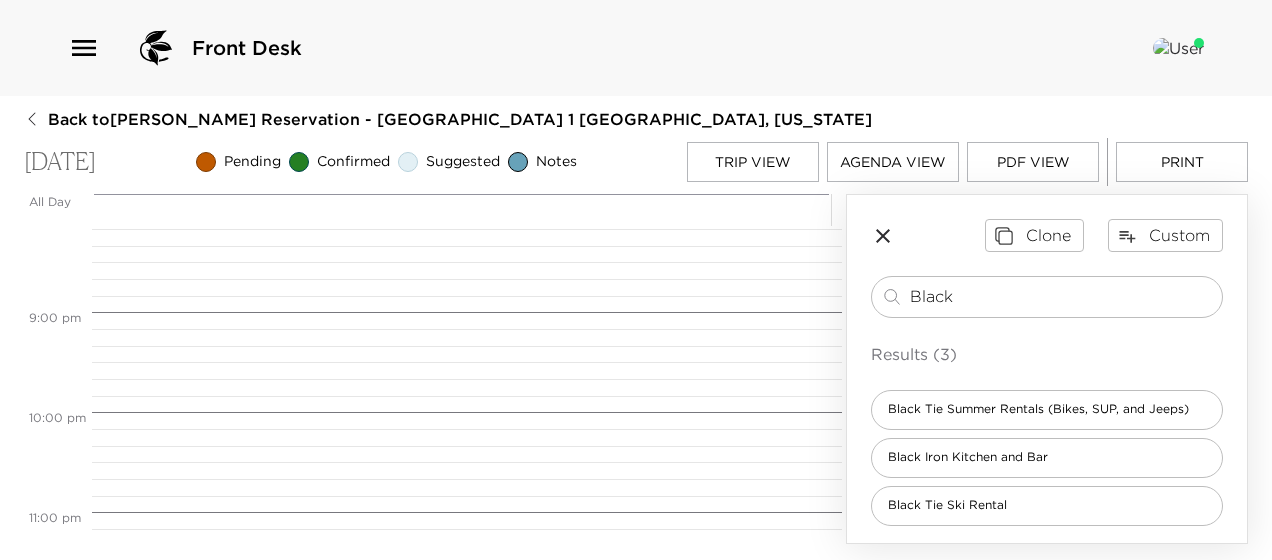 scroll, scrollTop: 2084, scrollLeft: 0, axis: vertical 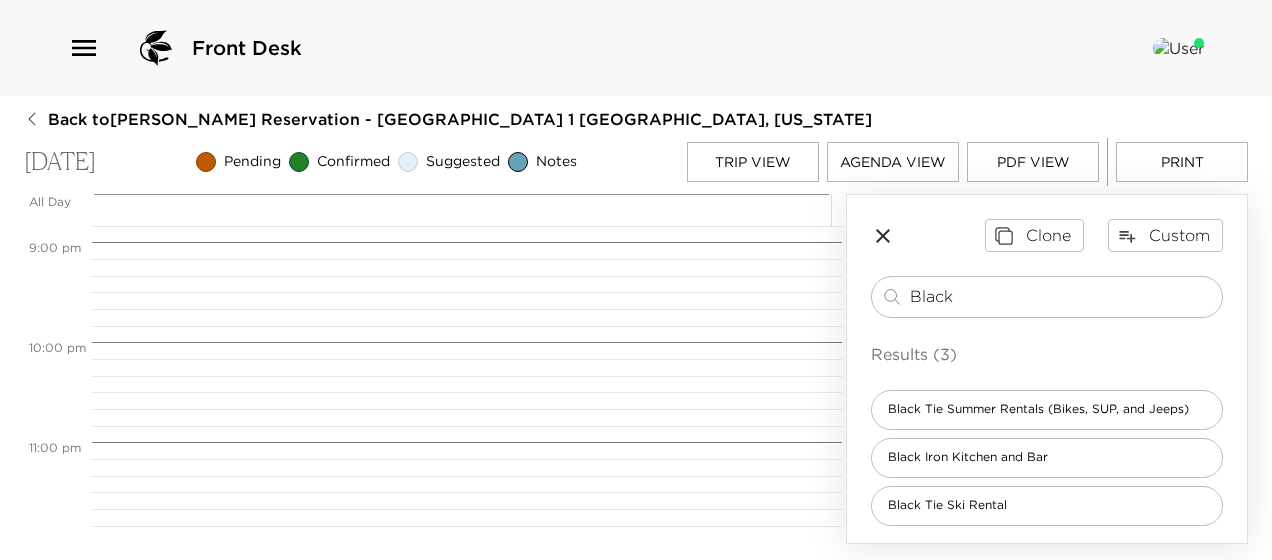click 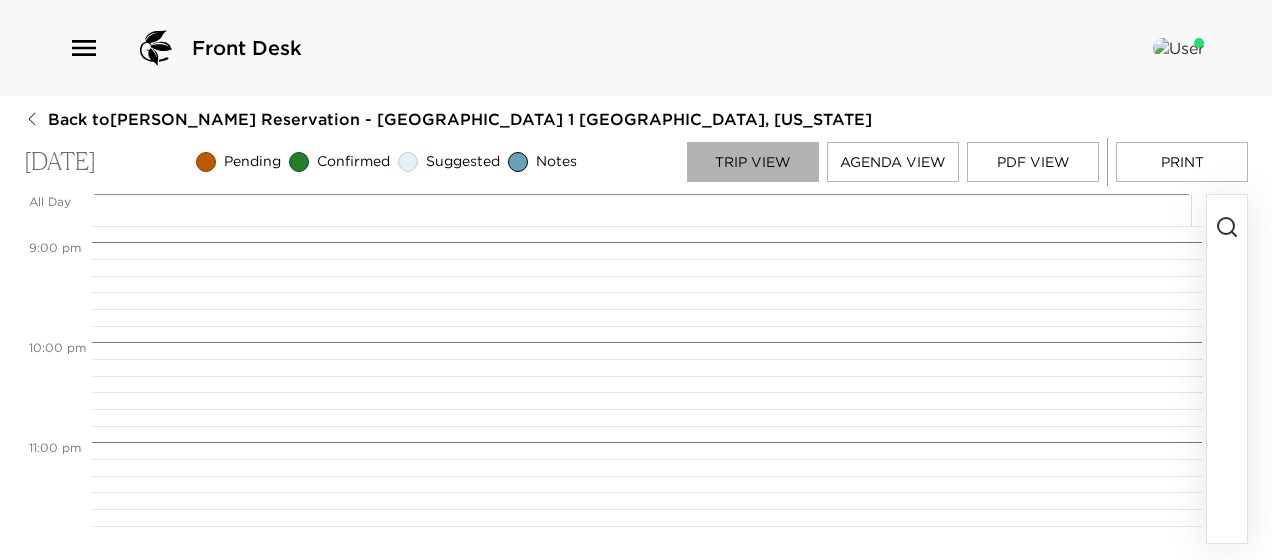 click on "Trip View" at bounding box center [753, 162] 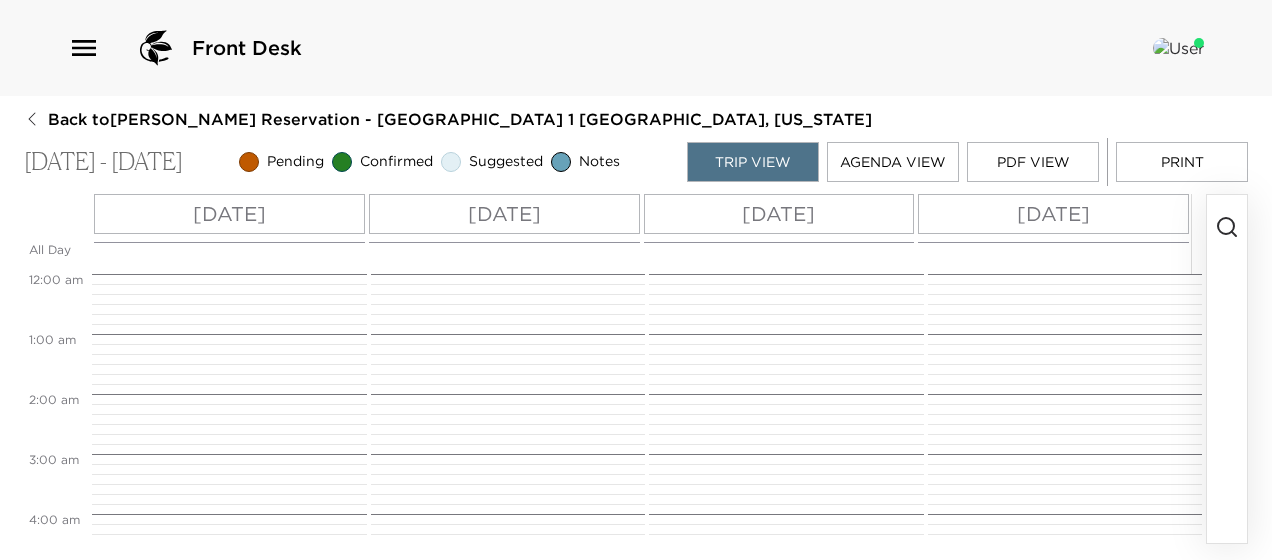 scroll, scrollTop: 960, scrollLeft: 0, axis: vertical 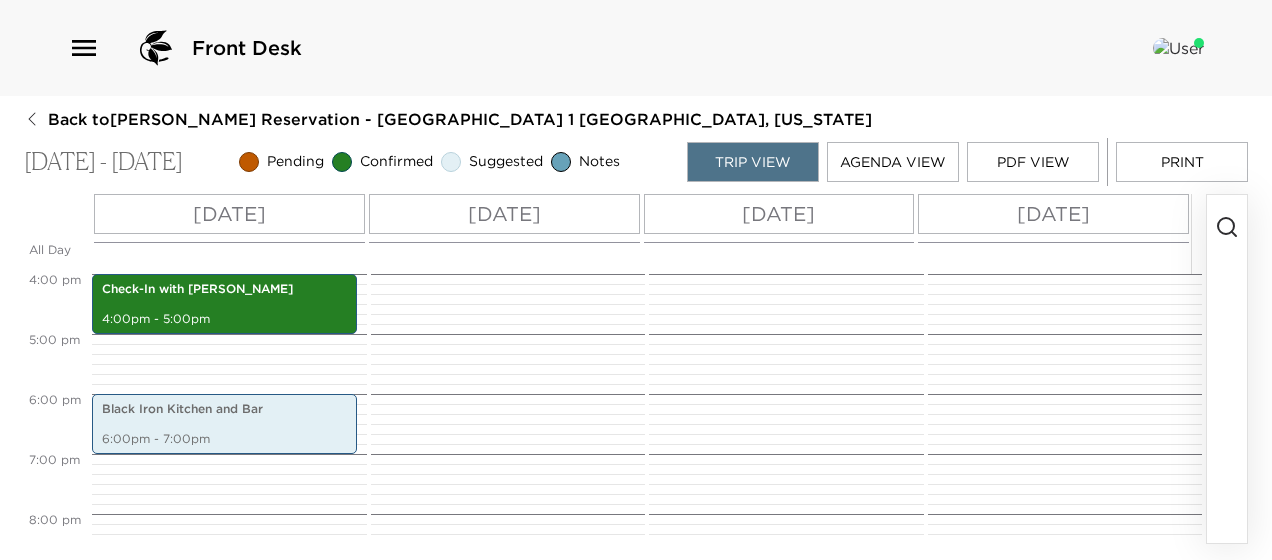 click on "[DATE]" at bounding box center (504, 214) 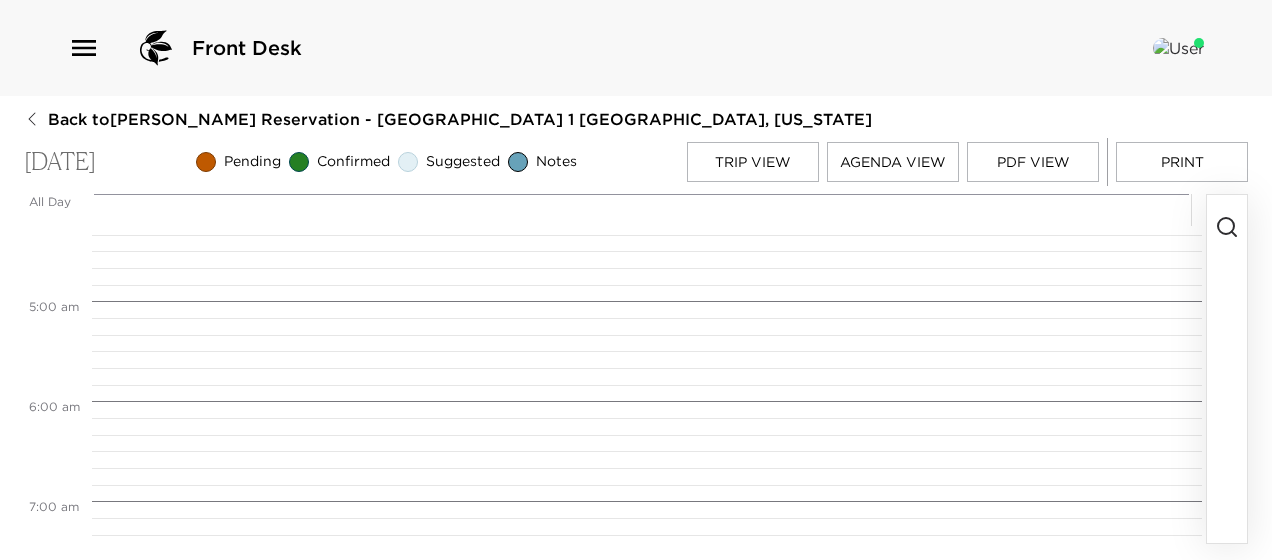scroll, scrollTop: 300, scrollLeft: 0, axis: vertical 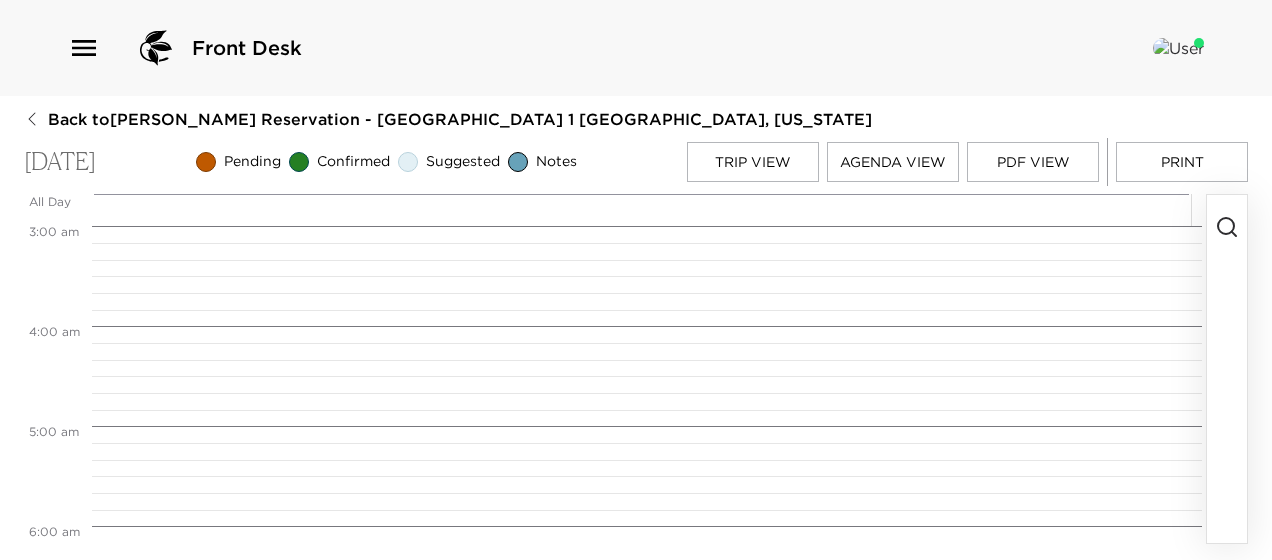 click 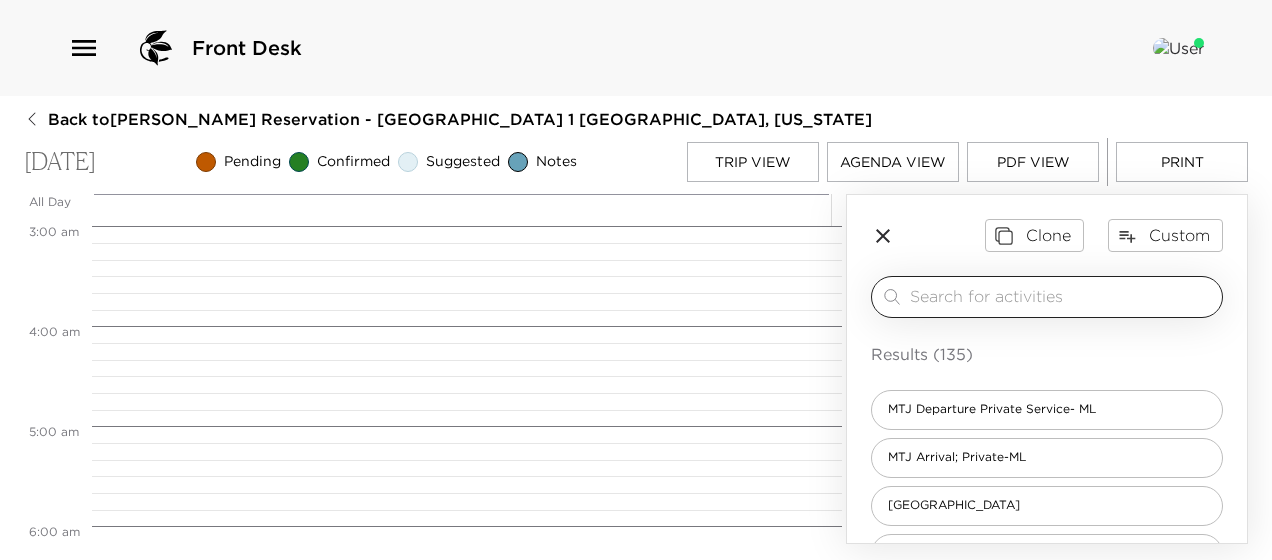 click at bounding box center (1062, 296) 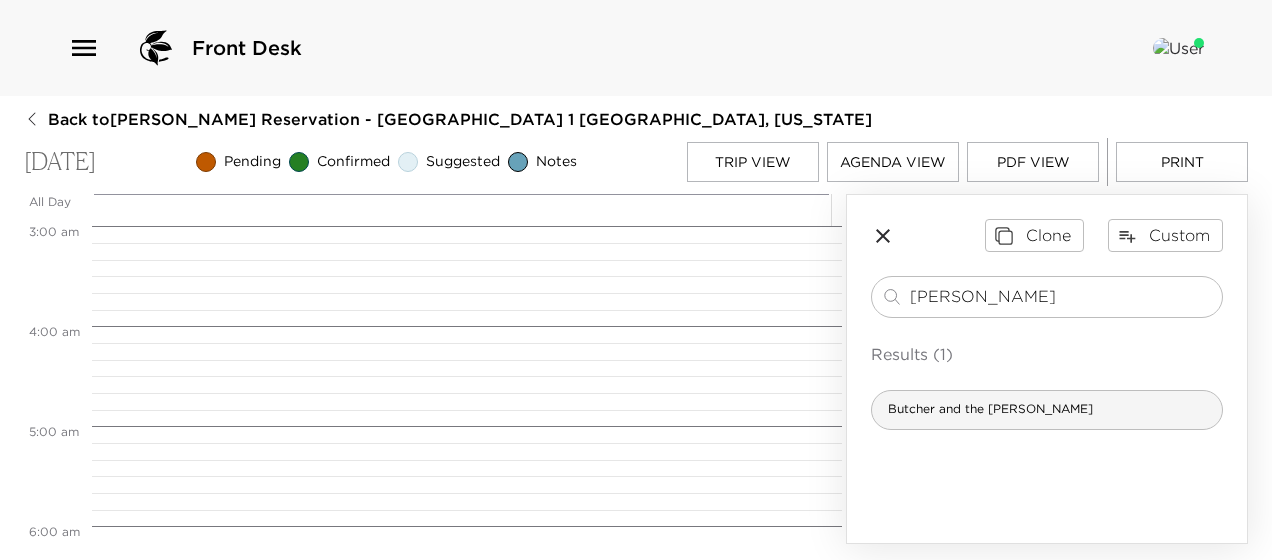 type on "[PERSON_NAME]" 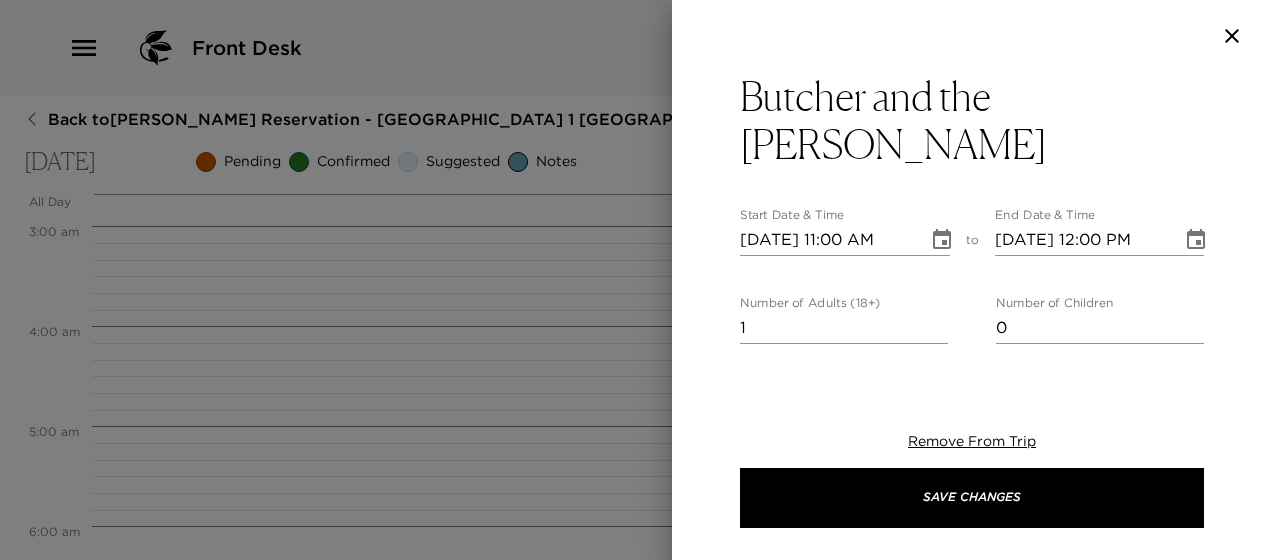 type on "The Butcher & The [PERSON_NAME] is owned and operated by long-time Telluride local [PERSON_NAME]. Our bakery and café specializes in handcrafted, fresh and local cuisine. We feature handmade breads and artisan pastries, fresh salads composed of local greens, fruit and vegetables, locally sourced and house-roasted meats, cheeses, handmade sausages, and sustainably harvested fish.  We use only local organic eggs in all of our dishes, local dairies for our milk and use only compostable and recyclable packaging. Our bar carries [US_STATE] breweries on tap, locally crafted small-batch spirits and an assortment of organic and biodynamic wines." 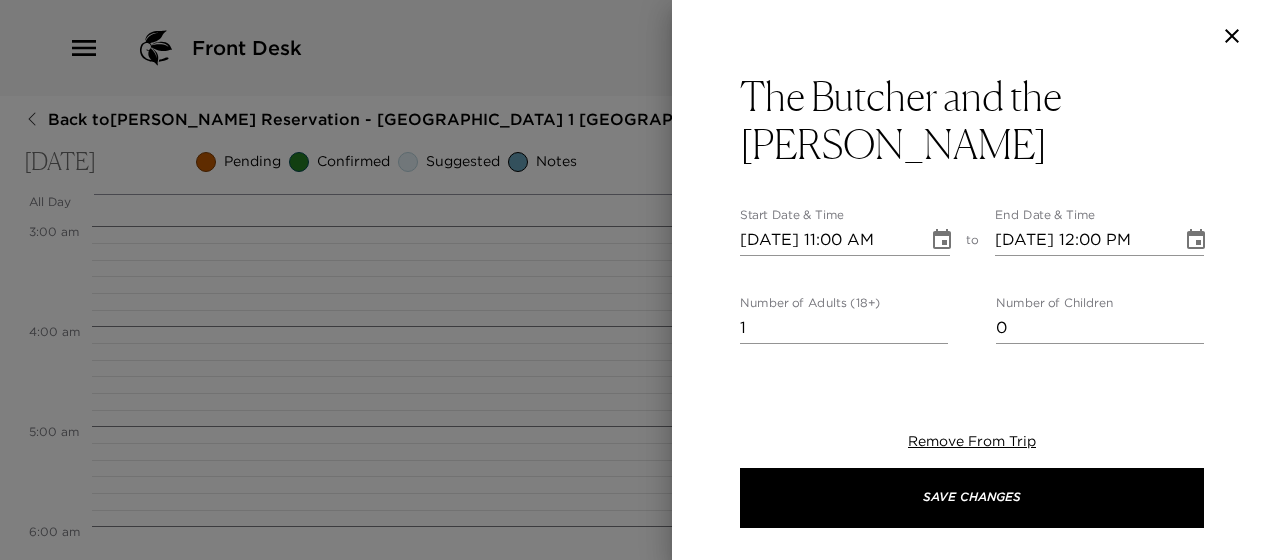 click at bounding box center (942, 240) 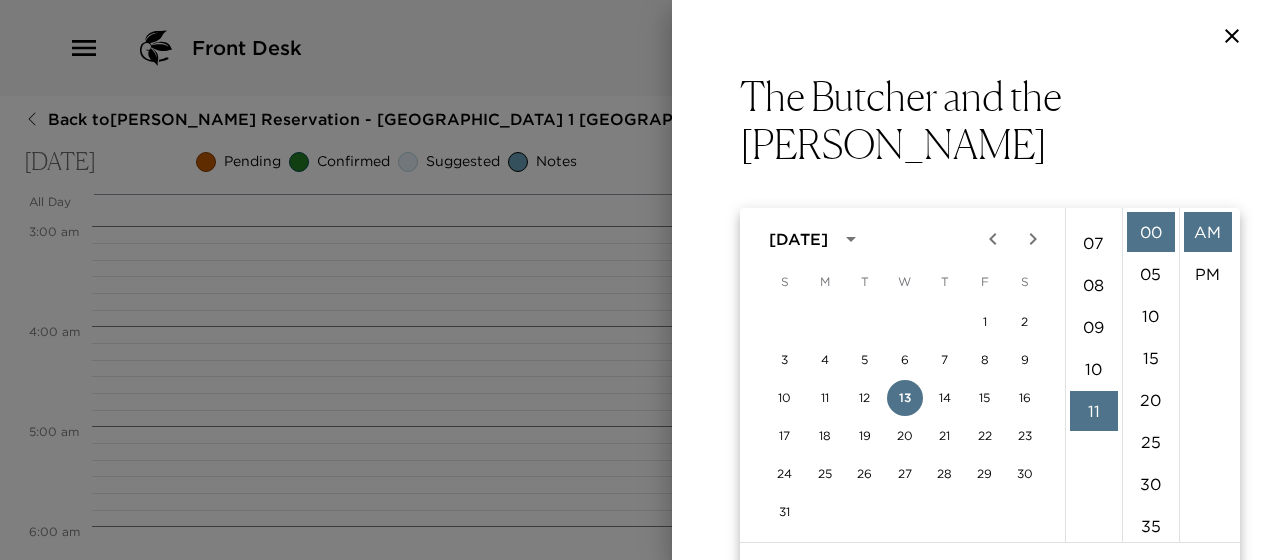 scroll, scrollTop: 62, scrollLeft: 0, axis: vertical 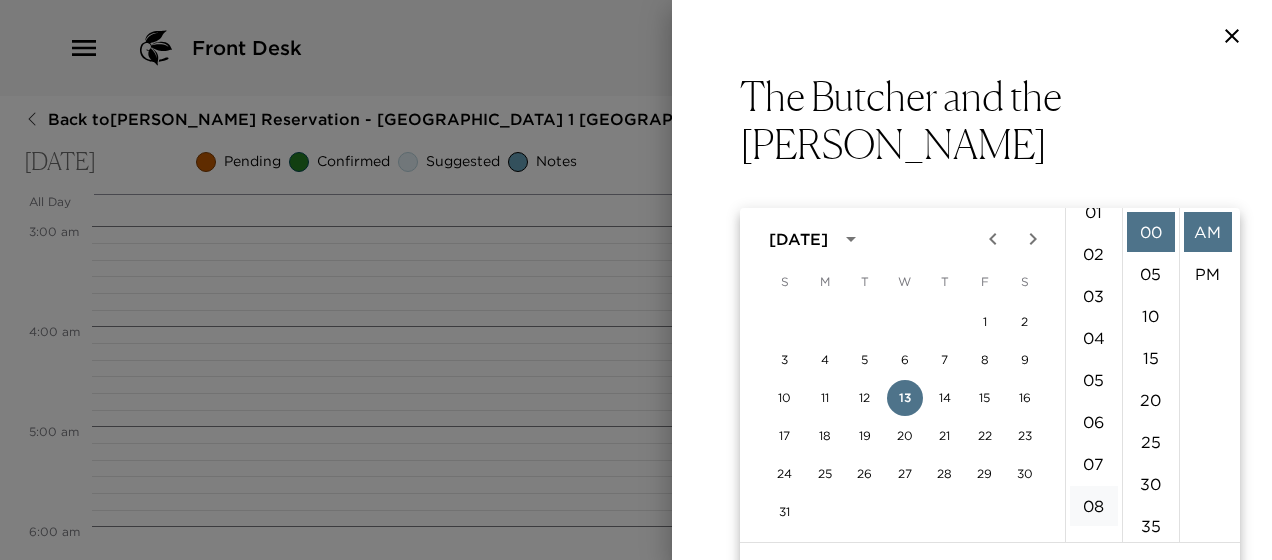 click on "08" at bounding box center (1094, 506) 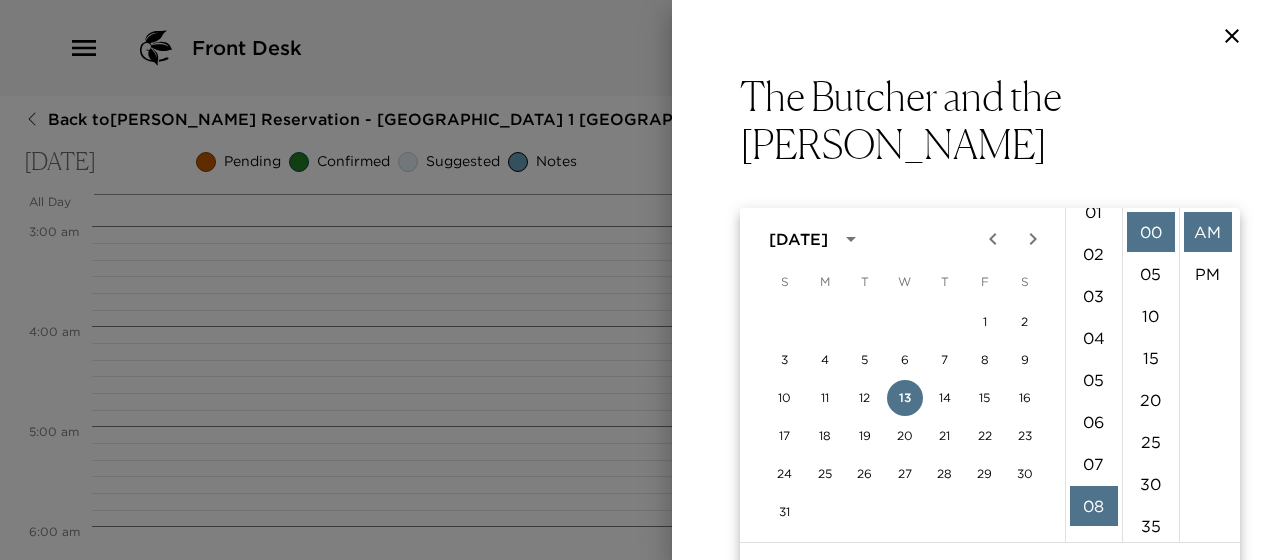 type on "[DATE] 08:00 AM" 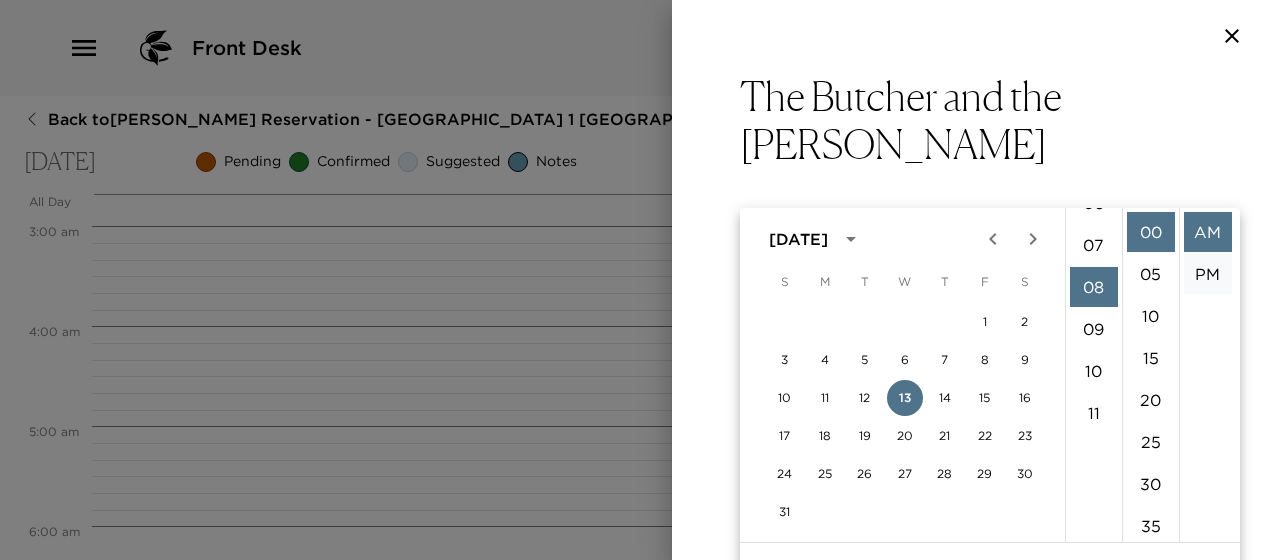 scroll, scrollTop: 336, scrollLeft: 0, axis: vertical 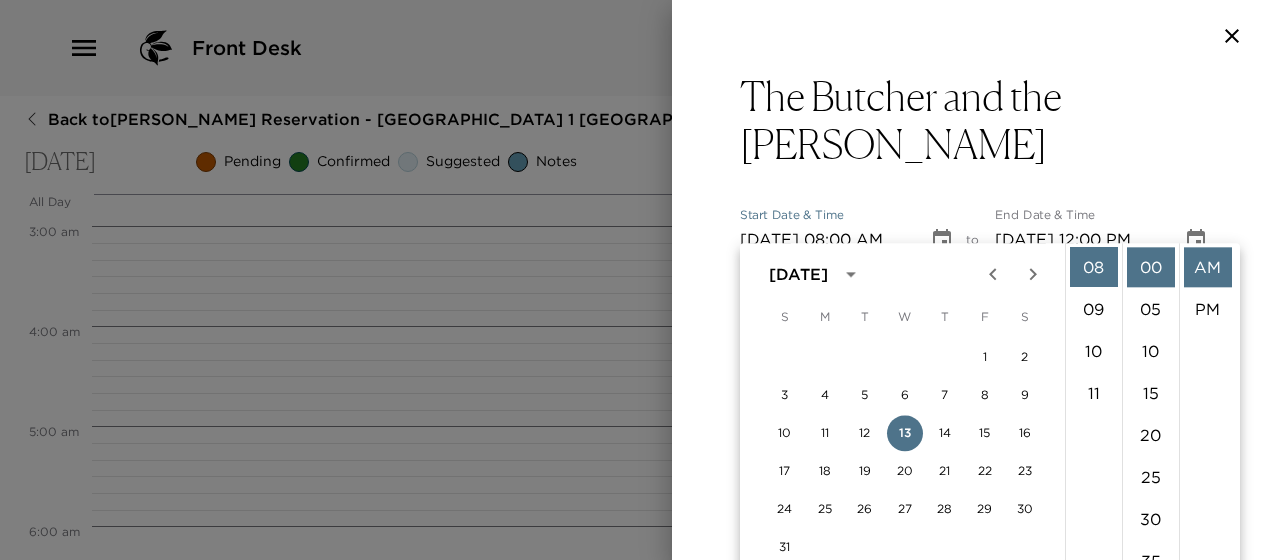 click on "to" at bounding box center (972, 244) 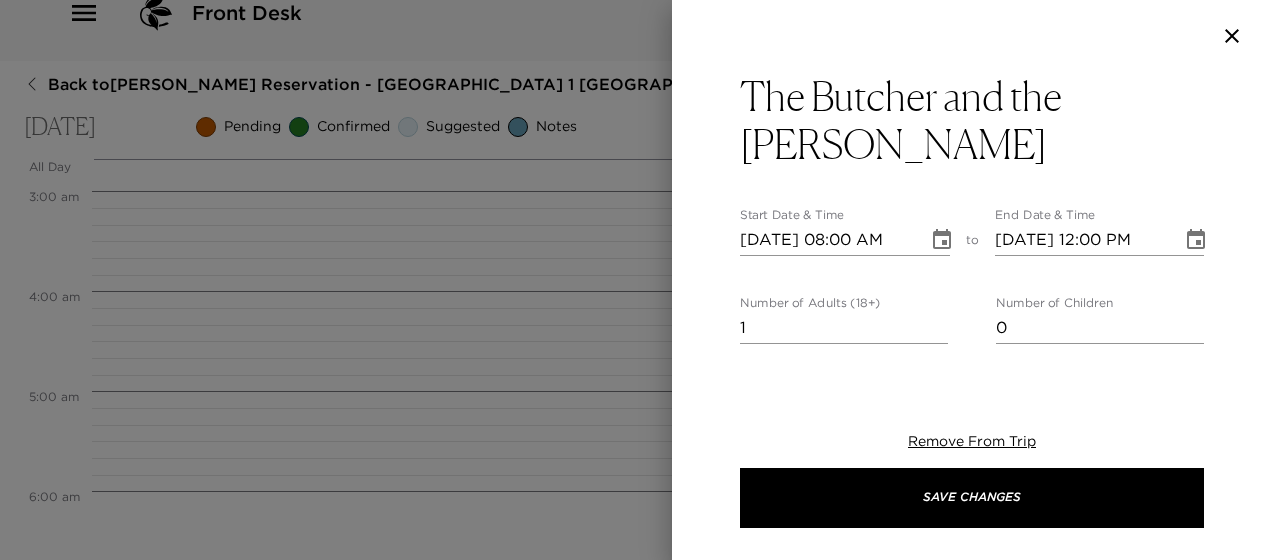 scroll, scrollTop: 0, scrollLeft: 0, axis: both 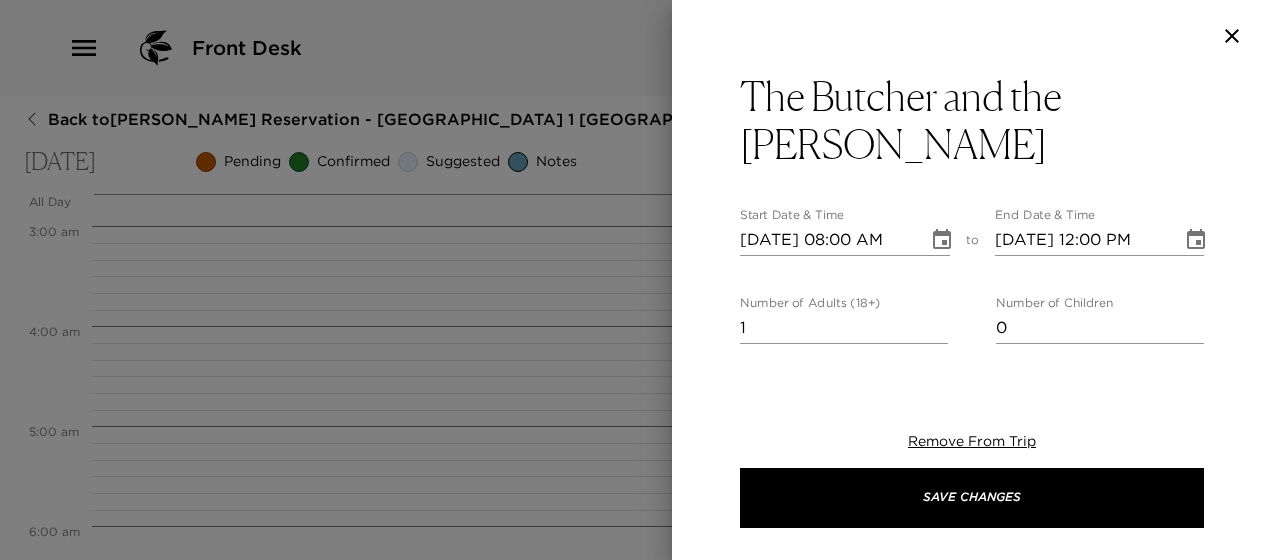 click on "1" at bounding box center [844, 328] 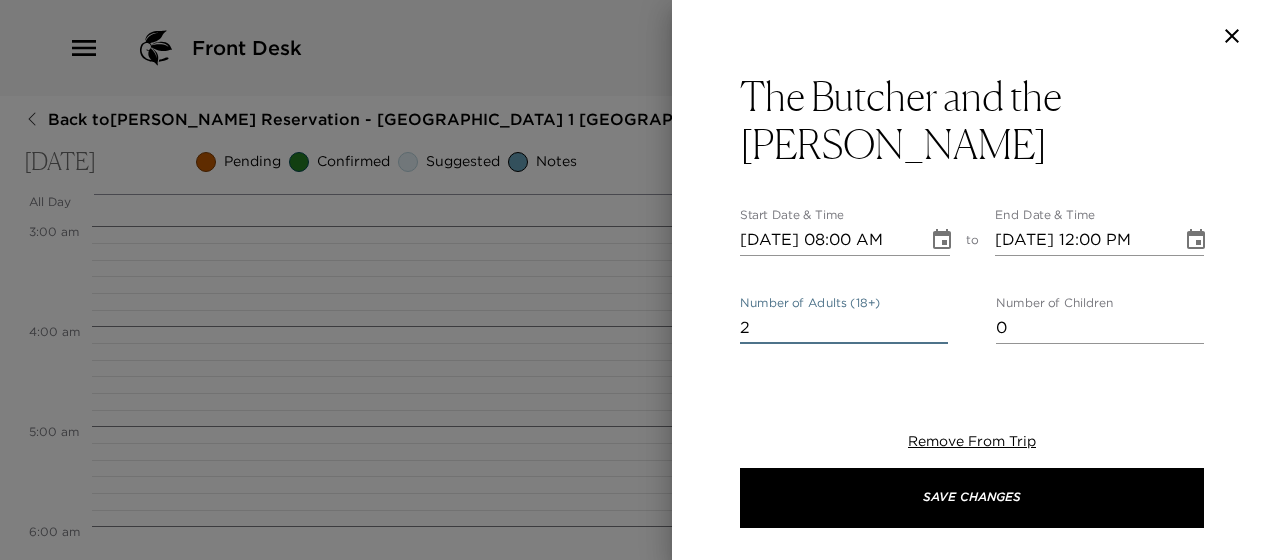 type on "2" 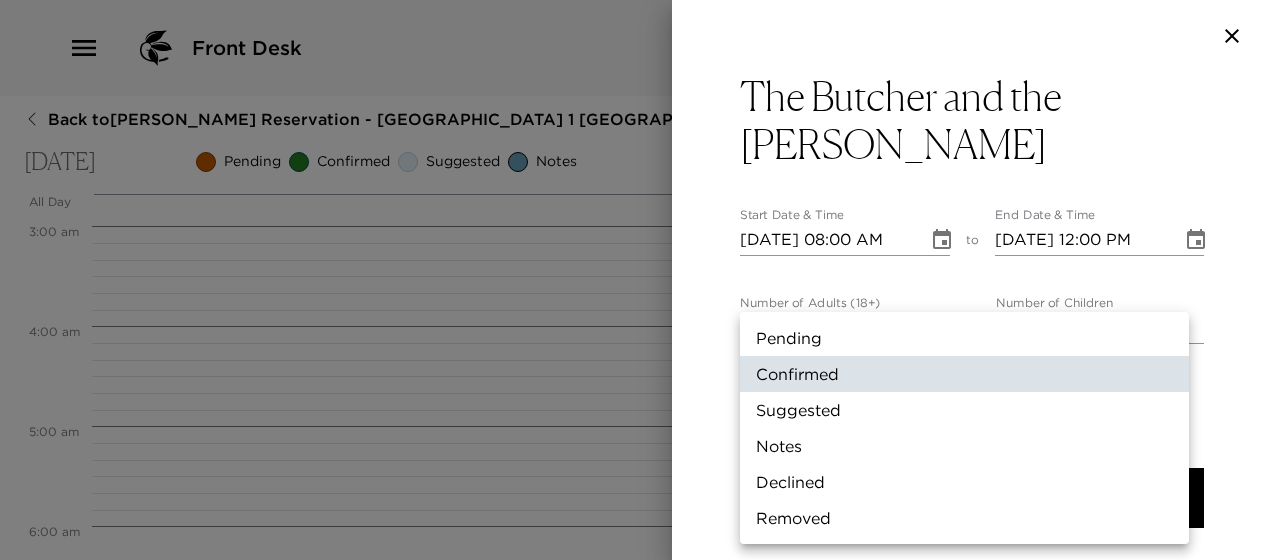 click on "Front Desk Back to  [PERSON_NAME][GEOGRAPHIC_DATA] - [GEOGRAPHIC_DATA] 1 [GEOGRAPHIC_DATA], [US_STATE] [DATE] Pending Confirmed Suggested Notes Trip View Agenda View PDF View Print All Day [DATE] 12:00 AM 1:00 AM 2:00 AM 3:00 AM 4:00 AM 5:00 AM 6:00 AM 7:00 AM 8:00 AM 9:00 AM 10:00 AM 11:00 AM 12:00 PM 1:00 PM 2:00 PM 3:00 PM 4:00 PM 5:00 PM 6:00 PM 7:00 PM 8:00 PM 9:00 PM 10:00 PM 11:00 PM Clone Custom [PERSON_NAME] ​ Results (1) Butcher and the [PERSON_NAME] The [PERSON_NAME] and the [PERSON_NAME] Start Date & Time [DATE] 08:00 AM to End Date & Time [DATE] 12:00 PM Number of Adults (18+) 2 Number of Children 0 Status Confirmed Confirmed Hide From Member Request Transportation Concierge Notes x Cost ​ x Address ​ [STREET_ADDRESS][US_STATE][US_STATE] x Phone Number ​ [PHONE_NUMBER] Email ​ Website ​ [URL][DOMAIN_NAME] Cancellation Policy ​ No Reservations Taken Recommended Attire ​ undefined Age Range ​ undefined Remove From Trip Save Changes Pending Confirmed" at bounding box center [636, 280] 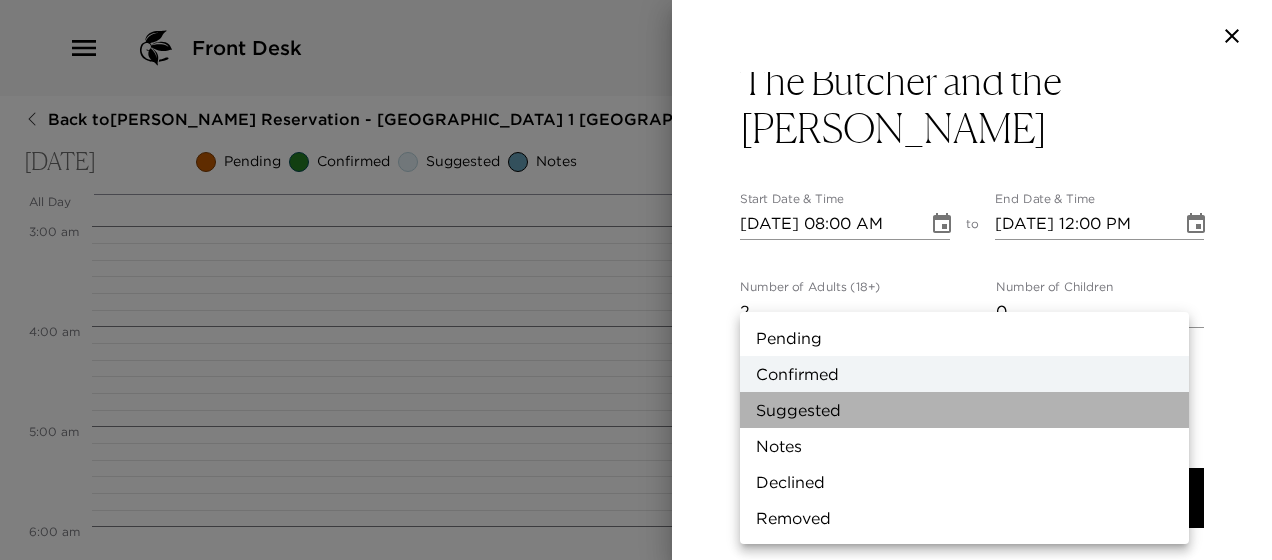 click on "Suggested" at bounding box center [964, 410] 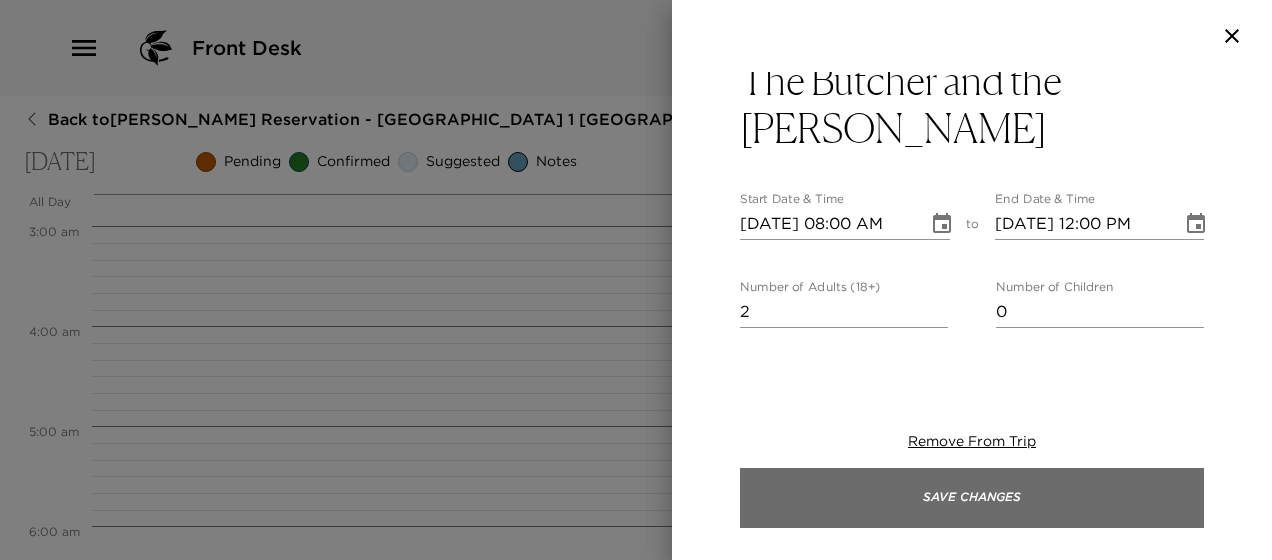 click on "Save Changes" at bounding box center (972, 498) 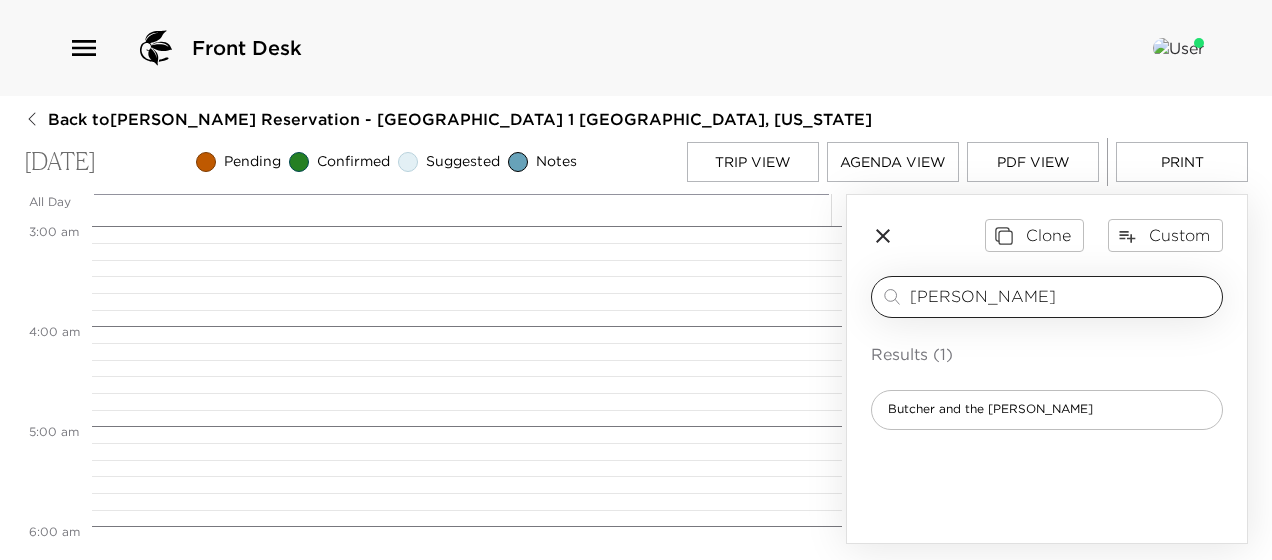 click on "[PERSON_NAME]" at bounding box center (1062, 296) 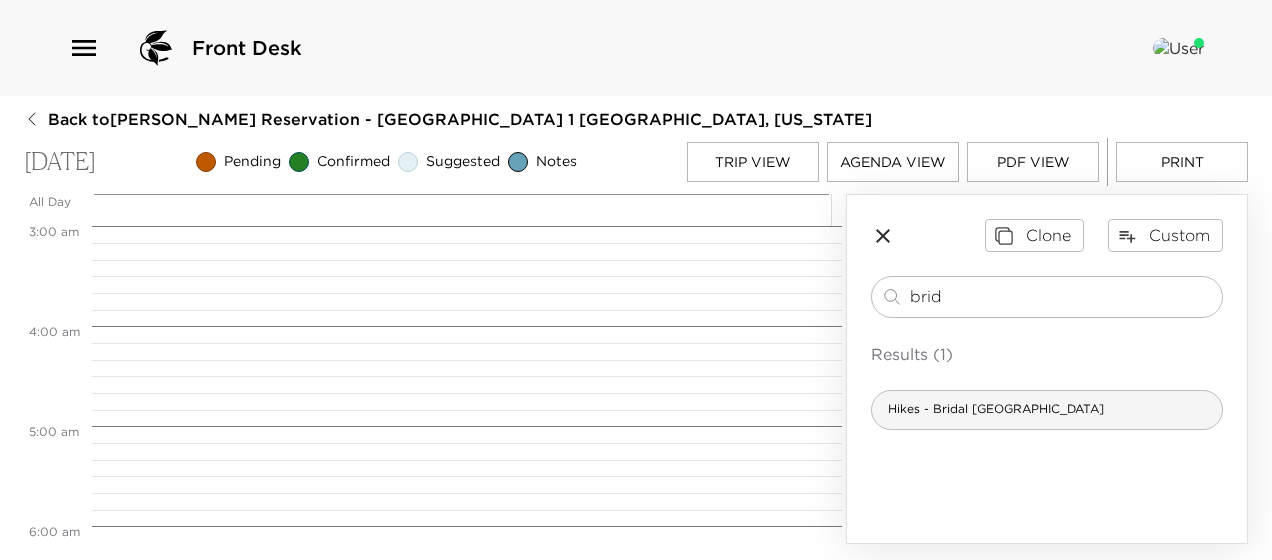 type on "brid" 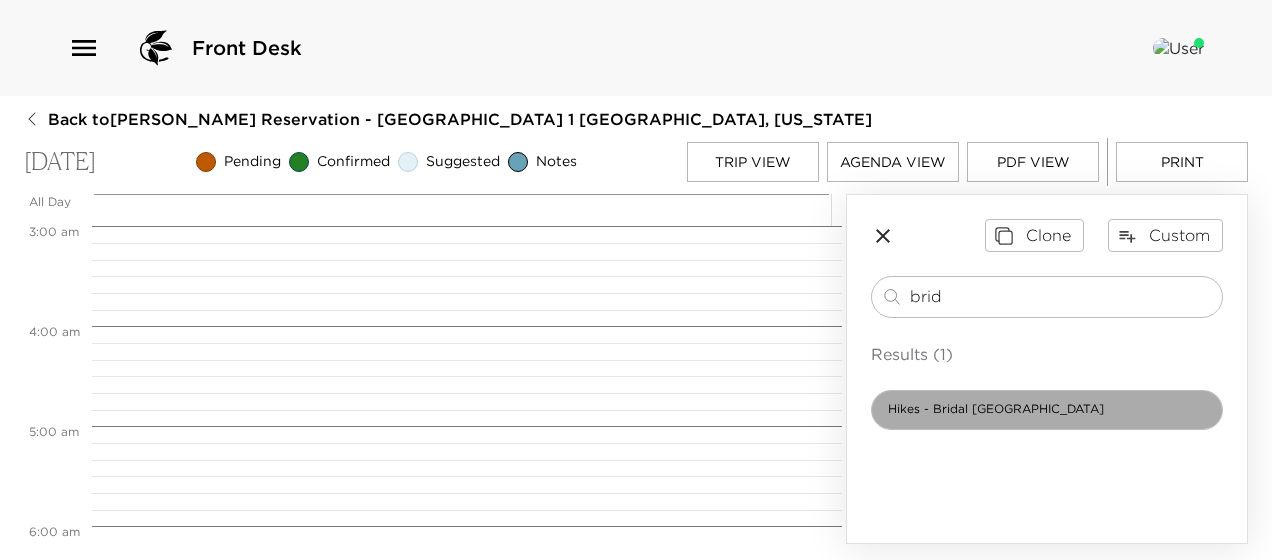 click on "Hikes - Bridal [GEOGRAPHIC_DATA]" at bounding box center (996, 409) 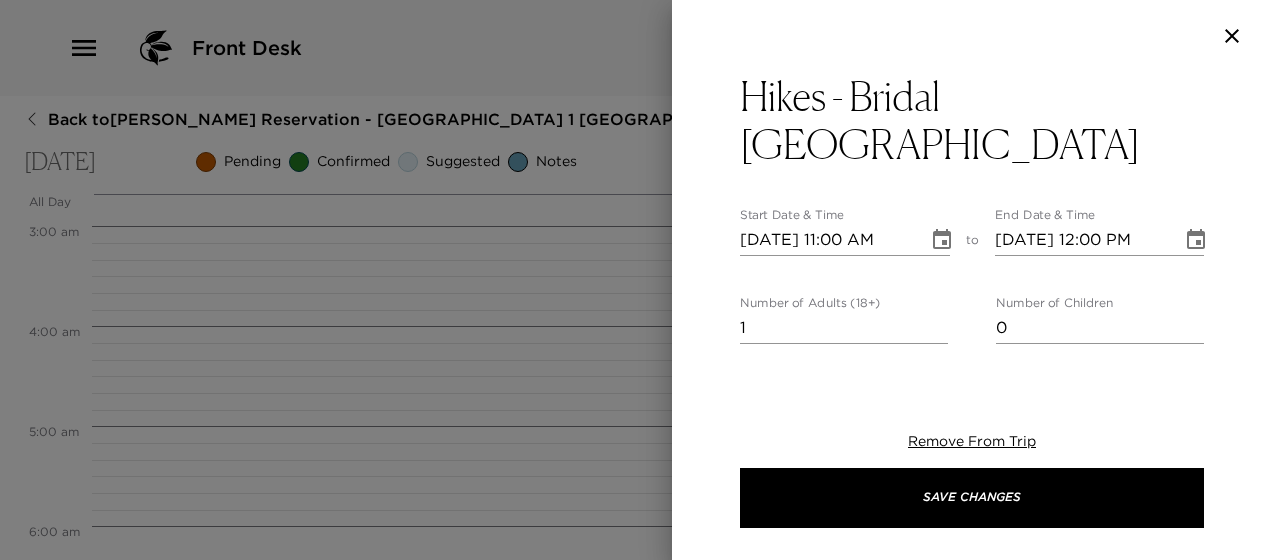 type on "Discover this 2.0-mile out-and-back trail near [GEOGRAPHIC_DATA], [US_STATE]. Generally considered a moderately challenging route, it takes an average of 1 h 28 min to complete. This is a very popular area for hiking and running, so you'll likely encounter other people while exploring. The best times to visit this trail are May through October. Dogs are welcome but must be on a leash.
This trail leads to the base of a beautiful waterfall. The trail itself is quite rocky, so appropriate hiking footwear is highly recommended, and if the water is high, you might consider bringing extra socks as well, so your feet stay dry after a creek crossing or two!" 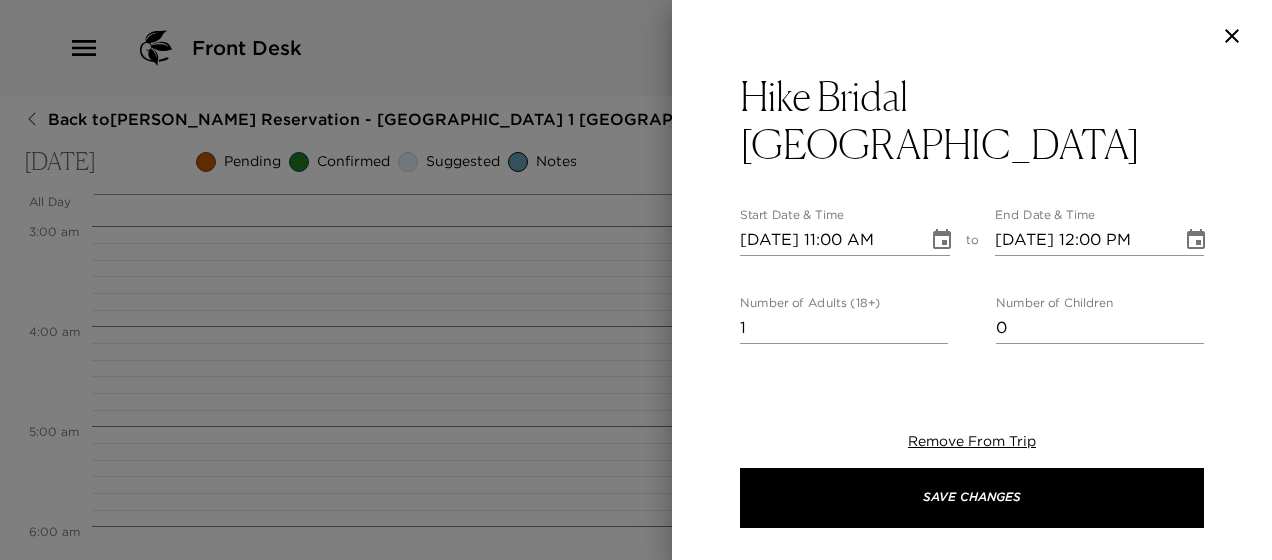 click 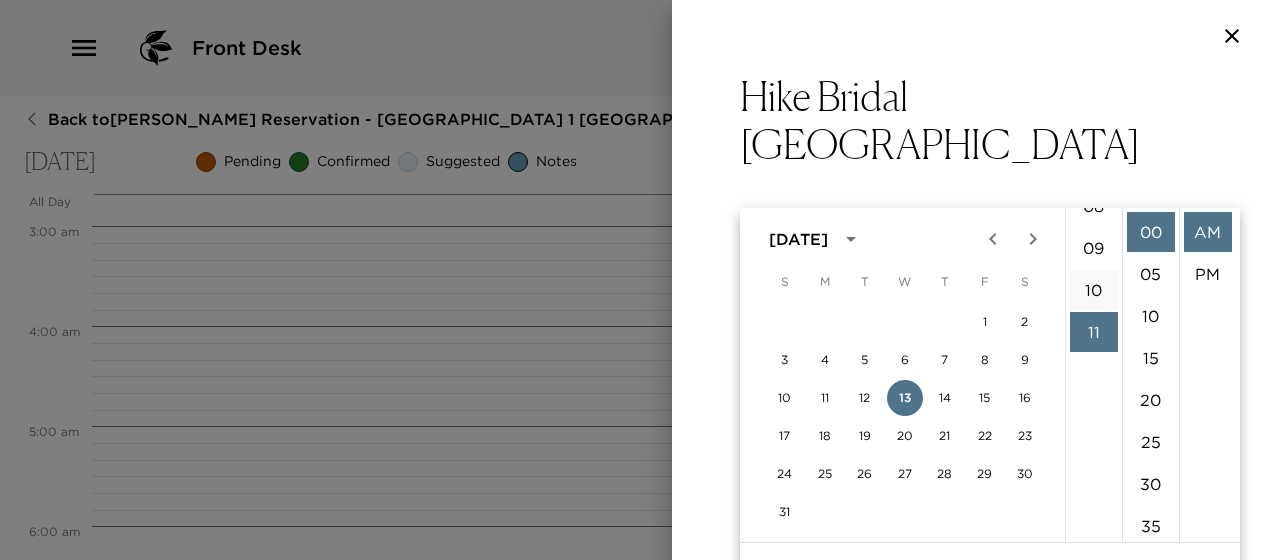 click on "10" at bounding box center (1094, 290) 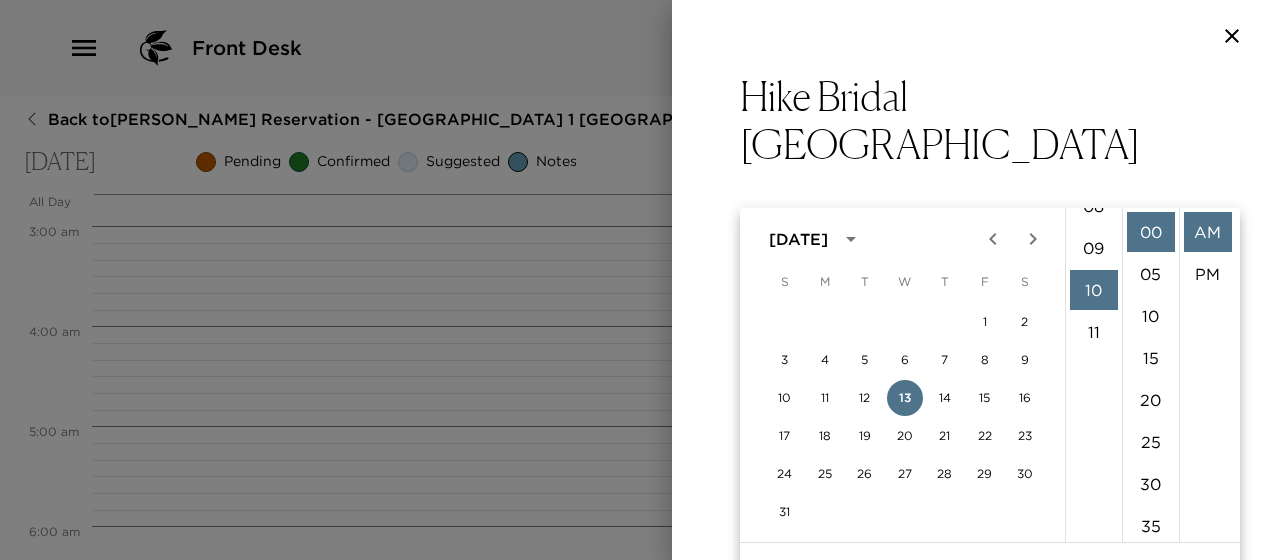 scroll, scrollTop: 420, scrollLeft: 0, axis: vertical 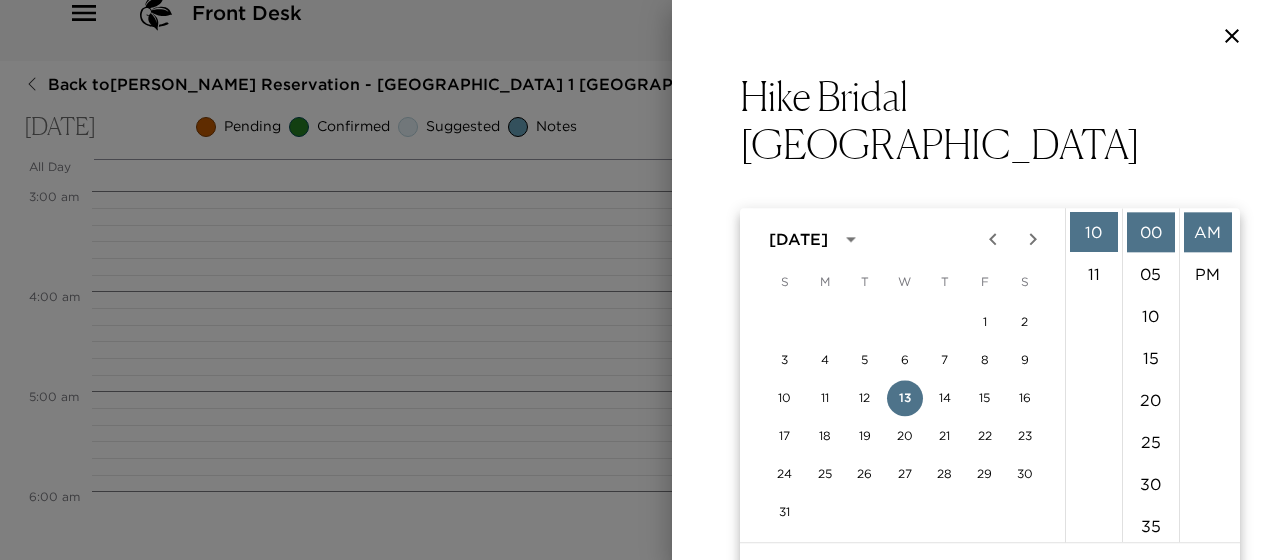 click at bounding box center (942, 240) 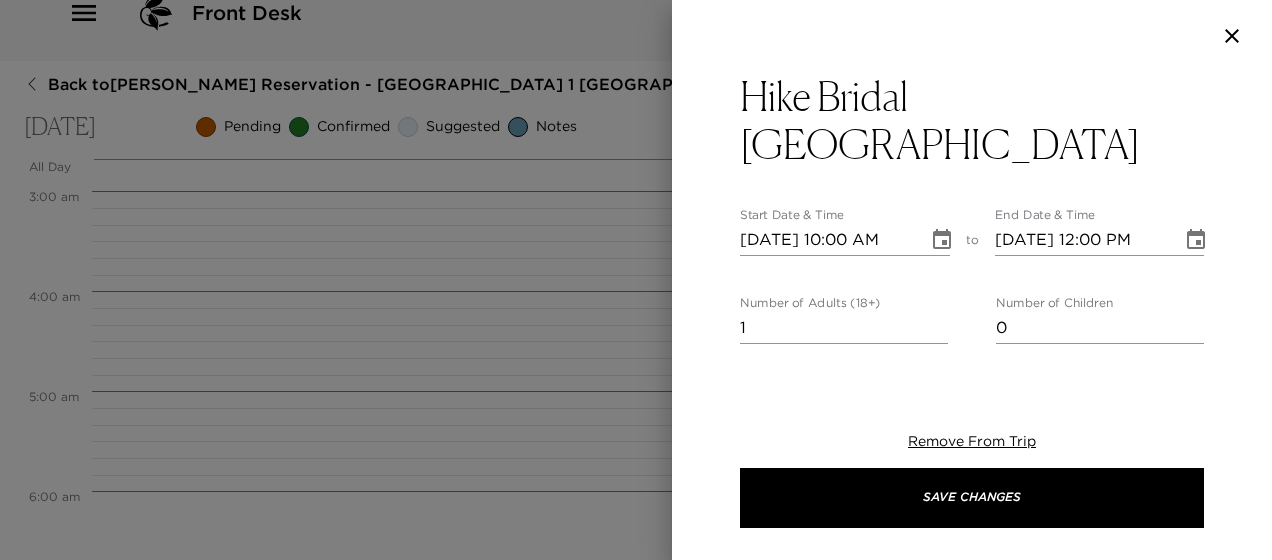 scroll, scrollTop: 0, scrollLeft: 0, axis: both 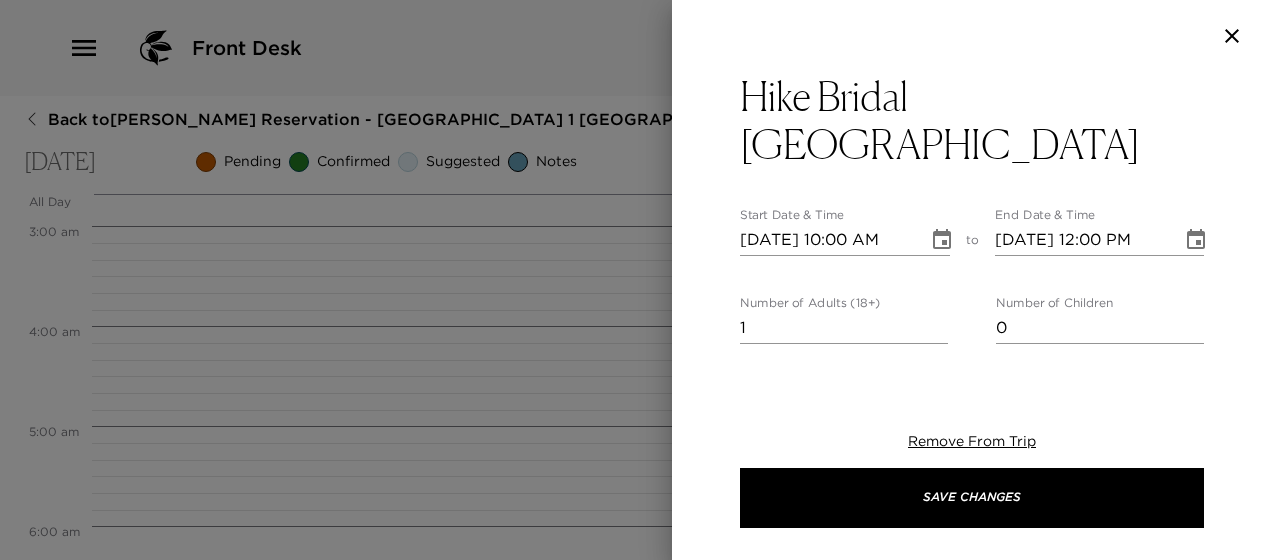 click on "Start Date & Time [DATE] 10:00 AM to End Date & Time [DATE] 12:00 PM" at bounding box center [972, 232] 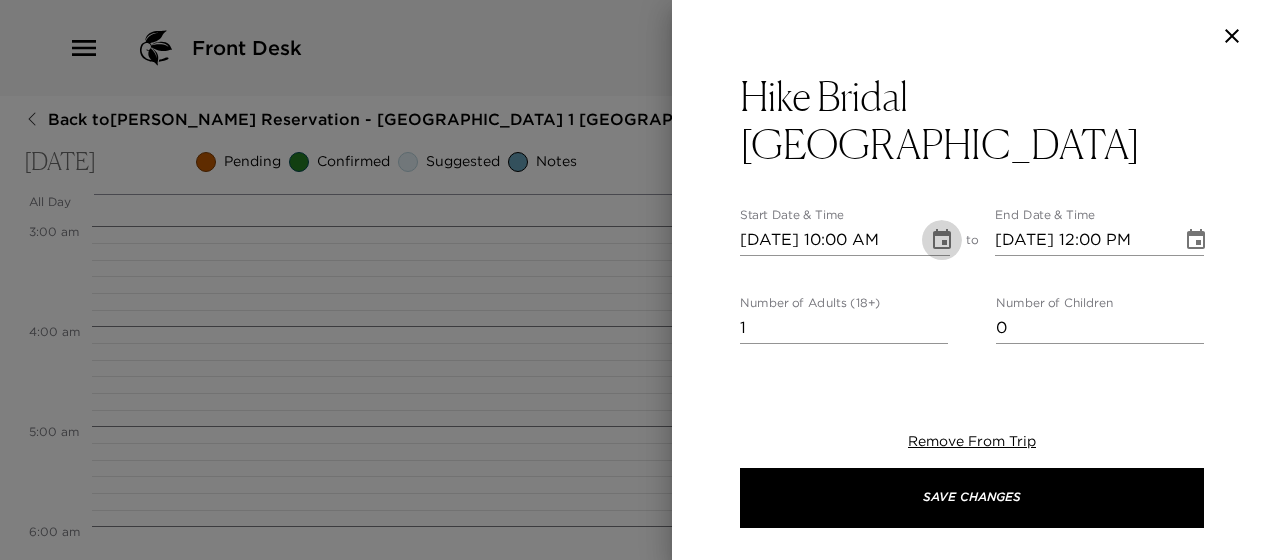 click 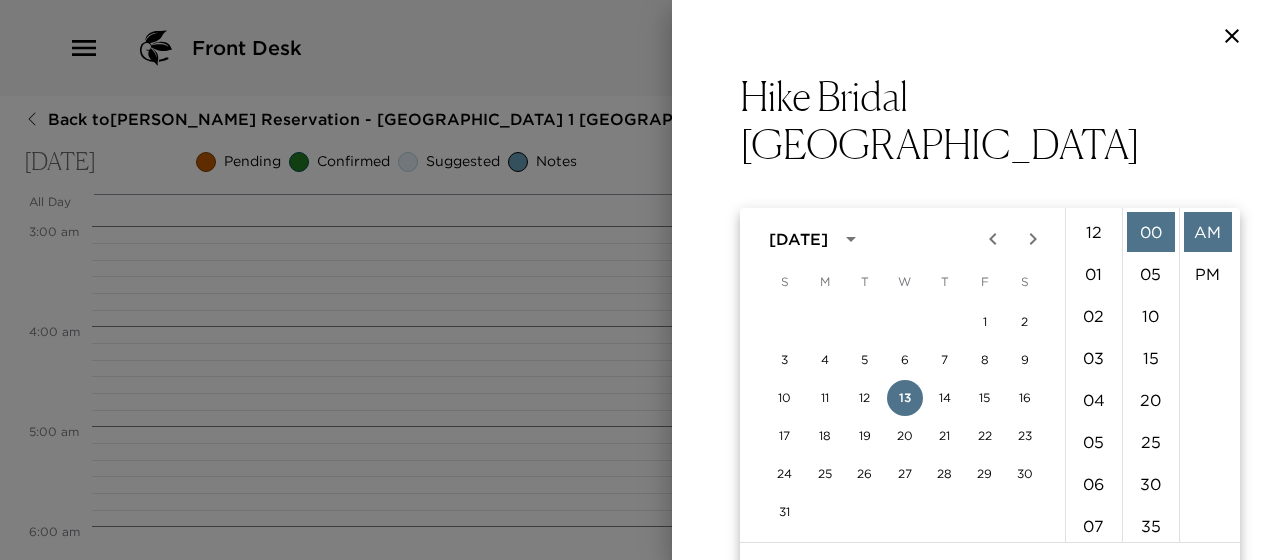 scroll, scrollTop: 420, scrollLeft: 0, axis: vertical 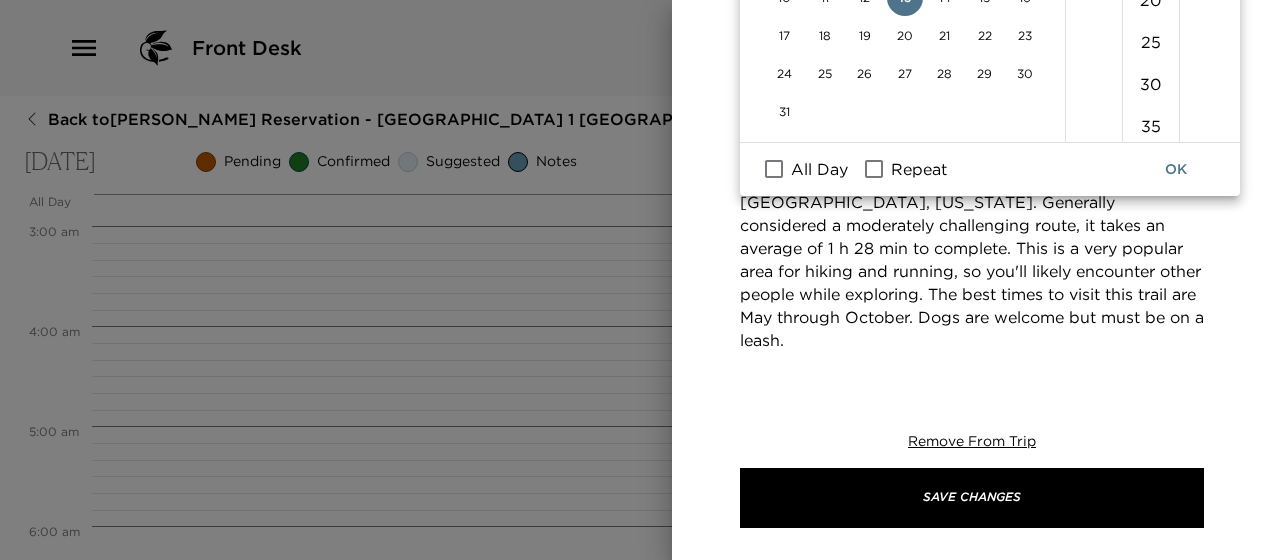 click on "All Day" at bounding box center (774, 169) 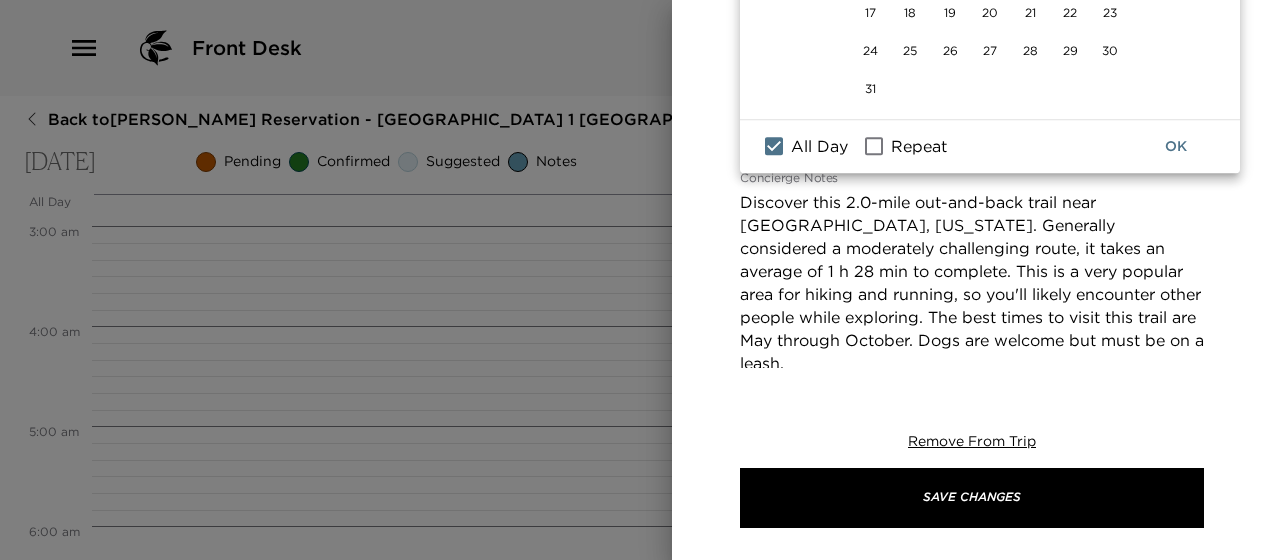 scroll, scrollTop: 422, scrollLeft: 0, axis: vertical 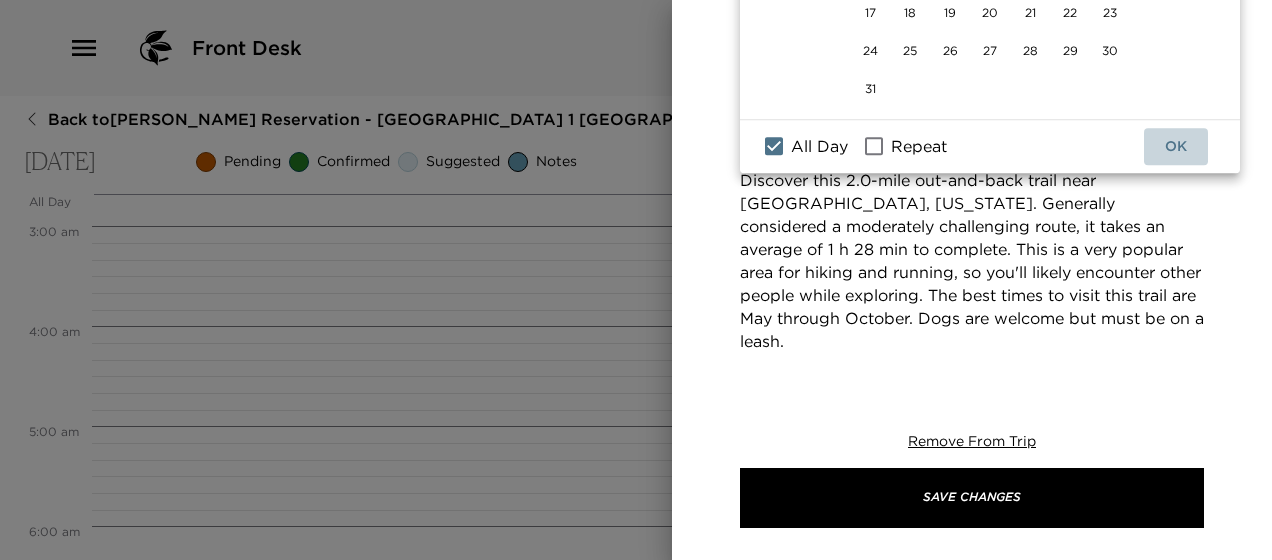 click on "OK" at bounding box center (1176, 146) 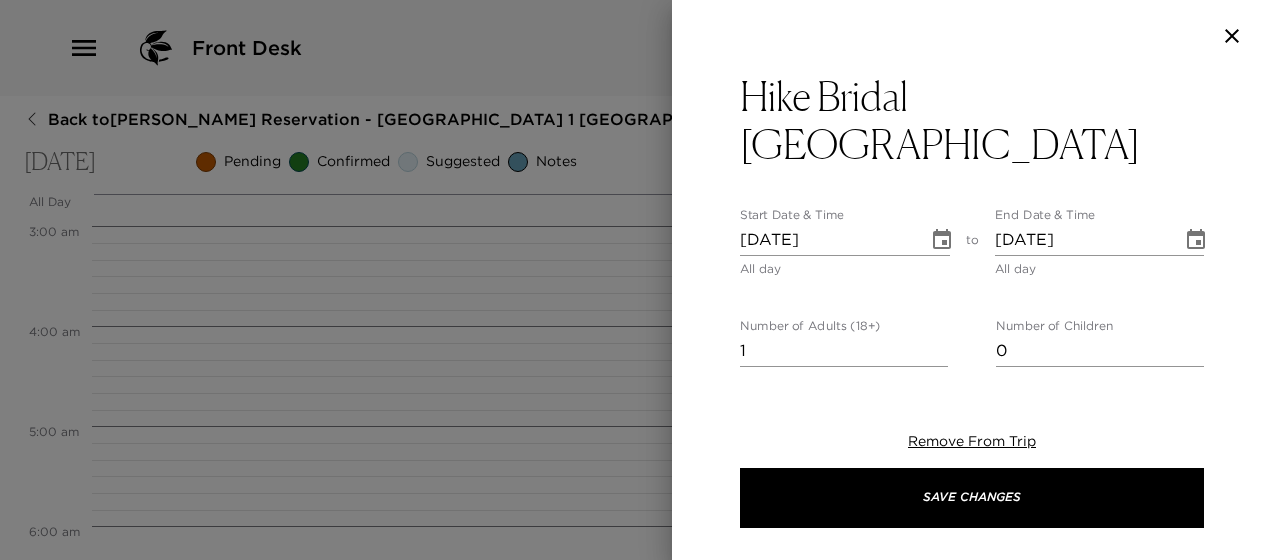 scroll, scrollTop: 200, scrollLeft: 0, axis: vertical 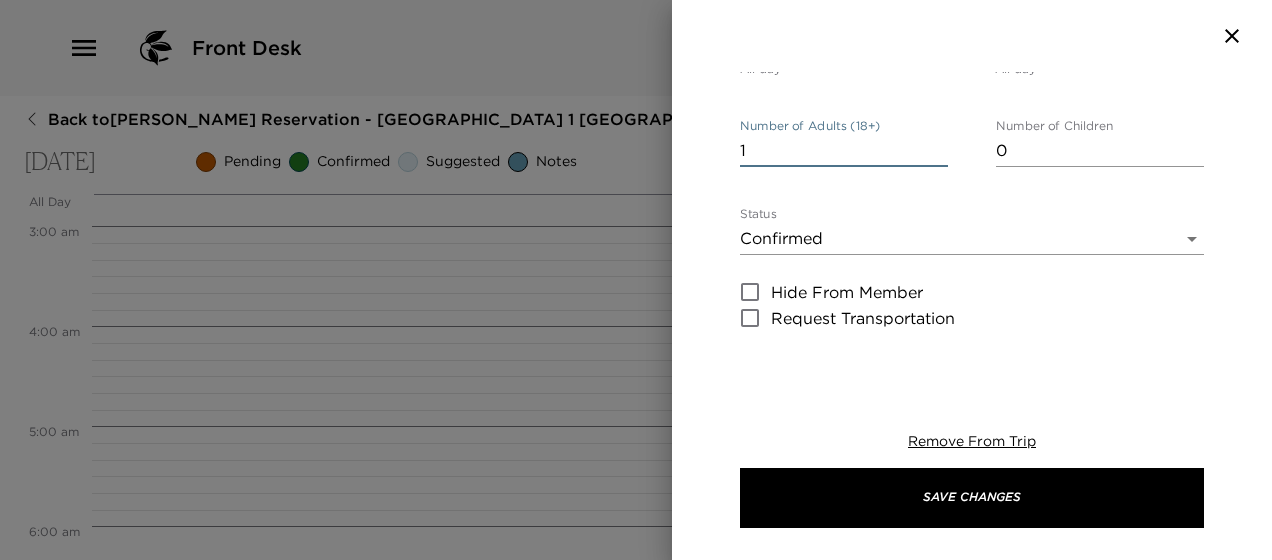 click on "1" at bounding box center (844, 151) 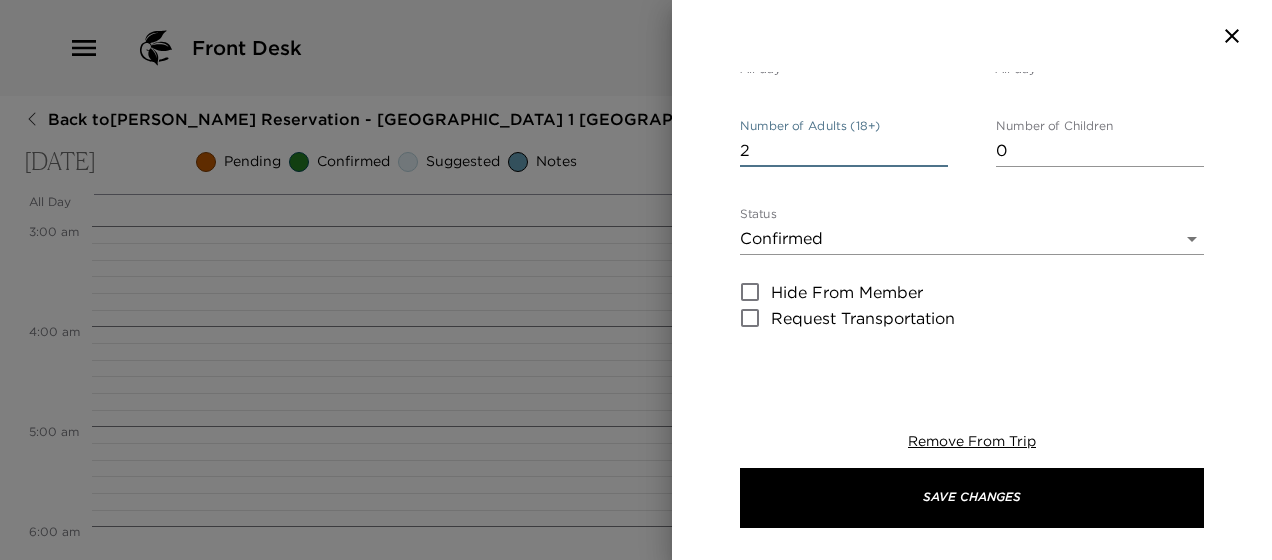 type on "2" 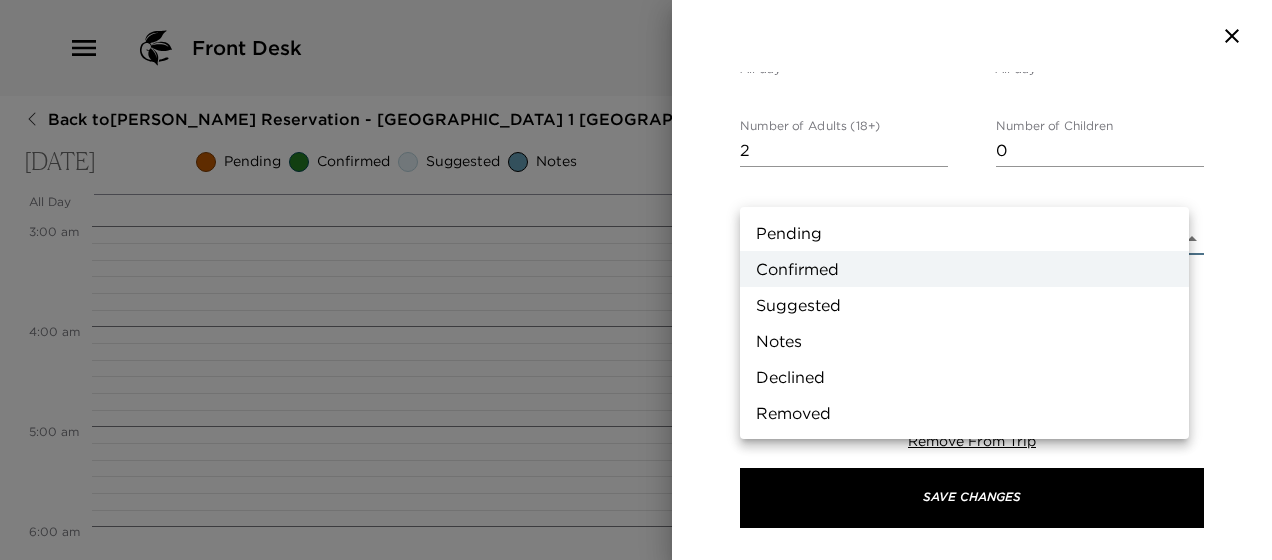 drag, startPoint x: 839, startPoint y: 298, endPoint x: 851, endPoint y: 326, distance: 30.463093 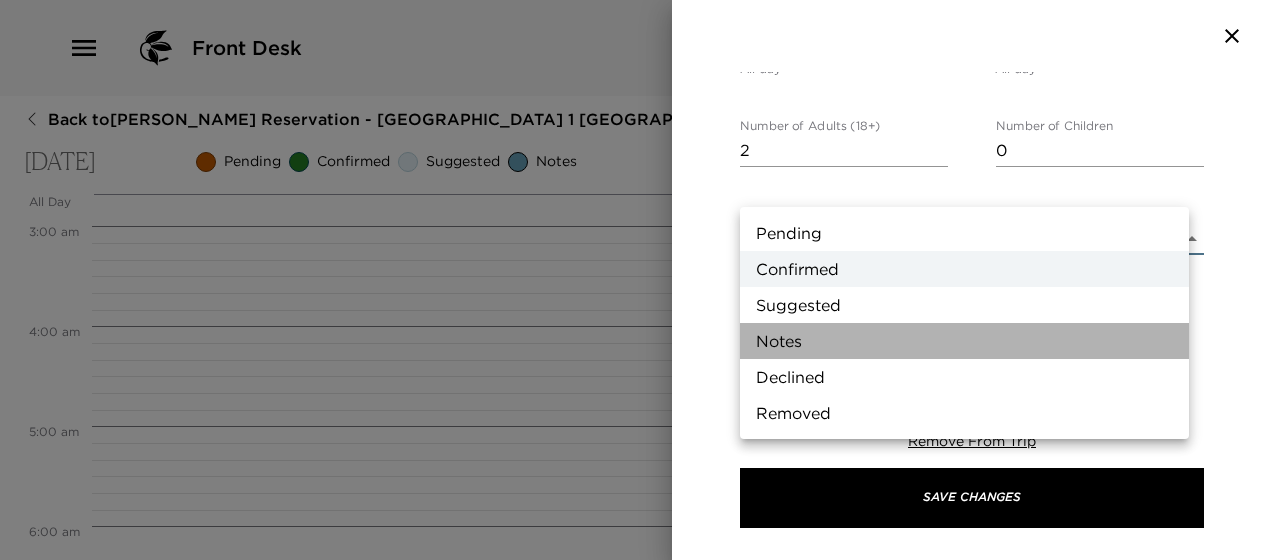 click on "Notes" at bounding box center [964, 341] 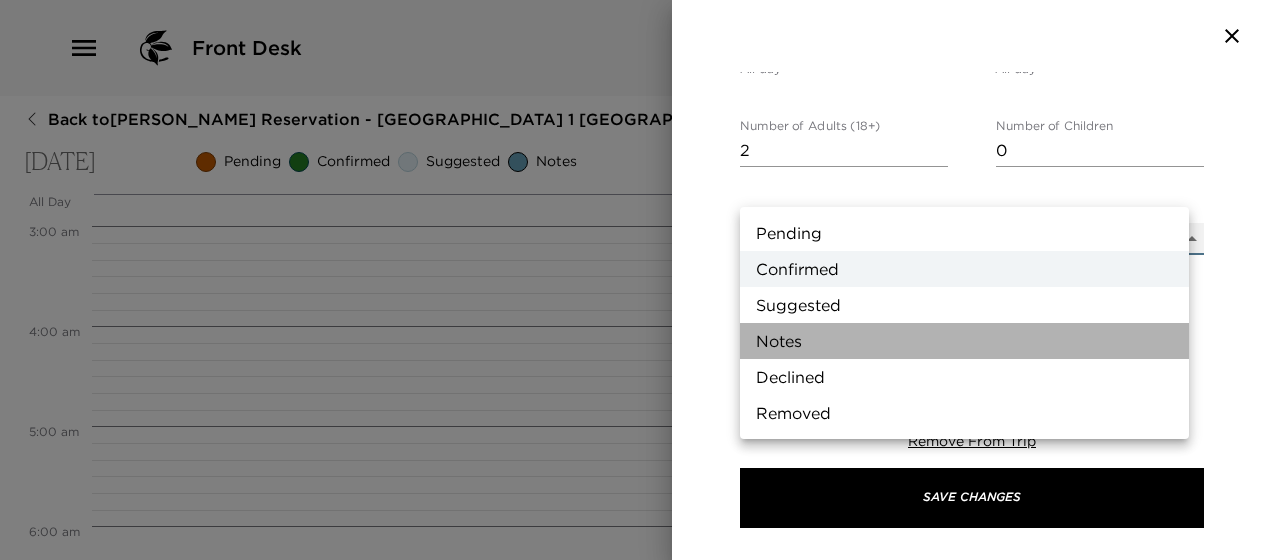 type on "Concierge Note" 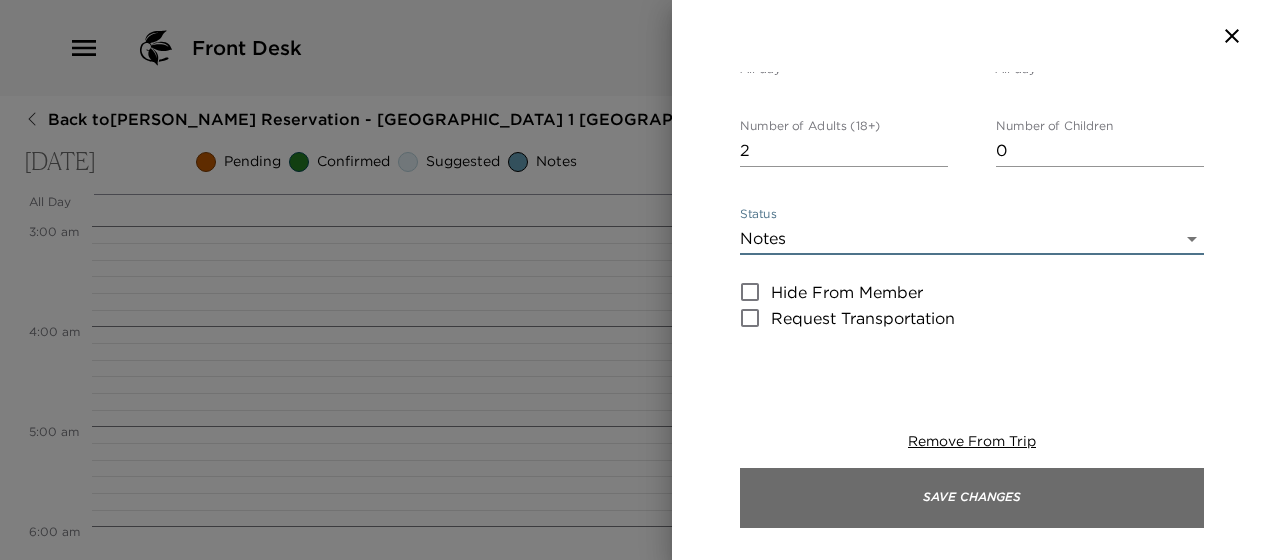 click on "Save Changes" at bounding box center [972, 498] 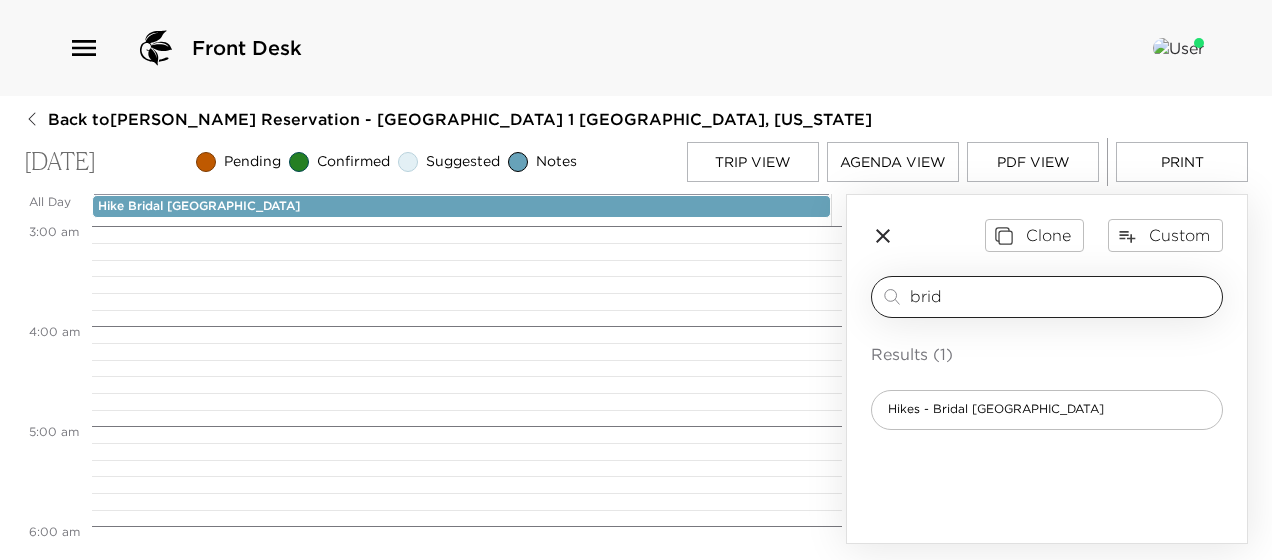 click on "brid" at bounding box center [1062, 296] 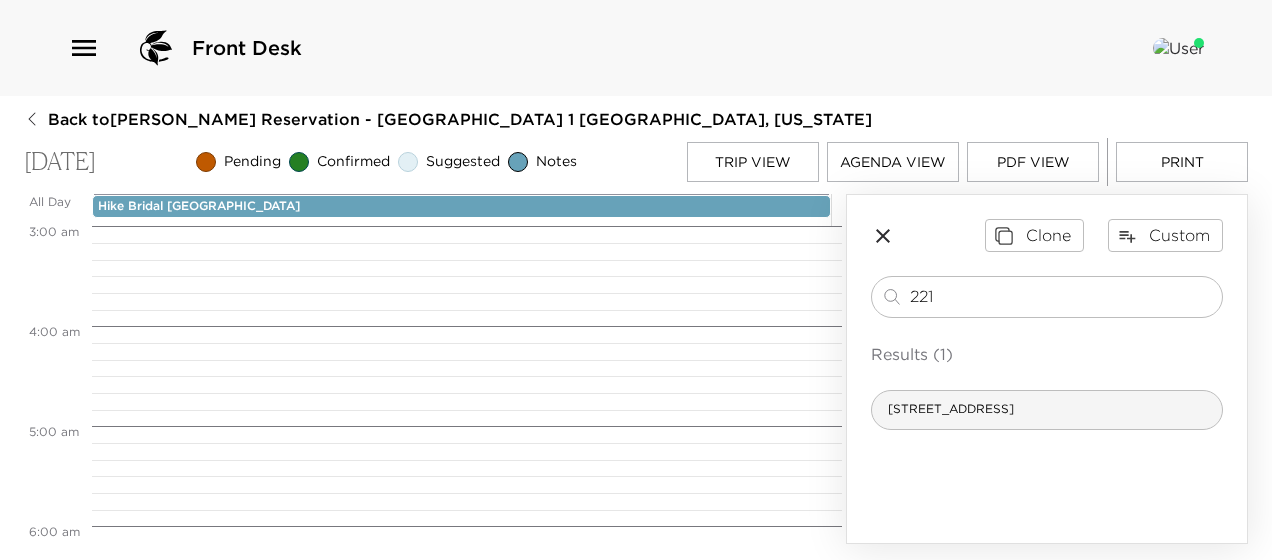 type on "221" 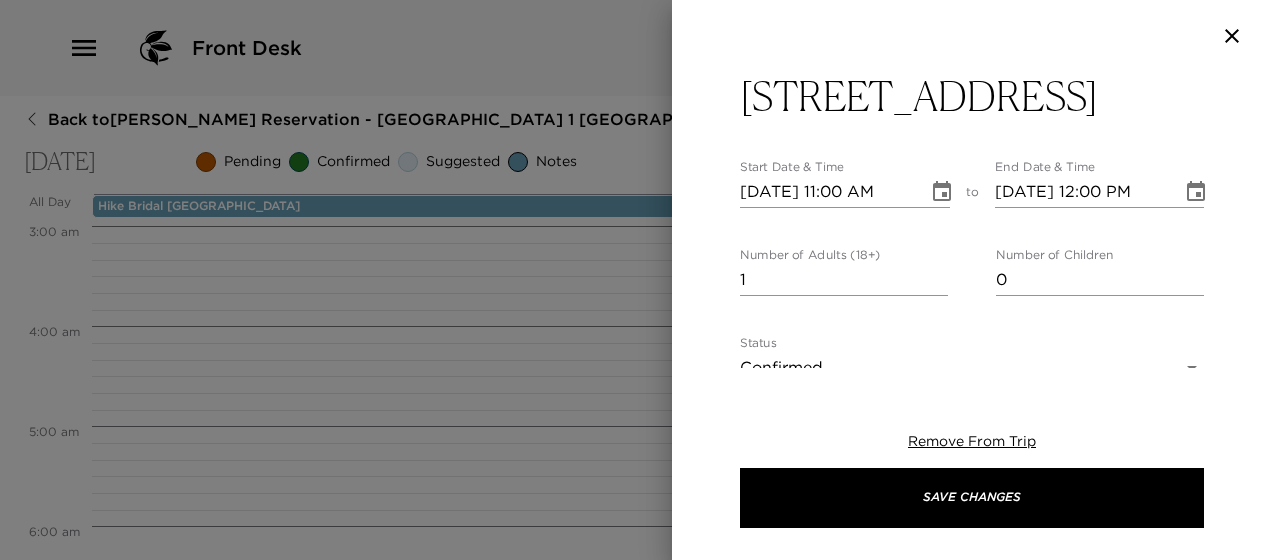type on "[STREET_ADDRESS] is a restaurant set in a tastefully refurbished historic home, just steps from the Gondola in [GEOGRAPHIC_DATA] [US_STATE]. For years, 221 has been renowned for its intimate atmosphere, delectable cuisine, extensive wine list and uncompromising quality. The friendly knowledgeable service perfects your fine dining experience in [GEOGRAPHIC_DATA] and features cuisine classified as New American with an eclectic blend of flavors and styles. A mélange of seafood, game and poultry, with accompaniments that range from deep south to Calypso to classical French to Californian cuisine to Creole. Please allow for a 15-minute gondola ride and a 5-minute walk to [STREET_ADDRESS]." 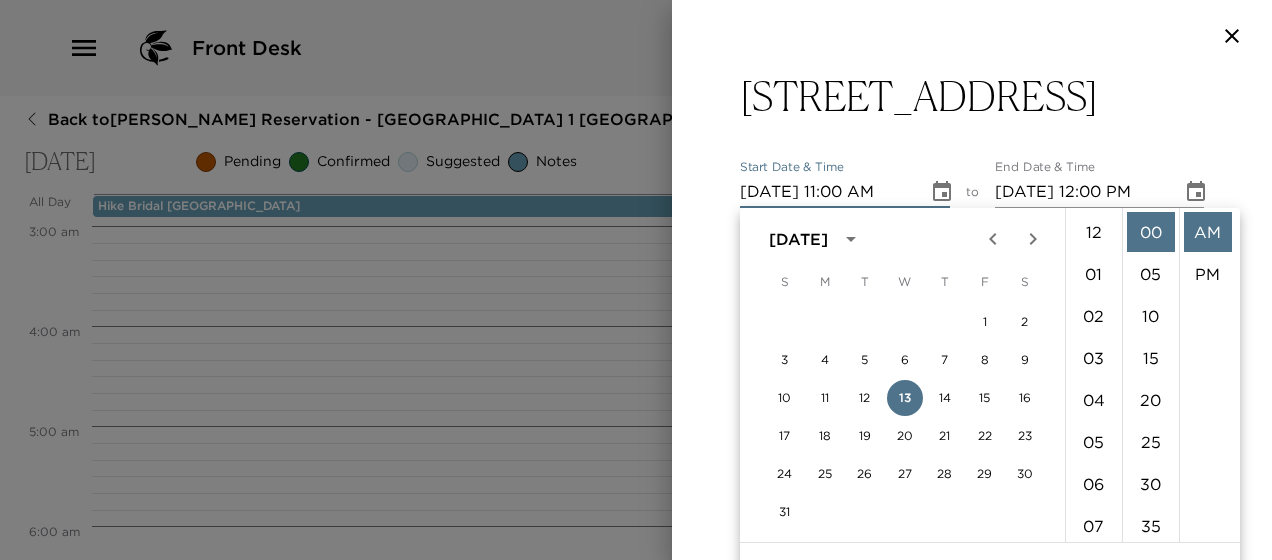 scroll, scrollTop: 462, scrollLeft: 0, axis: vertical 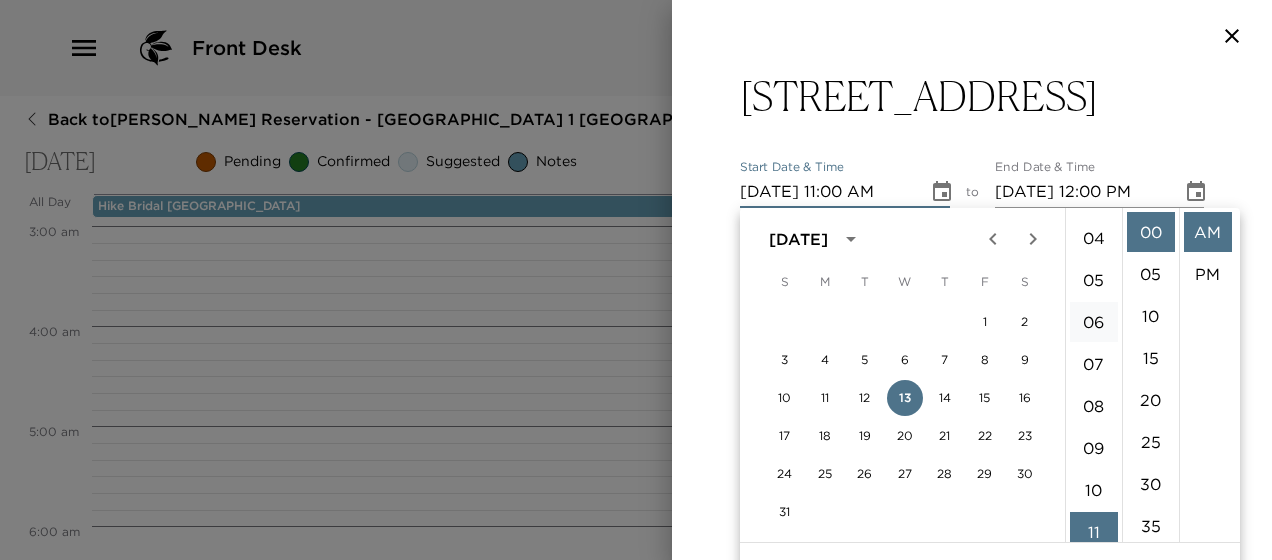 click on "06" at bounding box center (1094, 322) 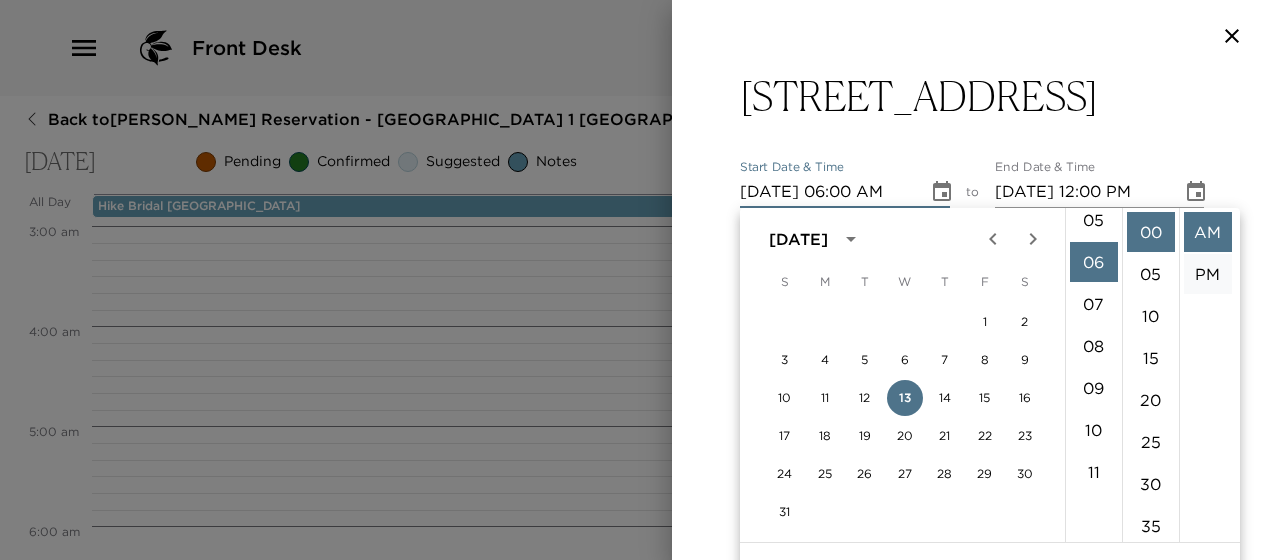 scroll, scrollTop: 252, scrollLeft: 0, axis: vertical 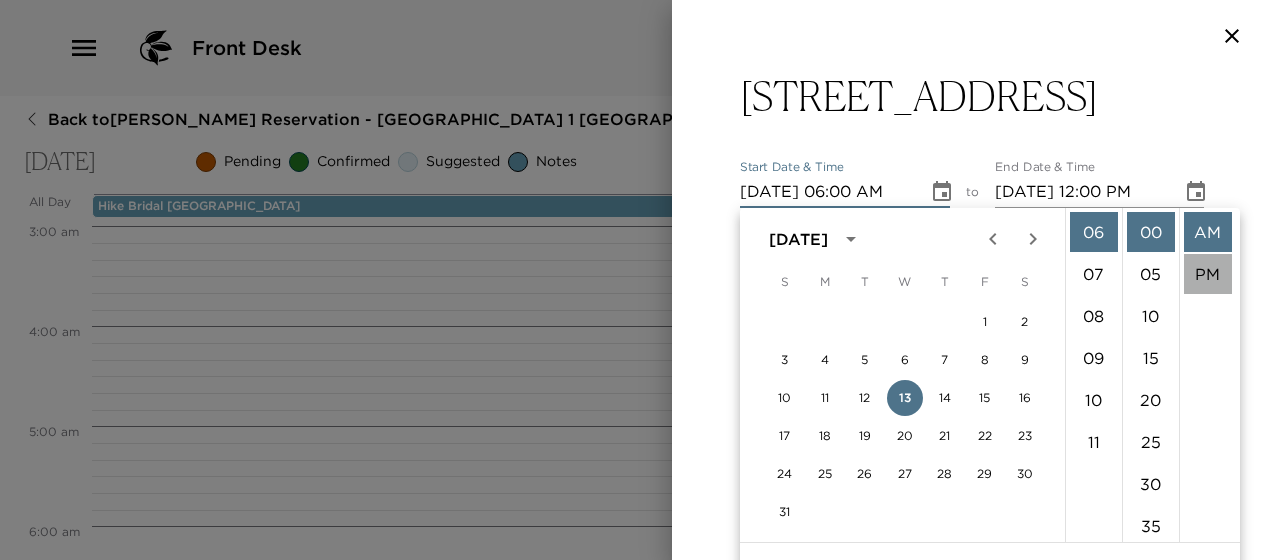 click on "PM" at bounding box center (1208, 274) 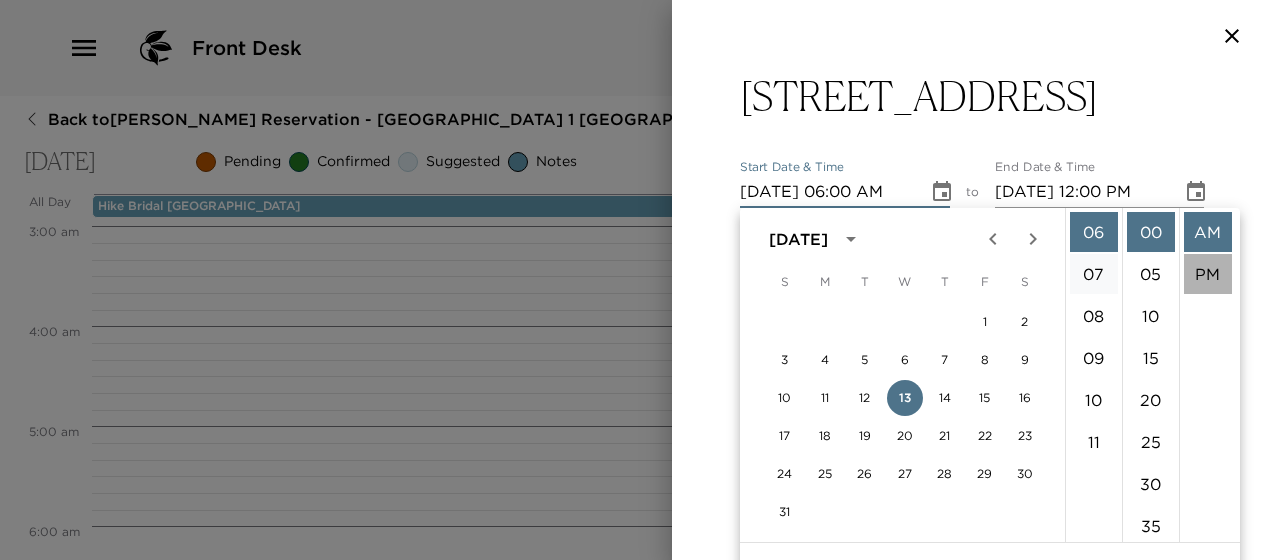 type on "[DATE] 06:00 PM" 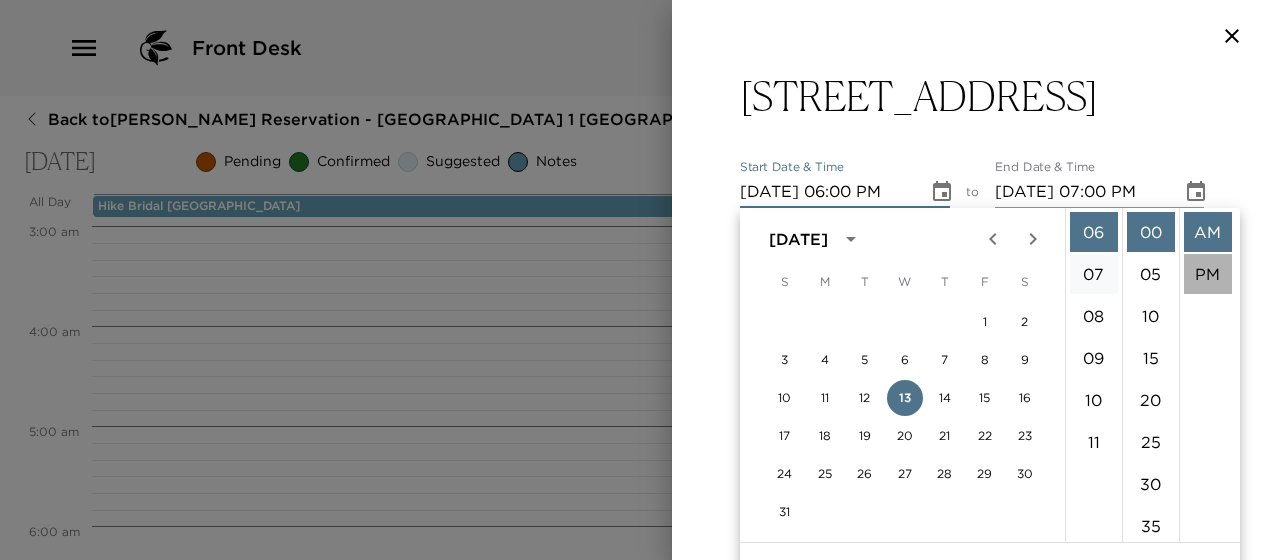 scroll, scrollTop: 42, scrollLeft: 0, axis: vertical 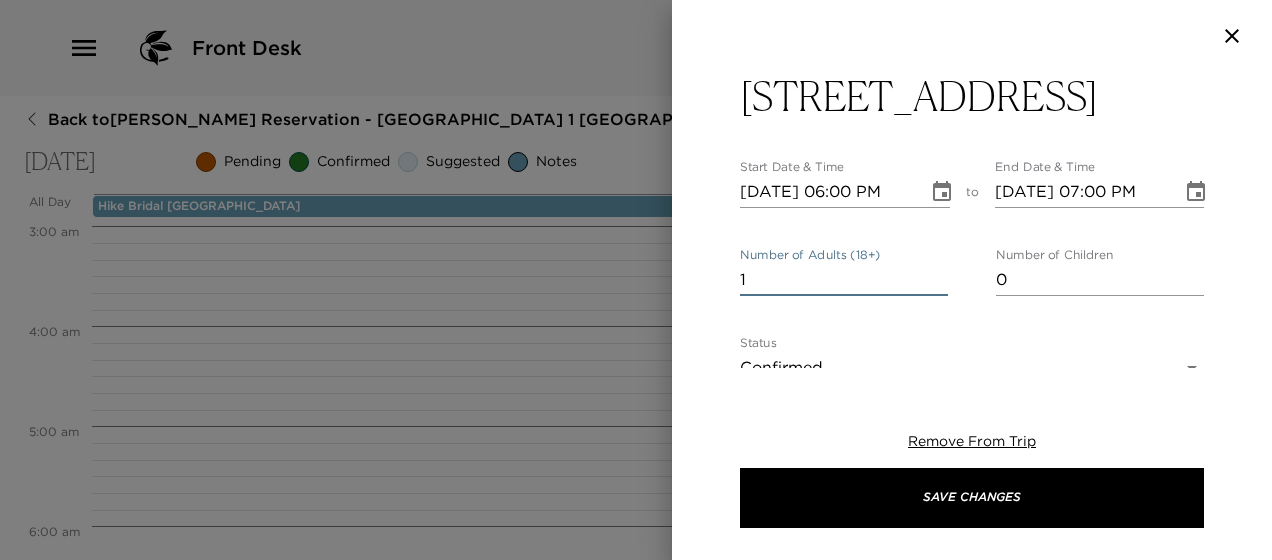 click on "1" at bounding box center (844, 280) 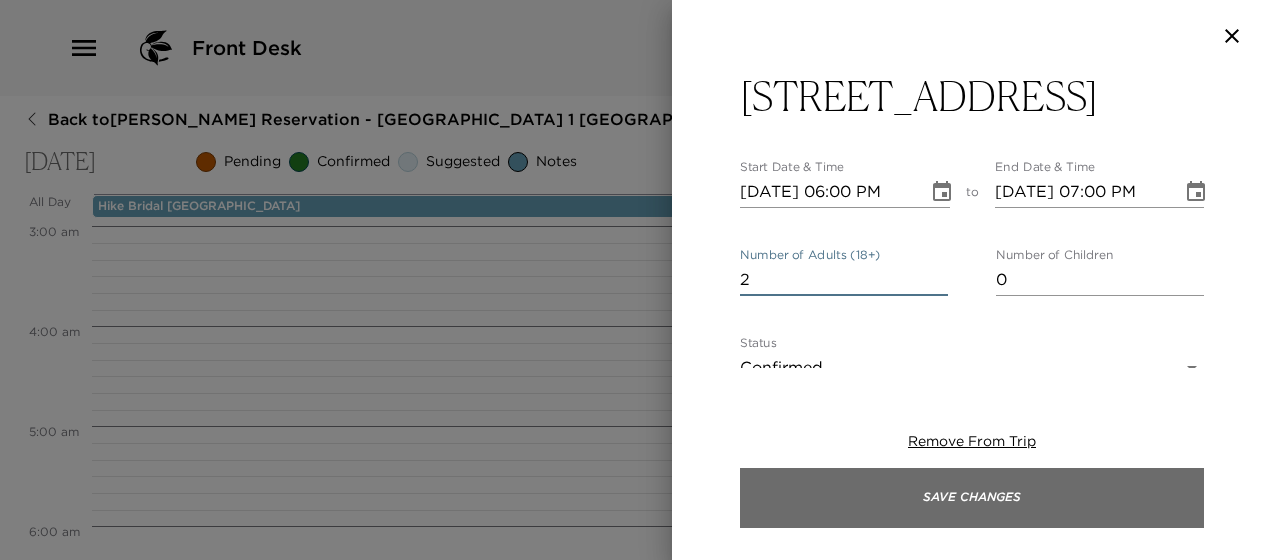 type on "2" 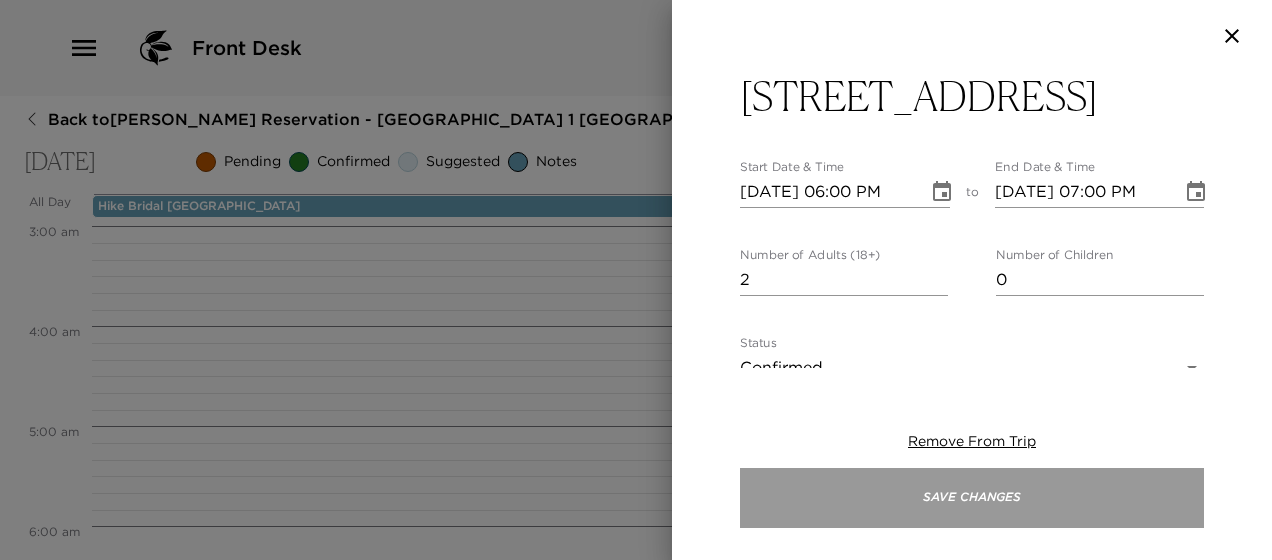 click on "Save Changes" at bounding box center (972, 498) 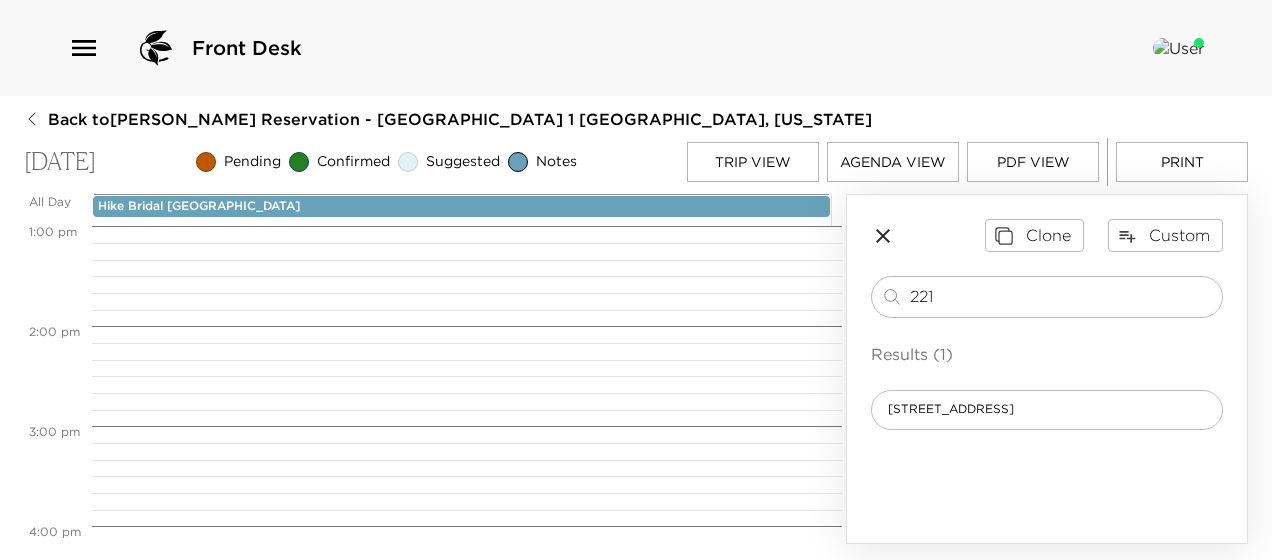 scroll, scrollTop: 1700, scrollLeft: 0, axis: vertical 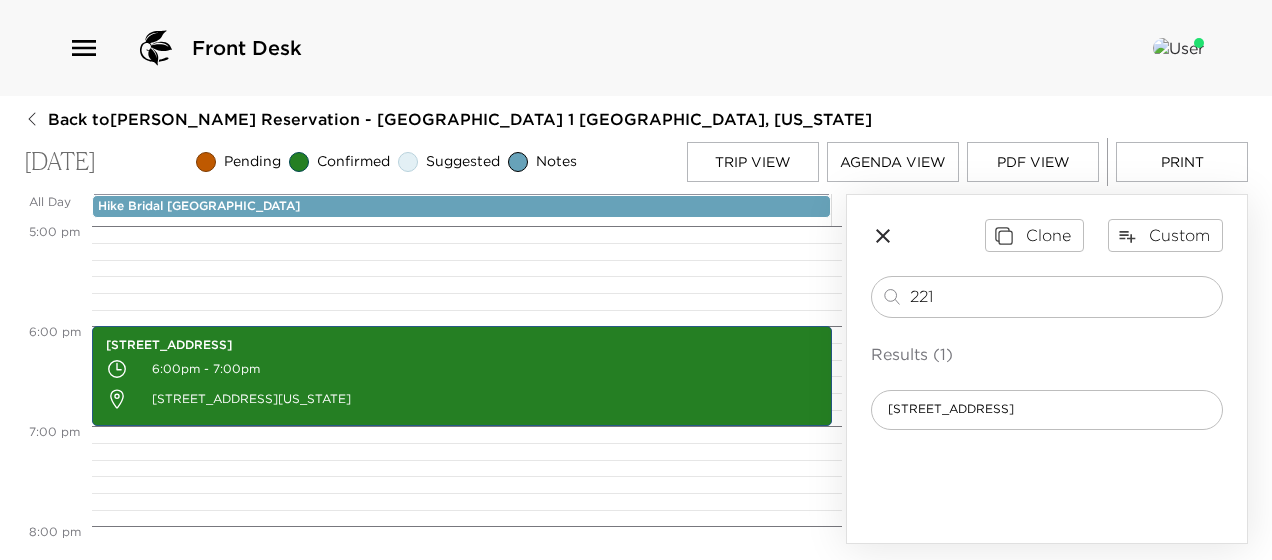 click 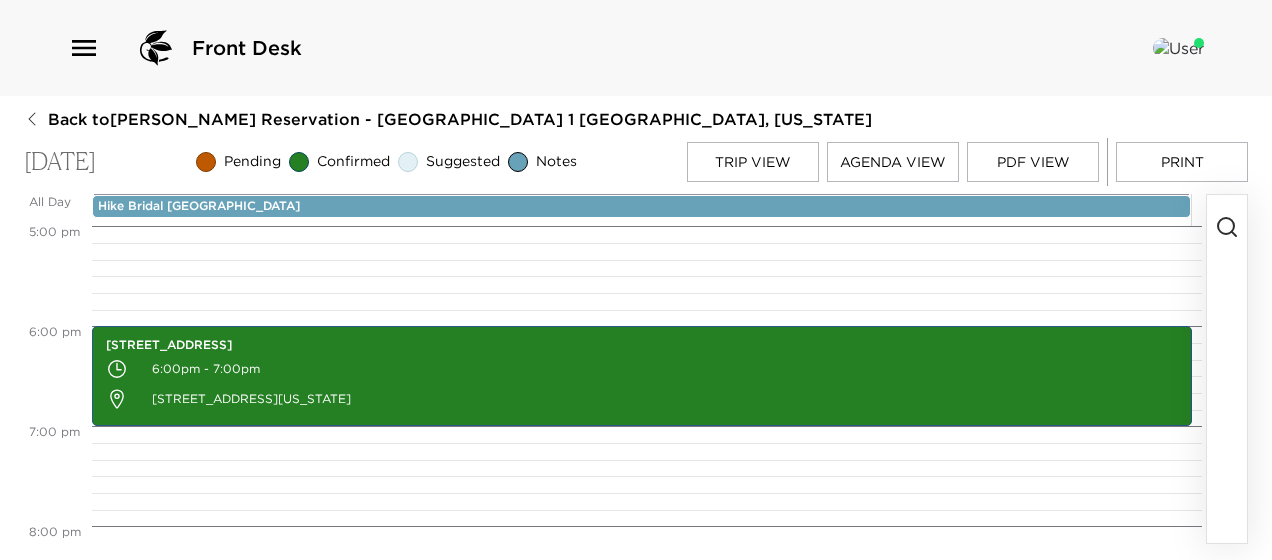 click on "Trip View" at bounding box center [753, 162] 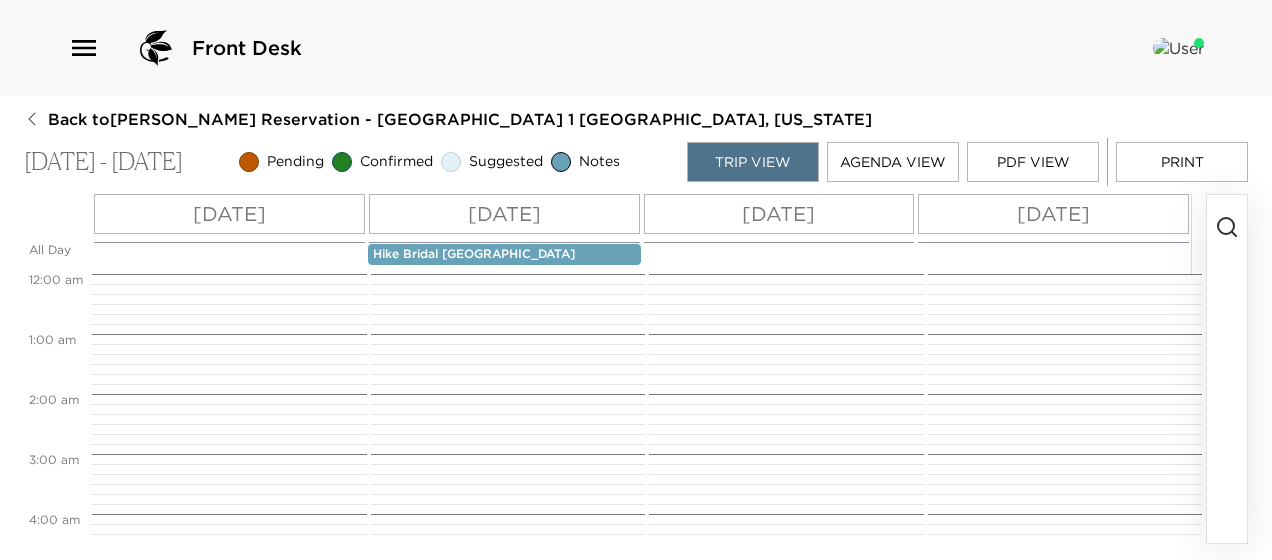 scroll, scrollTop: 480, scrollLeft: 0, axis: vertical 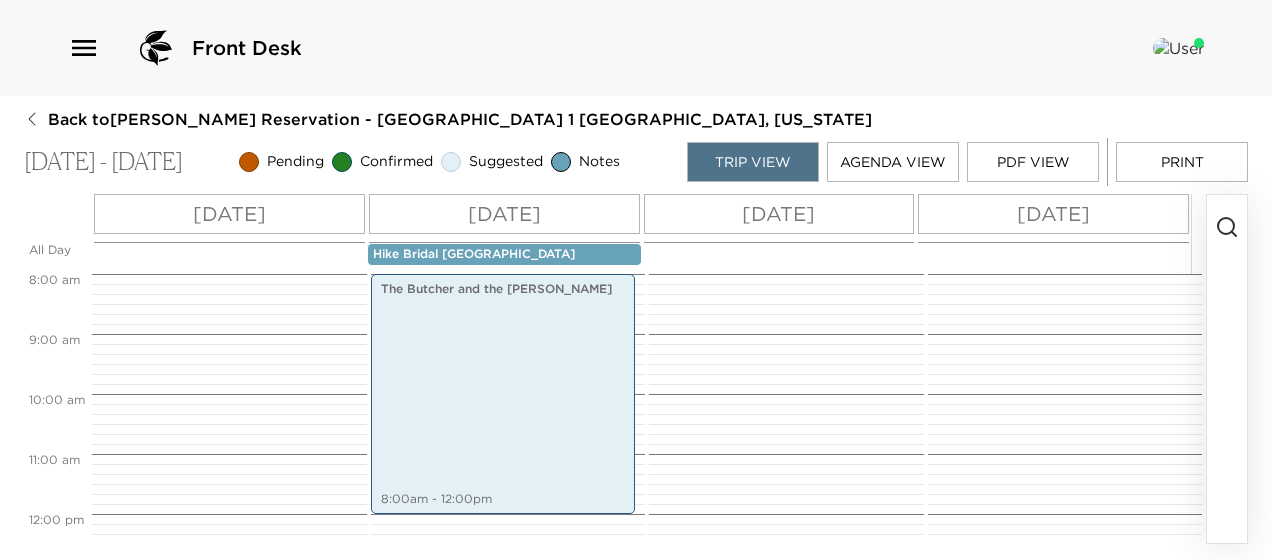click on "[DATE]" at bounding box center (778, 214) 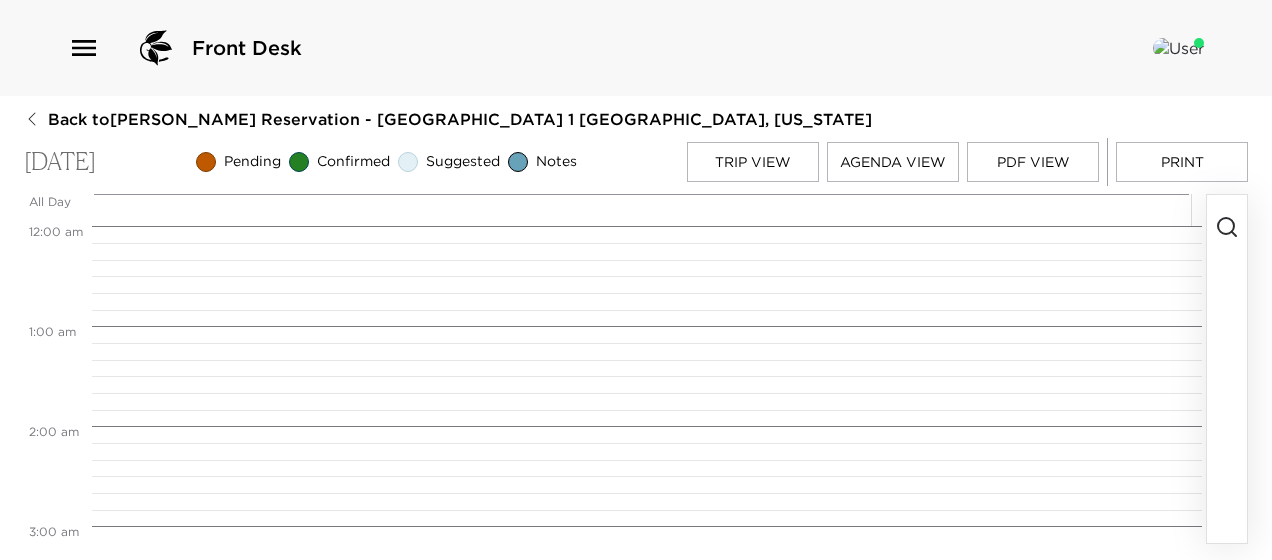 scroll, scrollTop: 800, scrollLeft: 0, axis: vertical 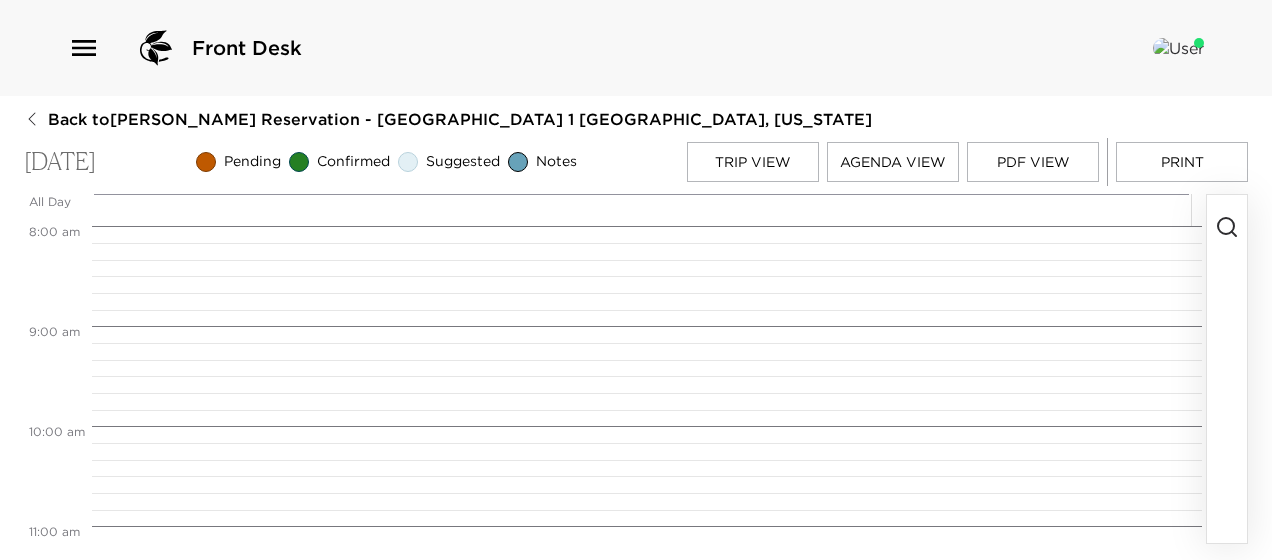 click 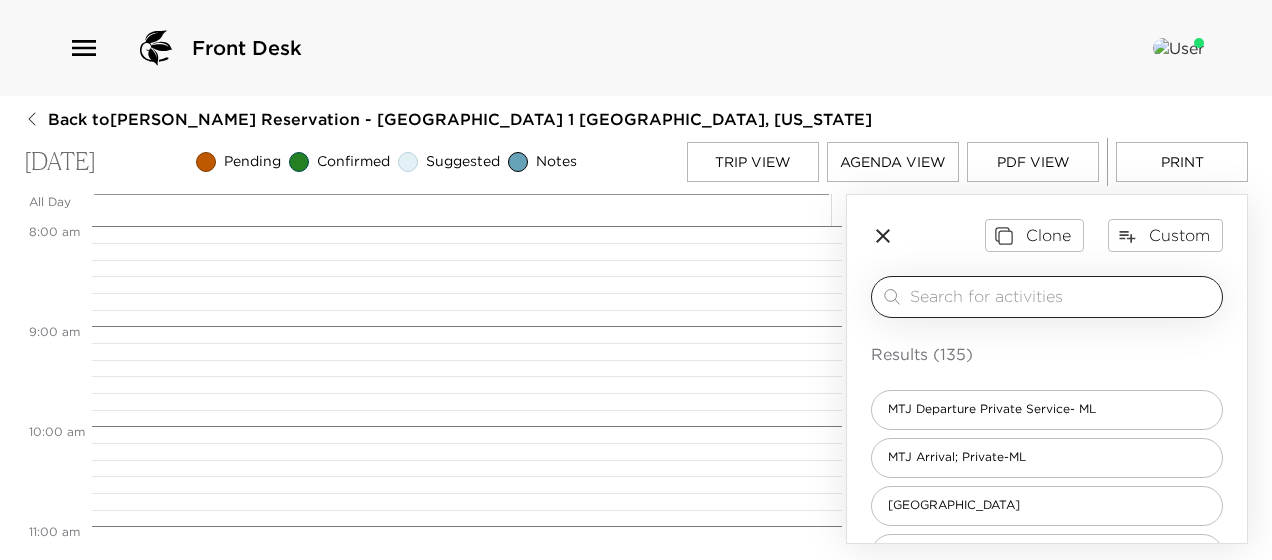 click at bounding box center [1062, 296] 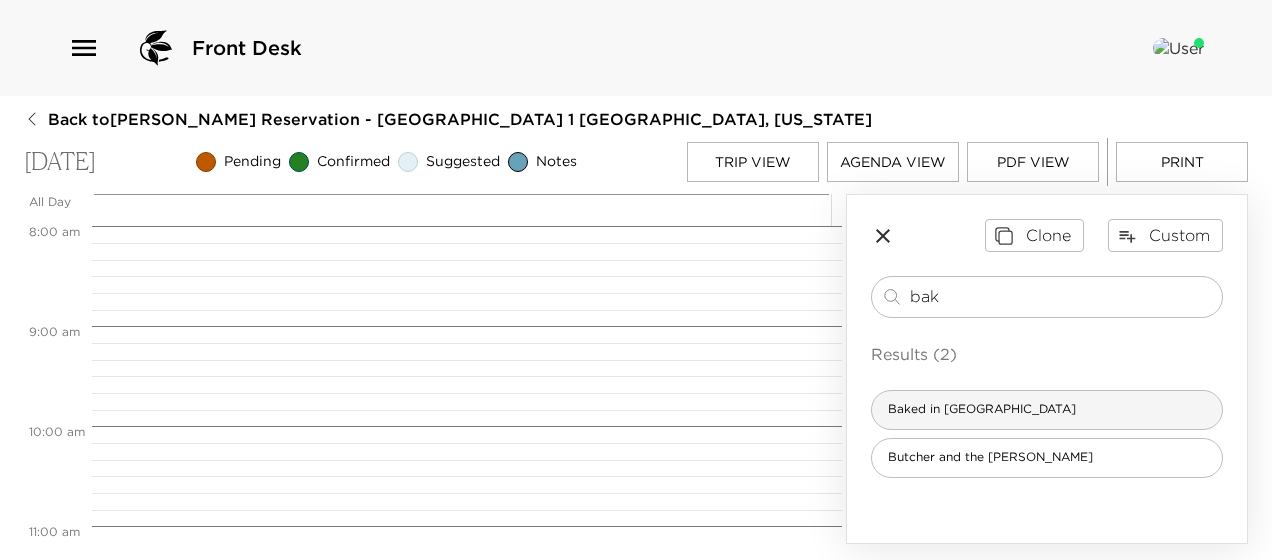 type on "bak" 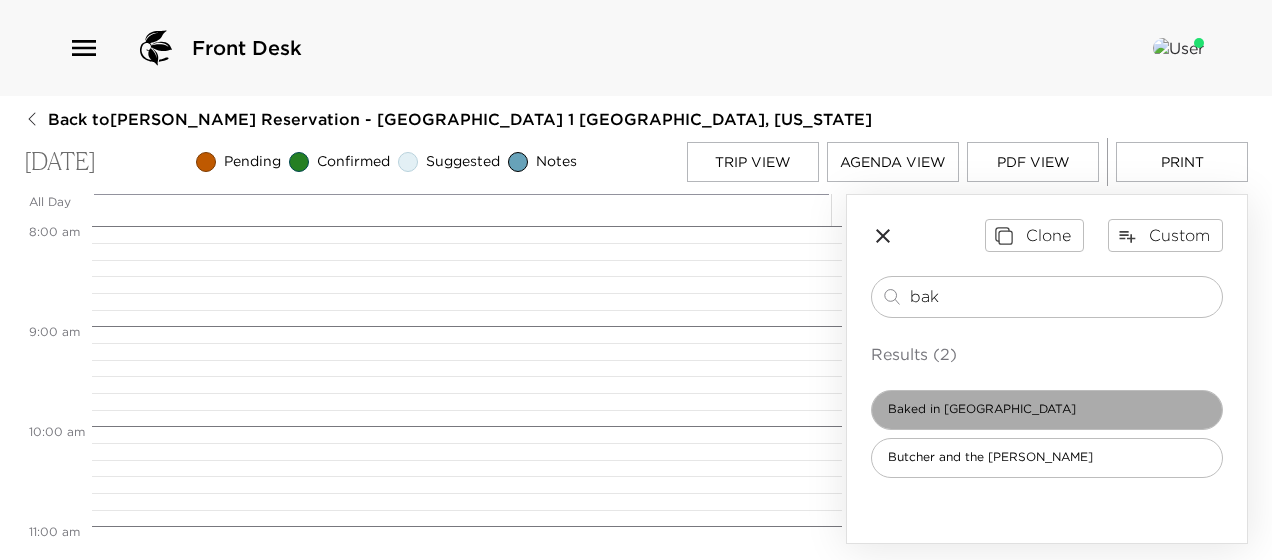 click on "Baked in [GEOGRAPHIC_DATA]" at bounding box center (982, 409) 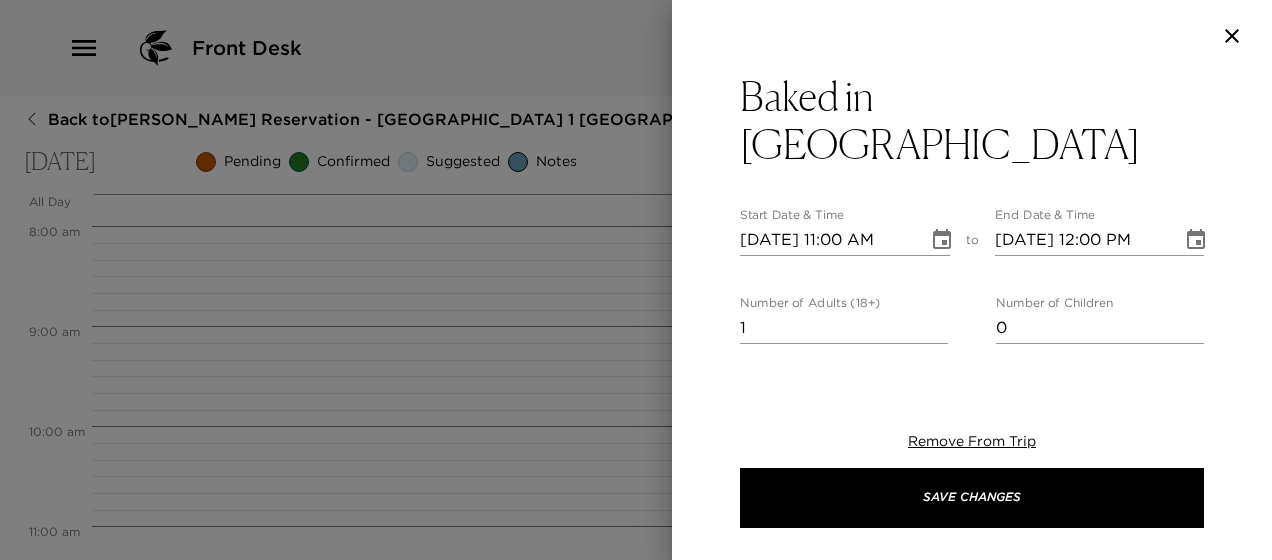 type on "B-I-T (local nickname) offers modestly priced, hearty fare with an eclectic menu and fast casual food to-go.  Grab a breakfast bagel, burritos, savory croissants, the classic knish or treat yourself to a sweet delight from the baked goods display case.  B-I-T also features soups, sandwiches, salads, pastas and a fun Mexican menu." 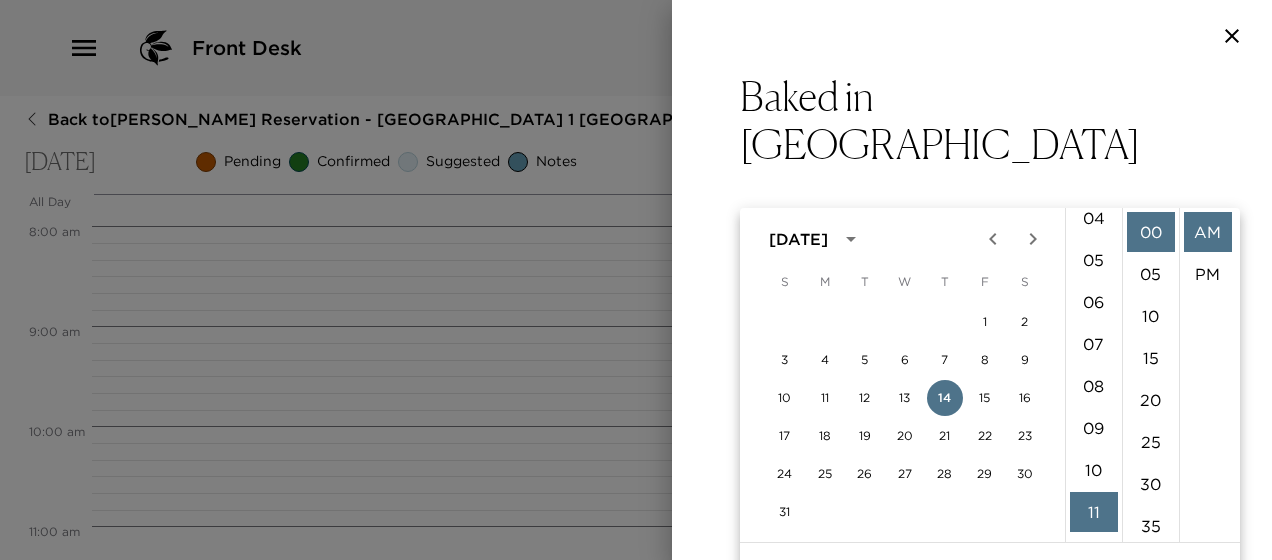 scroll, scrollTop: 162, scrollLeft: 0, axis: vertical 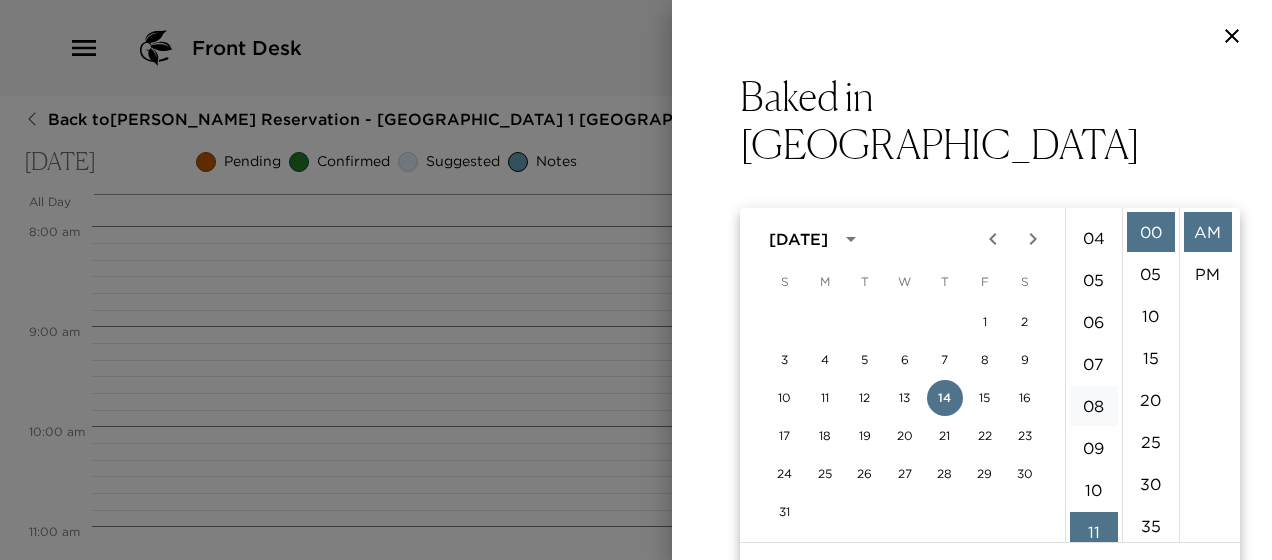 click on "08" at bounding box center (1094, 406) 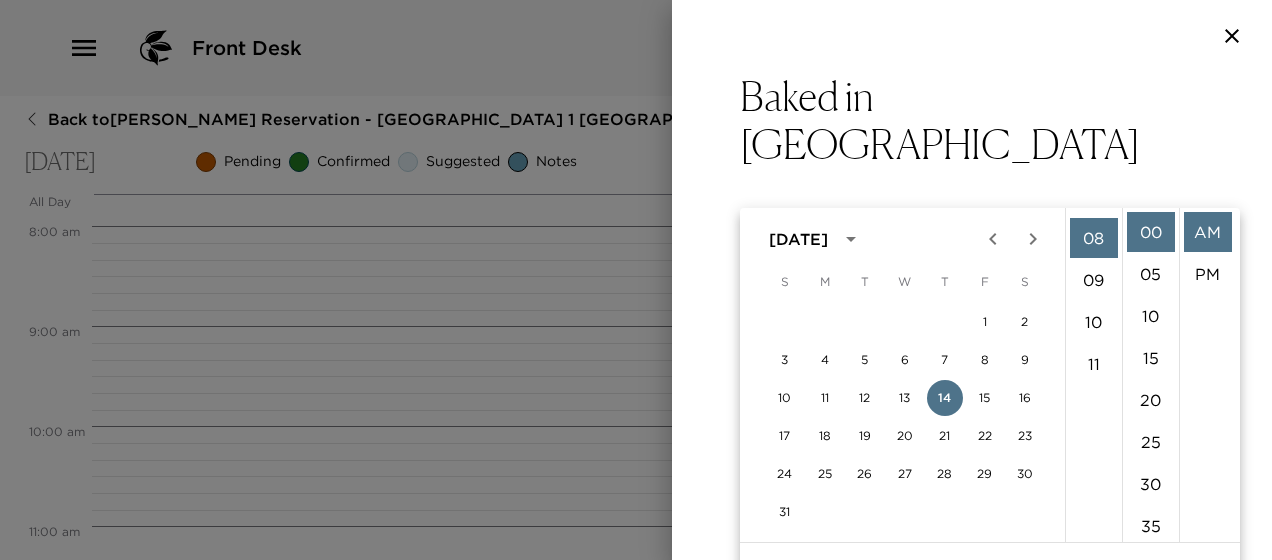 scroll, scrollTop: 336, scrollLeft: 0, axis: vertical 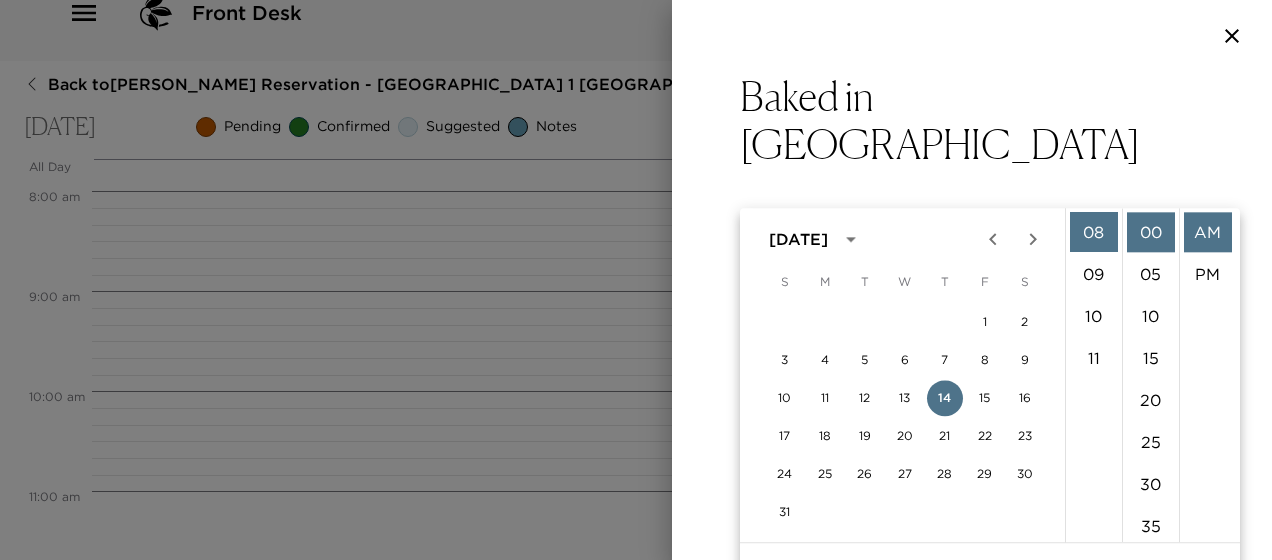 click on "Start Date & Time [DATE] 08:00 AM to End Date & Time [DATE] 12:00 PM" at bounding box center [972, 232] 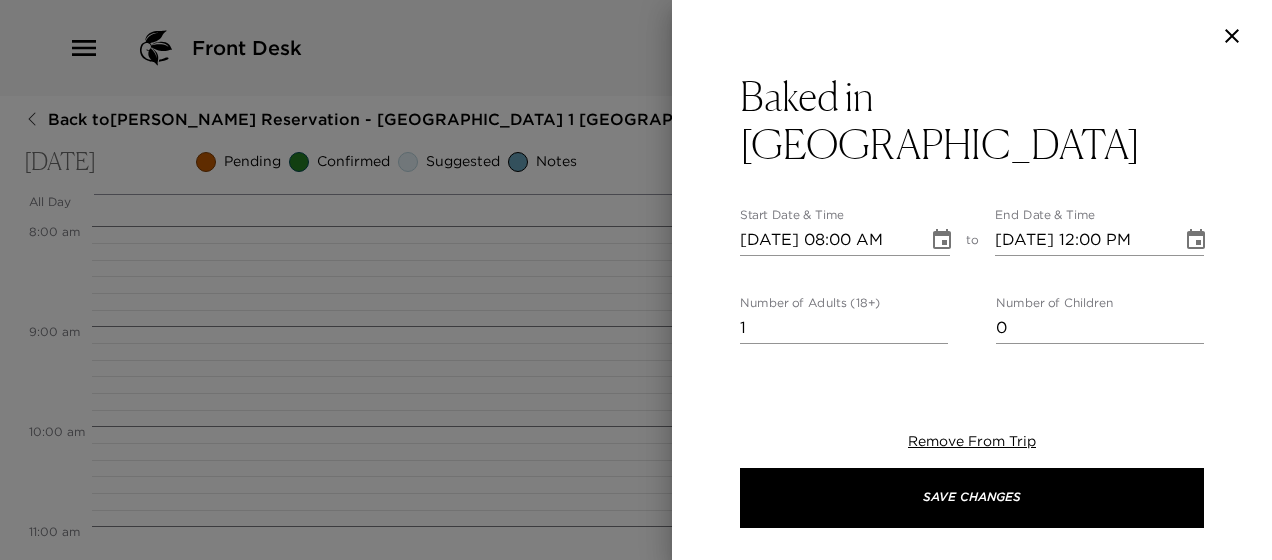 scroll, scrollTop: 0, scrollLeft: 0, axis: both 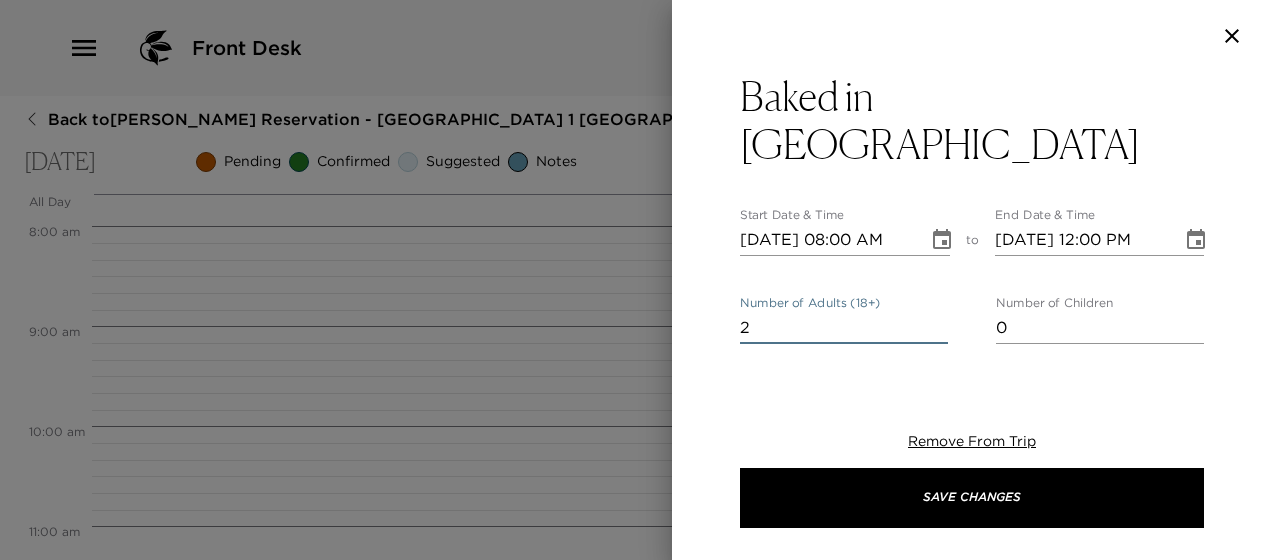 type on "2" 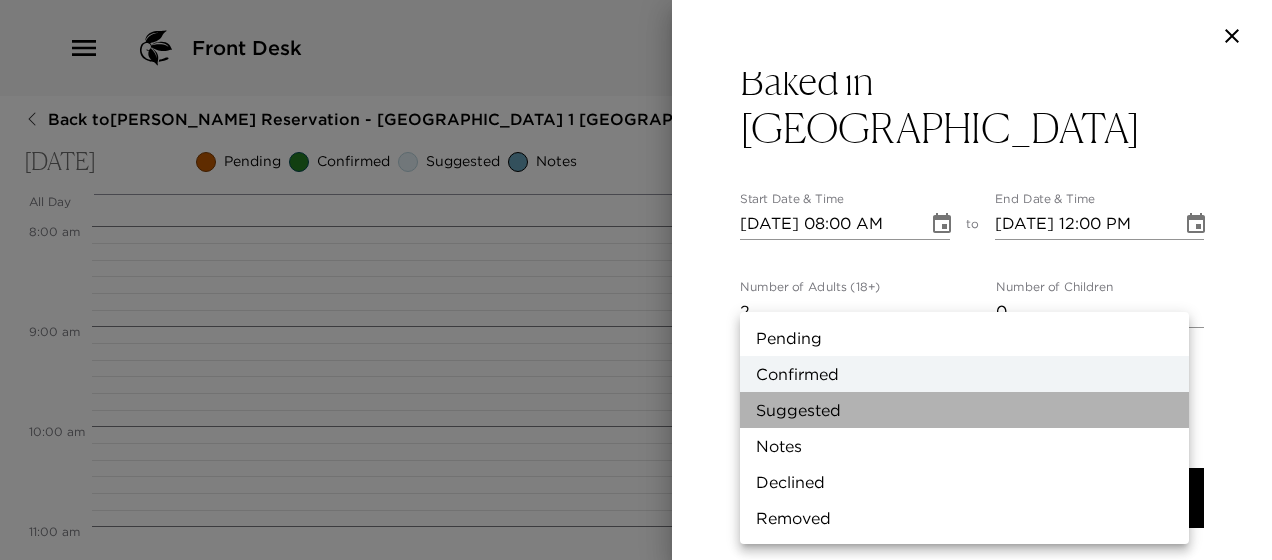 click on "Suggested" at bounding box center (964, 410) 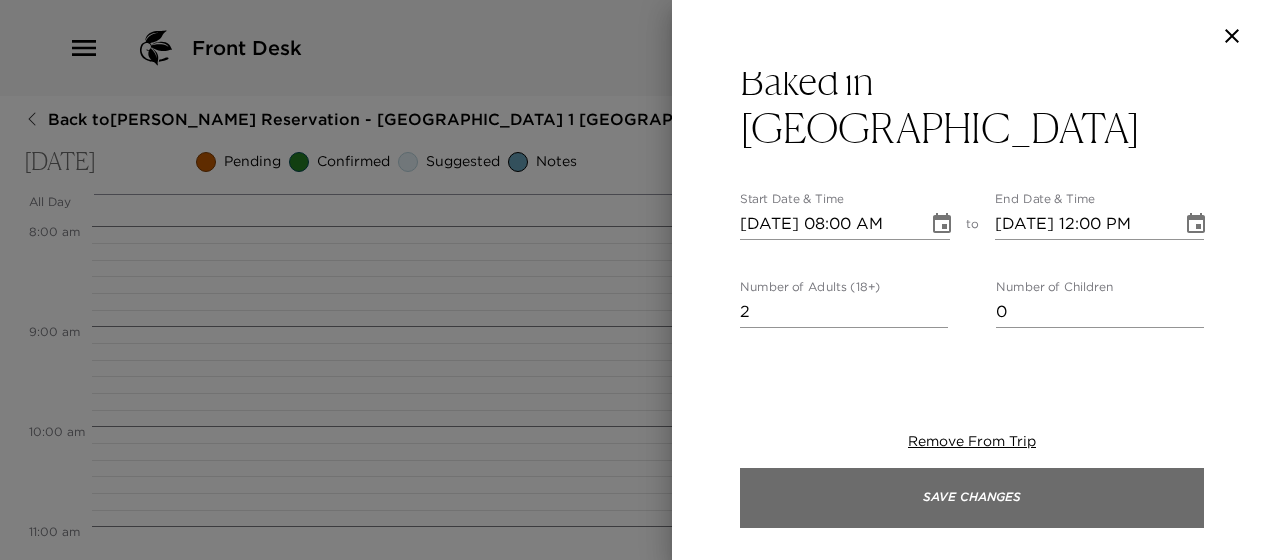 click on "Save Changes" at bounding box center (972, 498) 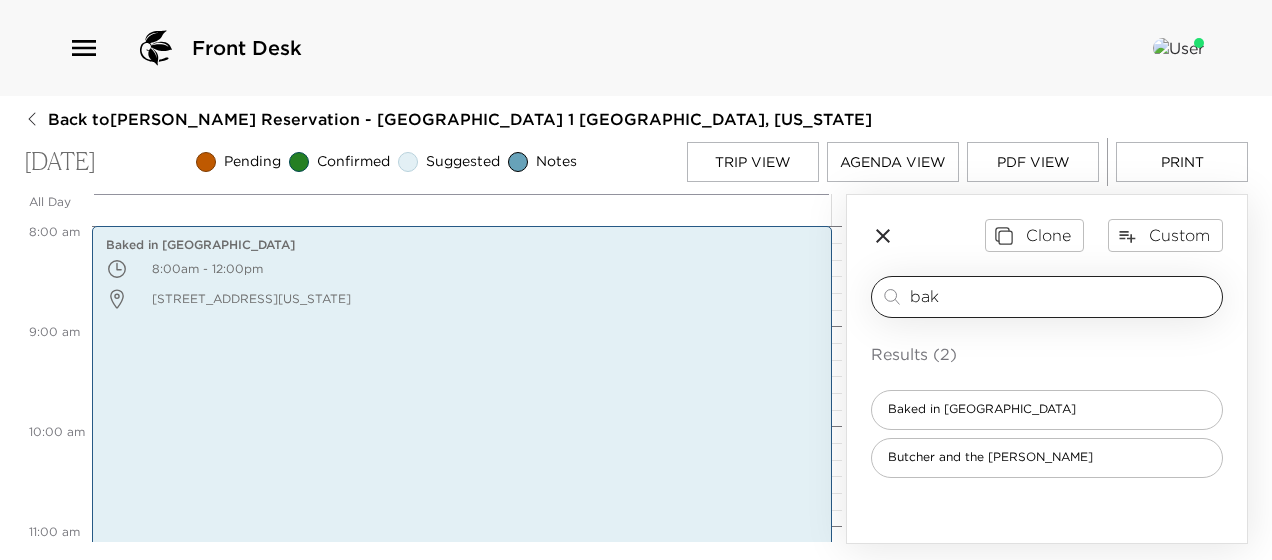 click on "bak" at bounding box center (1062, 296) 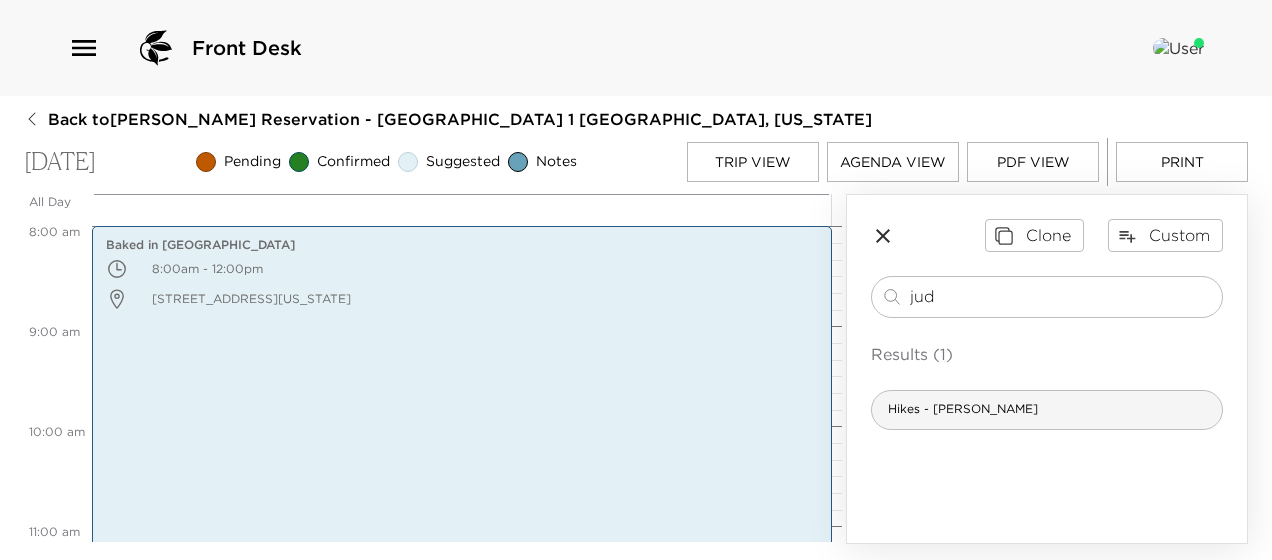 type on "jud" 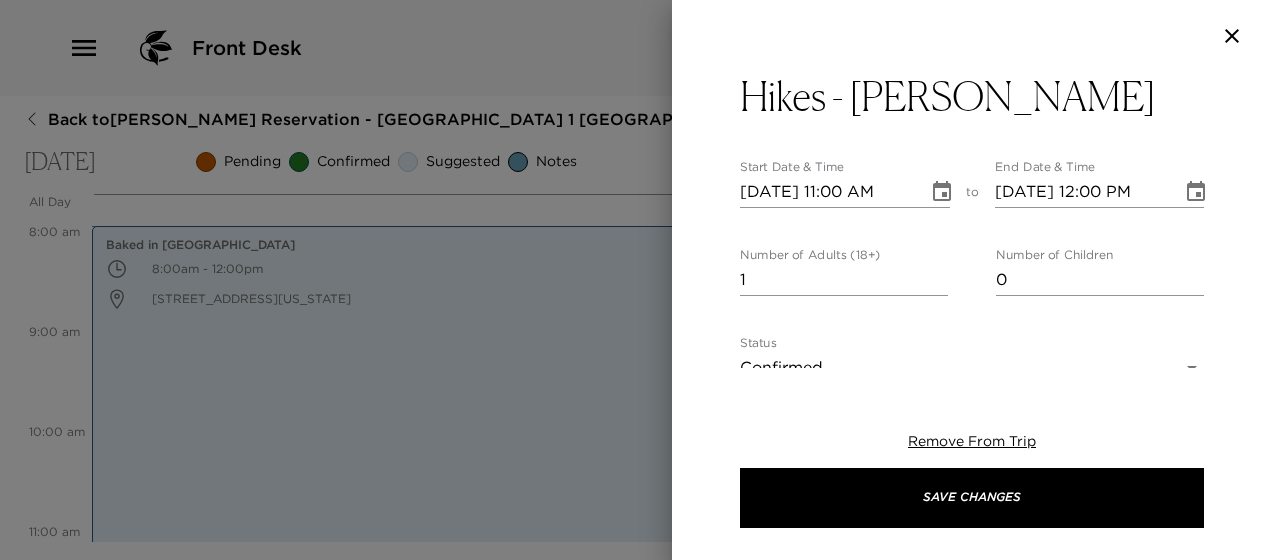 type on "3.4mi
Length
1,233ft
Elevation gain
2h 17m
Estimated time
Loop
Explore this 3.4-mile loop trail near [GEOGRAPHIC_DATA], [US_STATE]. Generally considered a challenging route, it takes an average of 2 h 17 min to complete. This is a very popular area for hiking, [MEDICAL_DATA], and mountain biking, so you'll likely encounter other people while exploring. The best times to visit this trail are May through October. Dogs are welcome, but must be on a leash.
This trail is moderately difficult in the summer/fall, but in the snowy months it can get very icy and dangerous, no matter how experienced you are. Please be safe and make sure someone is with you, if you’re unfamiliar with this trail and go during snowy season! It is also recommended to use spikes when conditions are cold enough for a freeze." 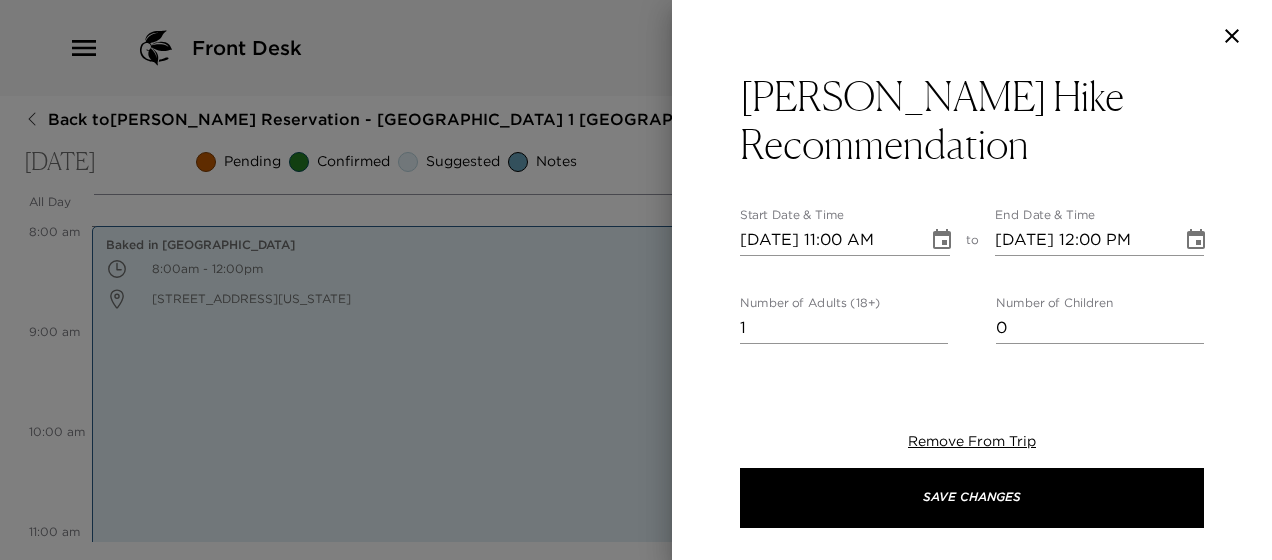 click 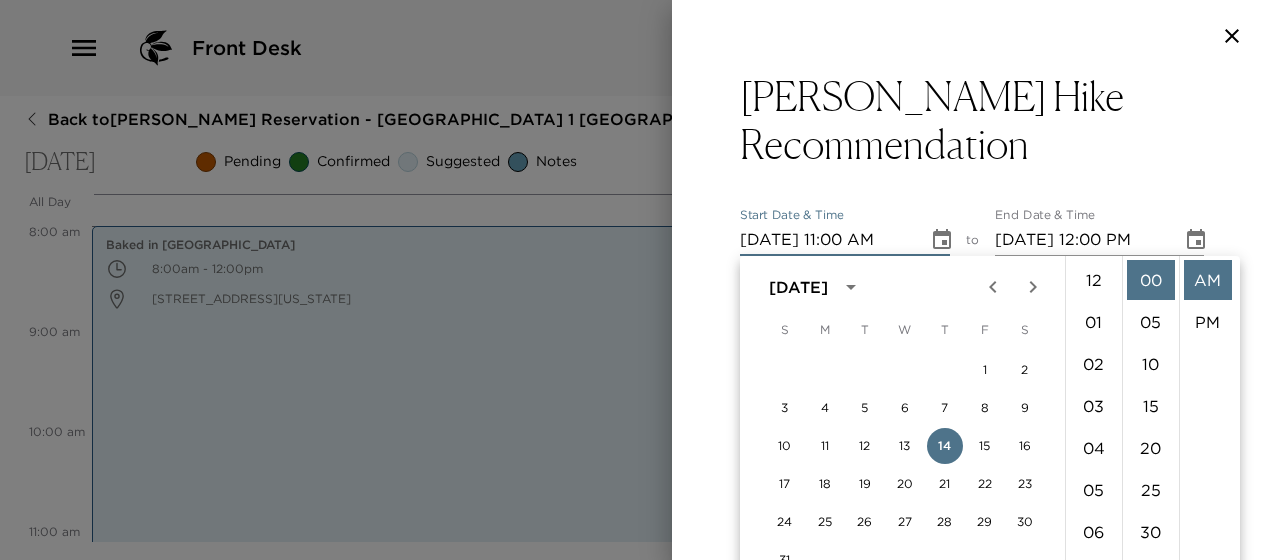 scroll, scrollTop: 462, scrollLeft: 0, axis: vertical 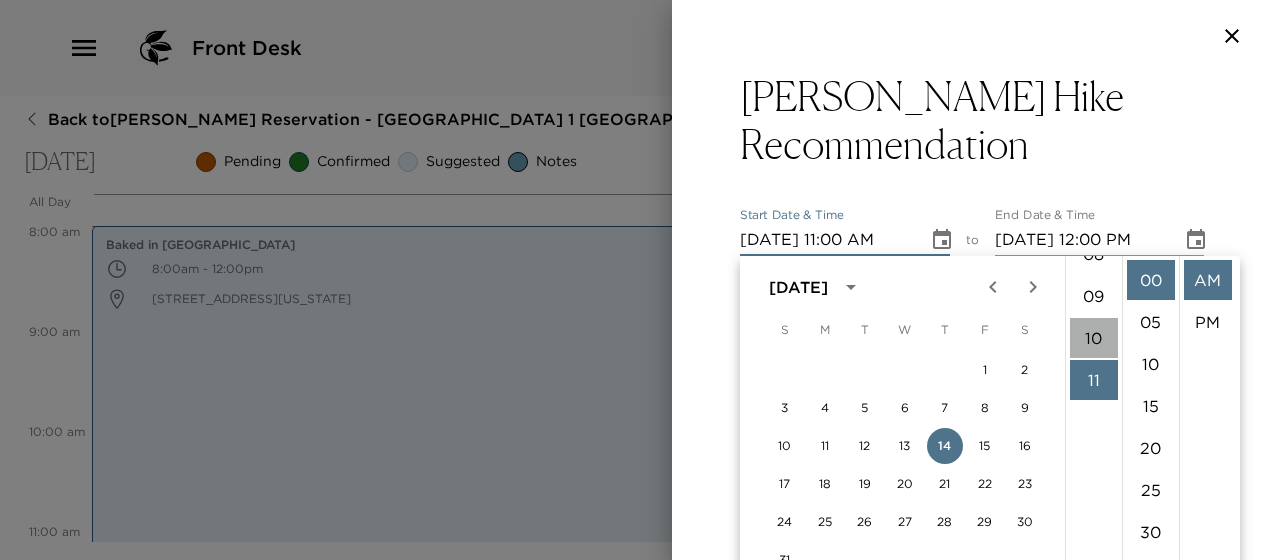click on "10" at bounding box center (1094, 338) 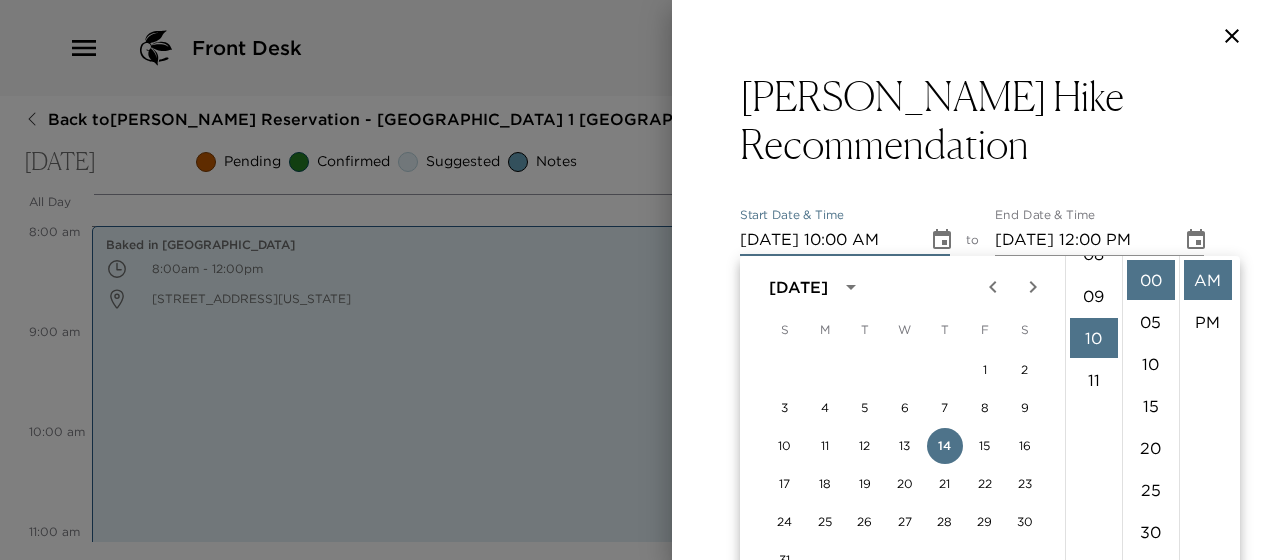 scroll, scrollTop: 420, scrollLeft: 0, axis: vertical 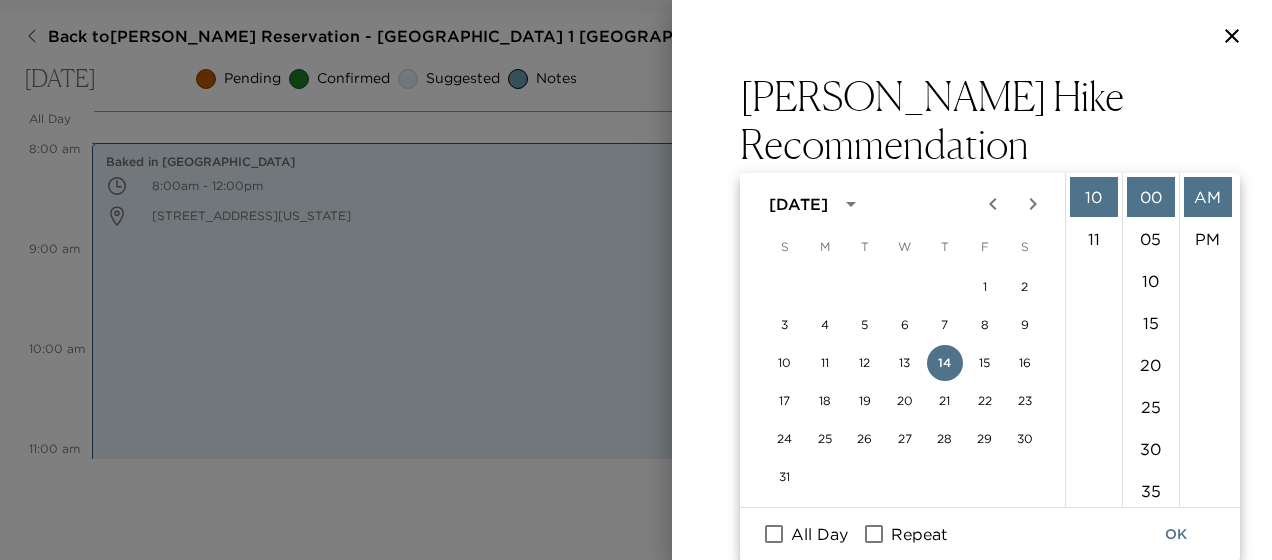 click on "Start Date & Time [DATE] 10:00 AM to End Date & Time [DATE] 12:00 PM" at bounding box center (972, 232) 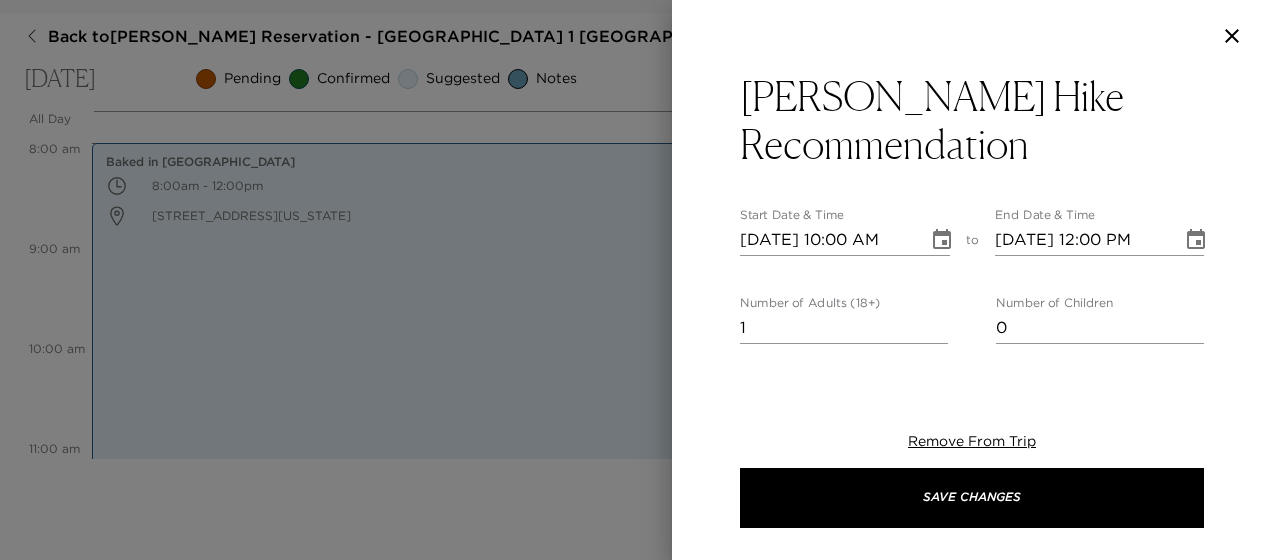 scroll, scrollTop: 0, scrollLeft: 0, axis: both 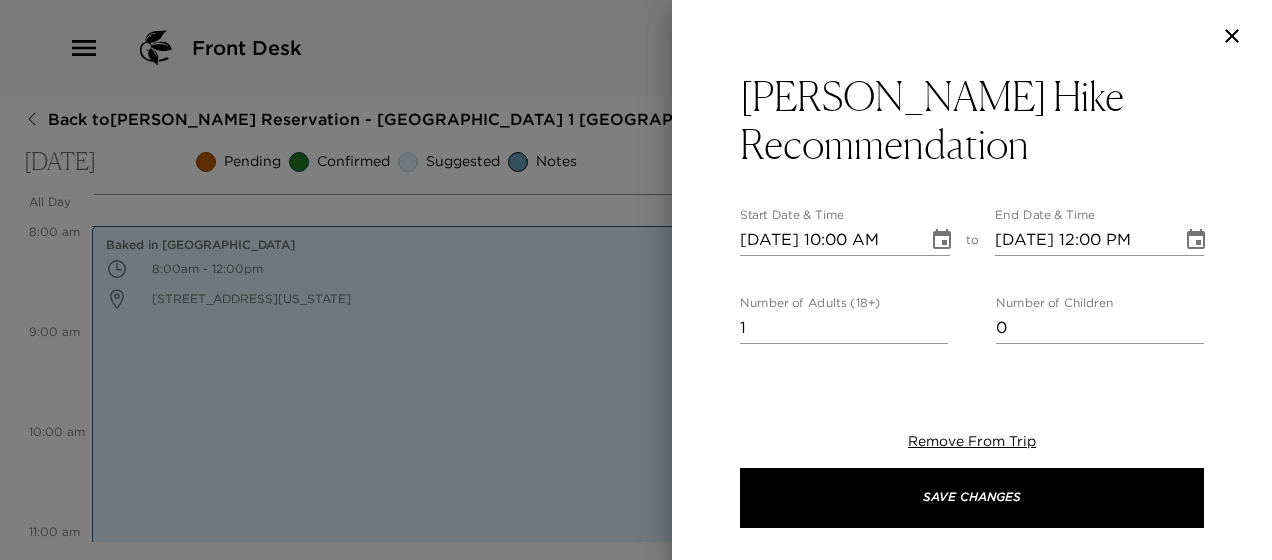click on "1" at bounding box center (844, 328) 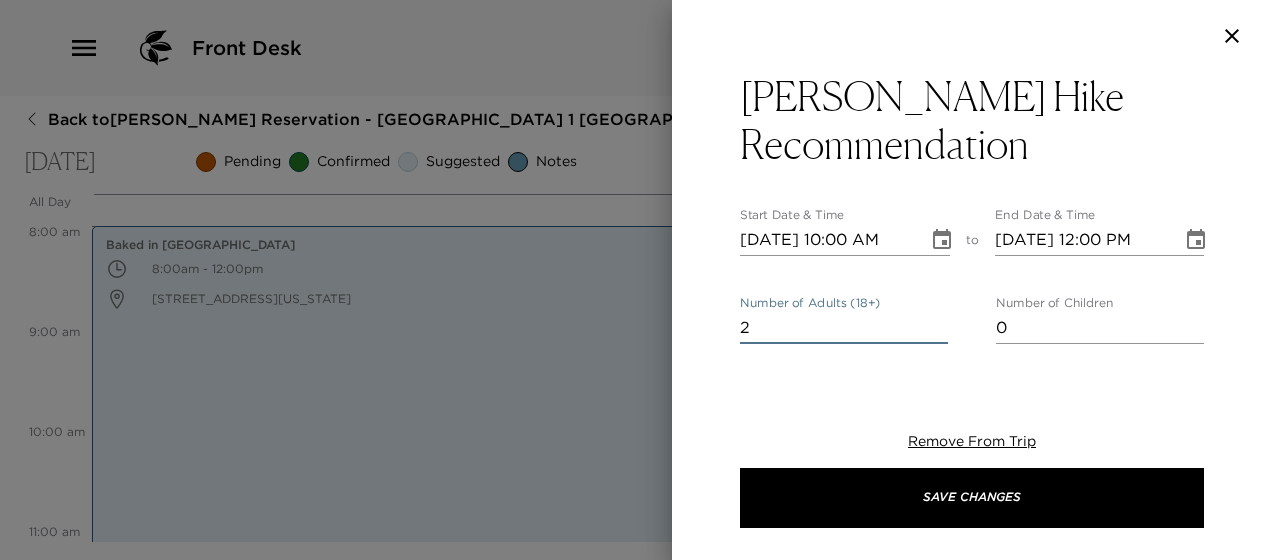 type on "2" 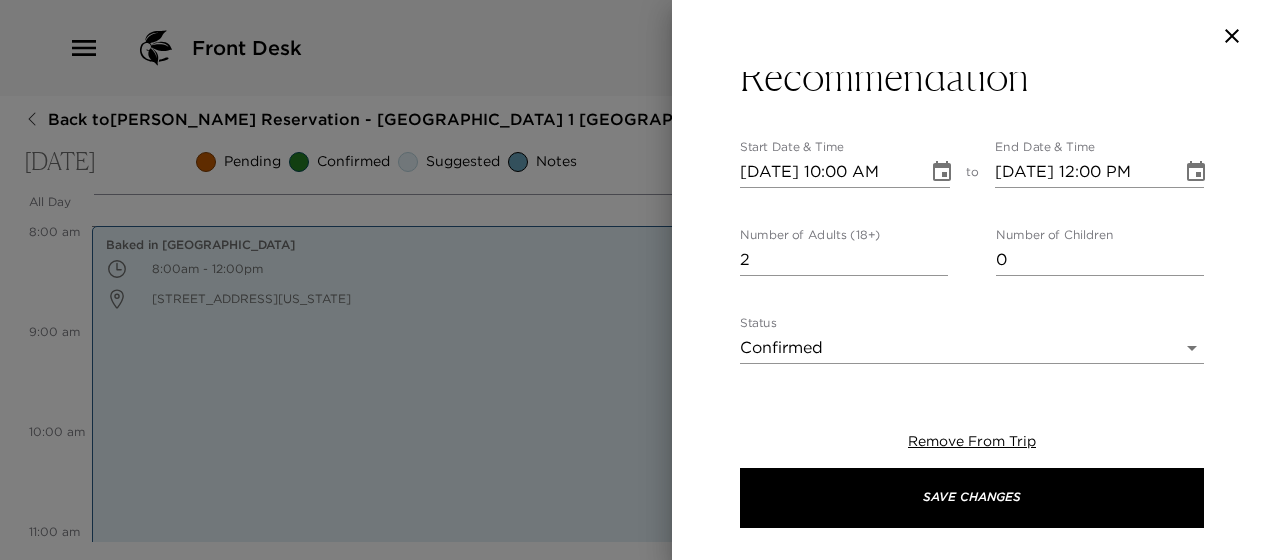 scroll, scrollTop: 100, scrollLeft: 0, axis: vertical 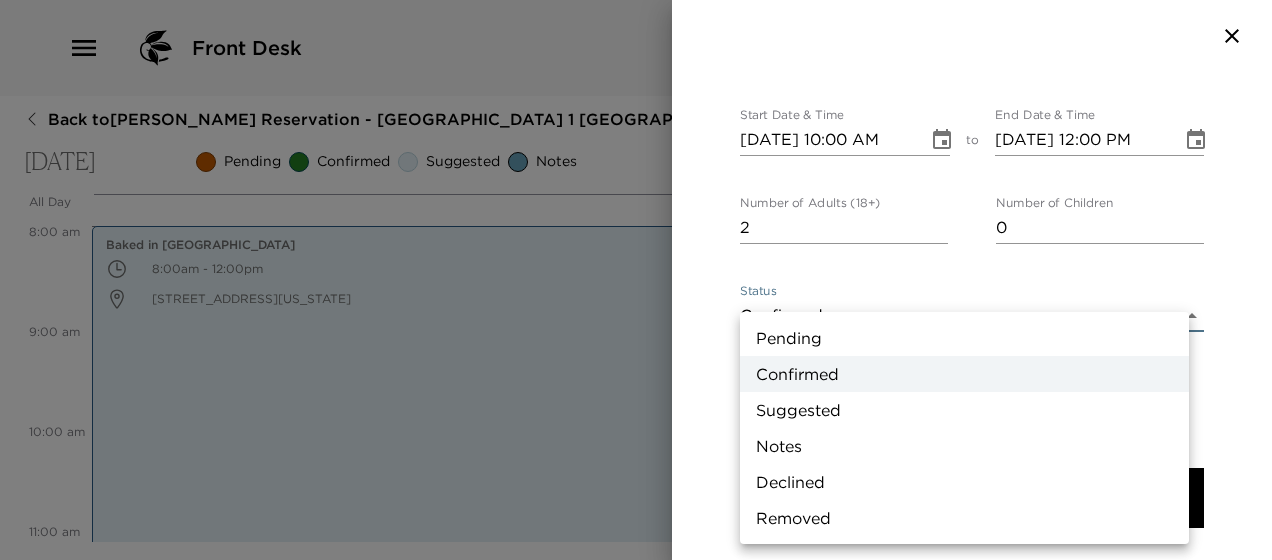 click on "Front Desk Back to  [PERSON_NAME][GEOGRAPHIC_DATA] - [GEOGRAPHIC_DATA] 1 [GEOGRAPHIC_DATA], [US_STATE] [DATE] Pending Confirmed Suggested Notes Trip View Agenda View PDF View Print All Day [DATE] 12:00 AM 1:00 AM 2:00 AM 3:00 AM 4:00 AM 5:00 AM 6:00 AM 7:00 AM 8:00 AM 9:00 AM 10:00 AM 11:00 AM 12:00 PM 1:00 PM 2:00 PM 3:00 PM 4:00 PM 5:00 PM 6:00 PM 7:00 PM 8:00 PM 9:00 PM 10:00 PM 11:00 PM Baked in [GEOGRAPHIC_DATA] 8:00am - 12:00pm [STREET_ADDRESS][US_STATE] Clone Custom jud ​ Results (1) Hikes - [PERSON_NAME] [PERSON_NAME] Hike Recommendation Start Date & Time [DATE] 10:00 AM to End Date & Time [DATE] 12:00 PM Number of Adults (18+) 2 Number of Children 0 Status Confirmed Confirmed Hide From Member Request Transportation Concierge Notes x Cost ​ x Address ​ Telluride CO 81435
Us x Phone Number ​ Email ​ Website ​ Cancellation Policy ​ undefined Recommended Attire ​ undefined Age Range ​ undefined Remove From Trip Save Changes Pending Confirmed Suggested Notes" at bounding box center (636, 280) 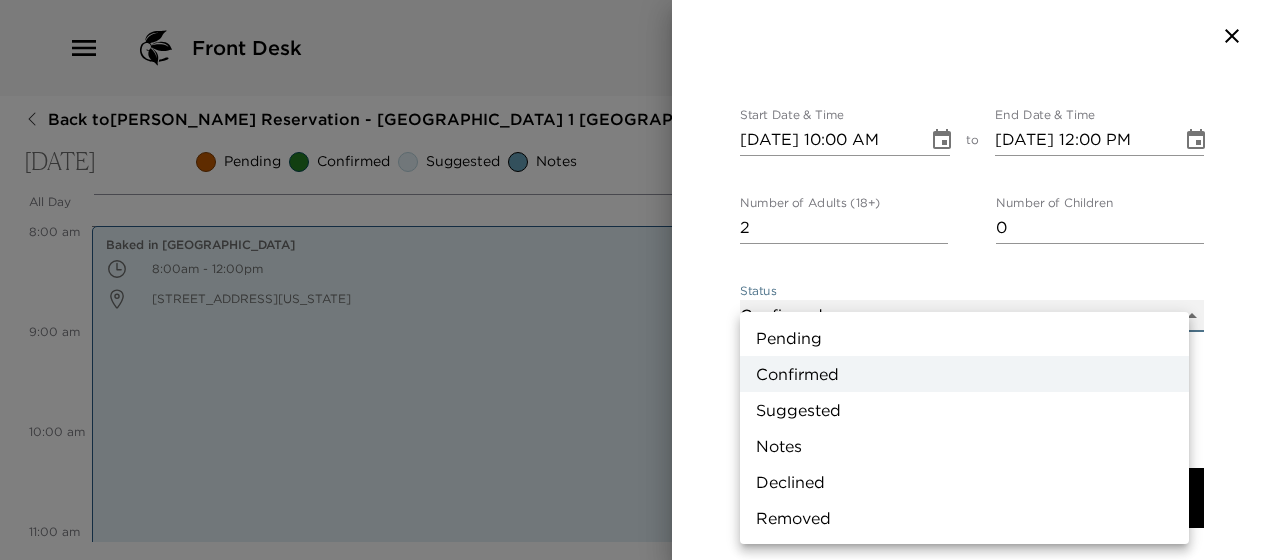 type on "Concierge Note" 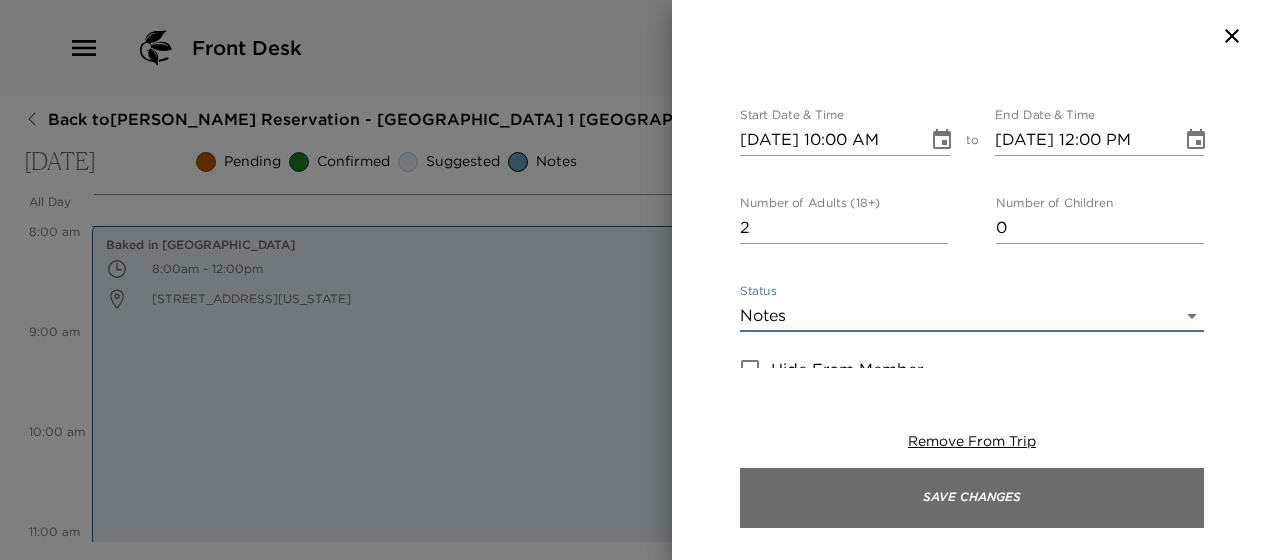 click on "Save Changes" at bounding box center [972, 498] 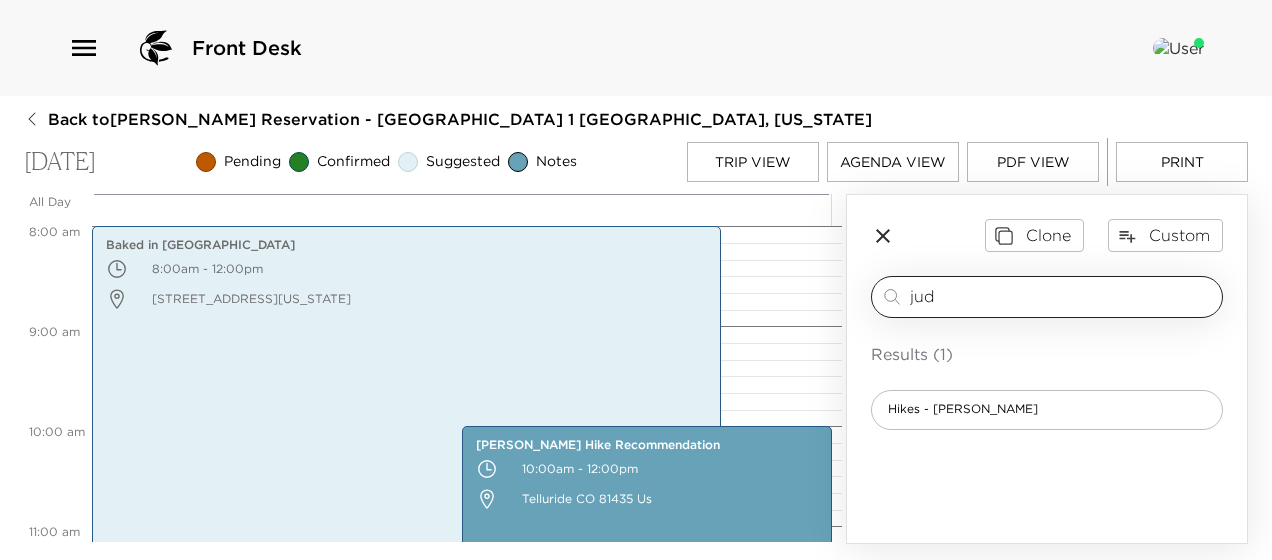click on "jud ​" at bounding box center [1047, 297] 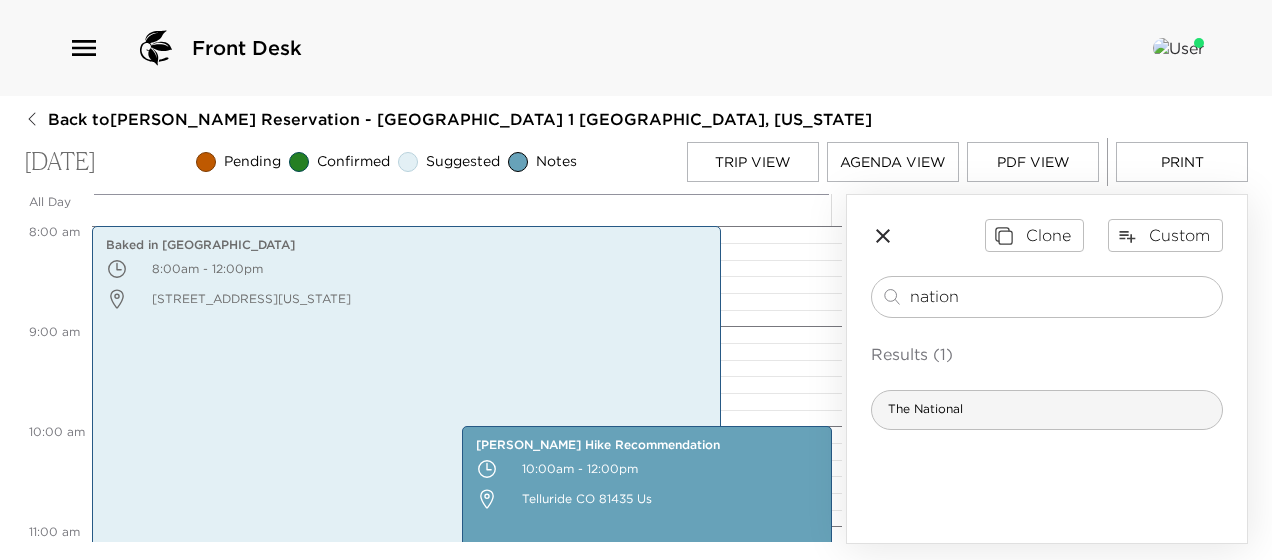 type on "nation" 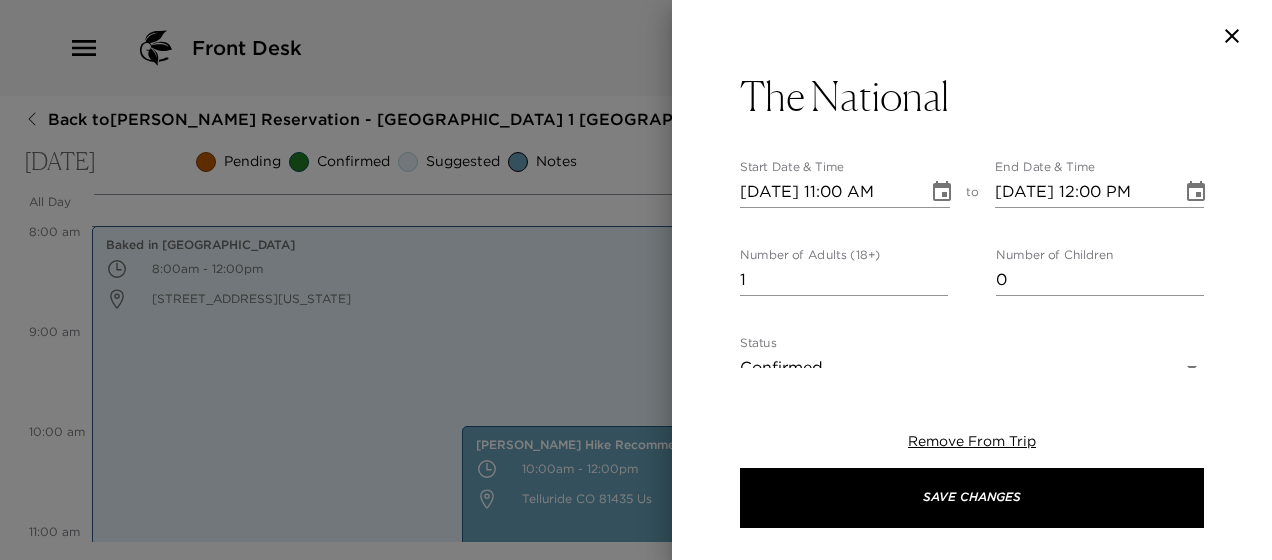 type on "The National Telluride features a seasonal, ever-evolving menu of Mediterranean dishes, inspired by the harmonious flavors of [GEOGRAPHIC_DATA], [GEOGRAPHIC_DATA], [GEOGRAPHIC_DATA] and beyond. Discover a variety of flavorful and satisfying New Mediterranean dishes—from shared plates and vegetarian options to your favorite homemade pastas and fresh seafood including jumbo shrimp and stone crab. Please allow a 15 minute Gondola ride and a 10 minute walk to The National." 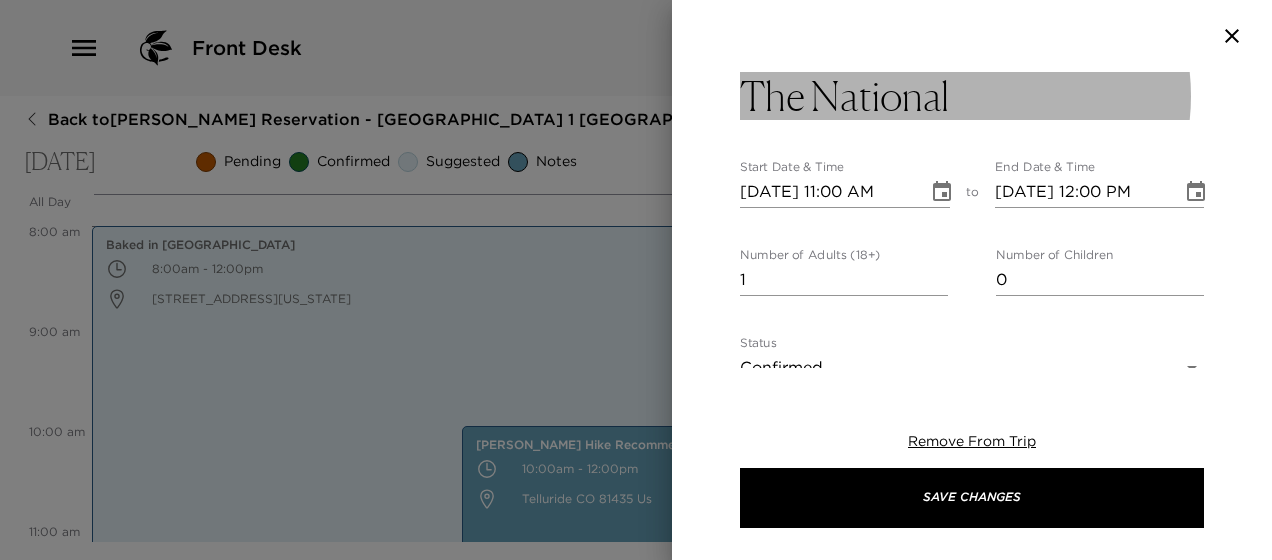 click on "The National" at bounding box center (972, 96) 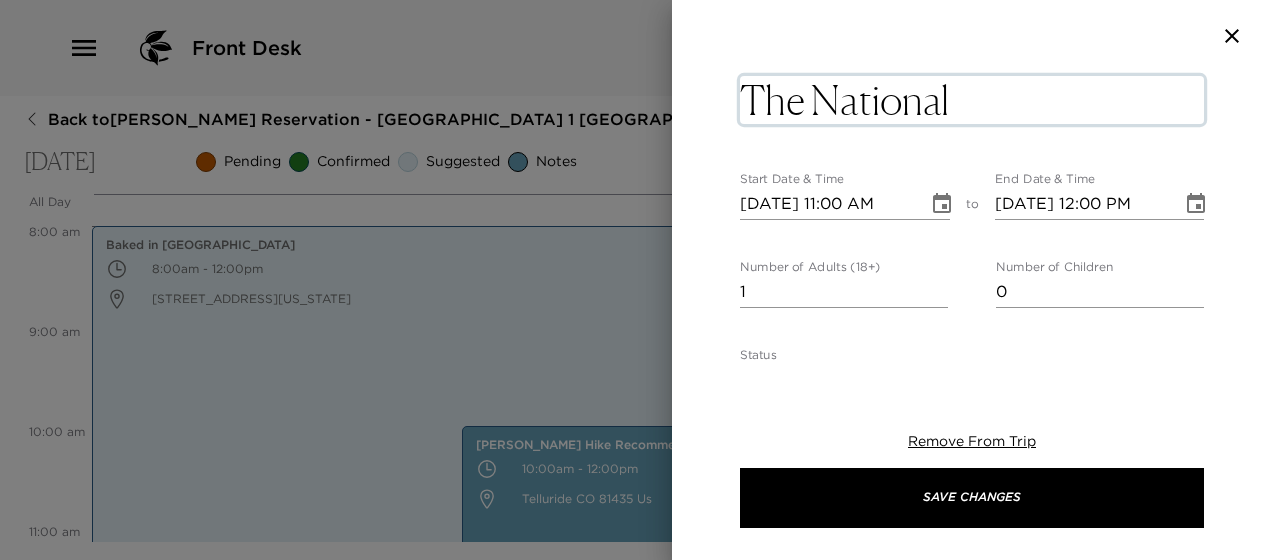click on "The National" at bounding box center [972, 100] 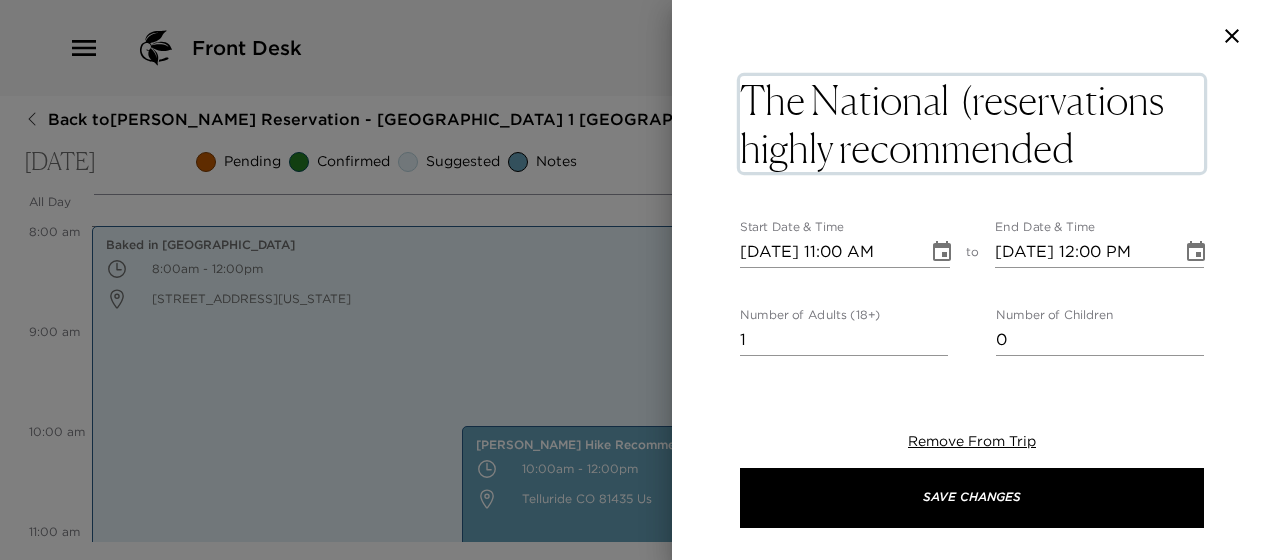 type on "The National  (reservations highly recommended)" 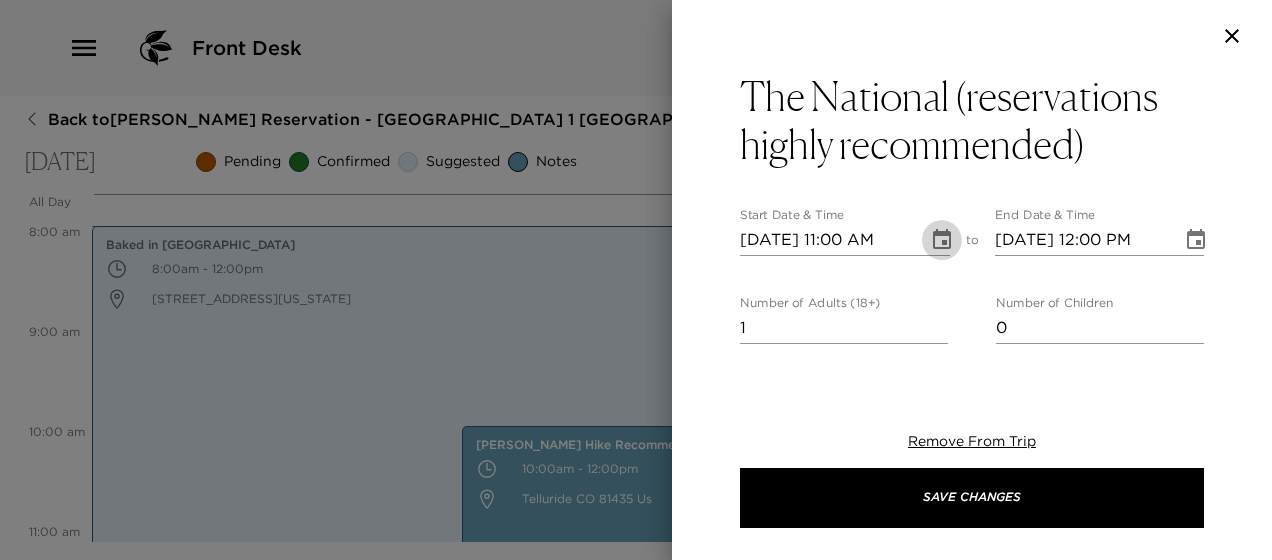 click 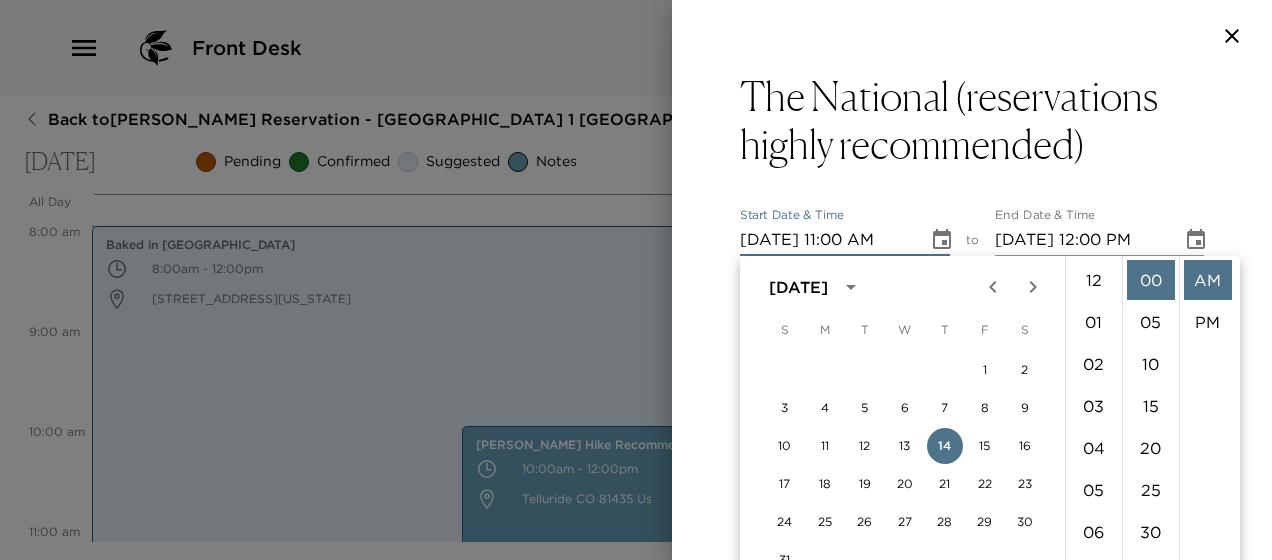 scroll, scrollTop: 462, scrollLeft: 0, axis: vertical 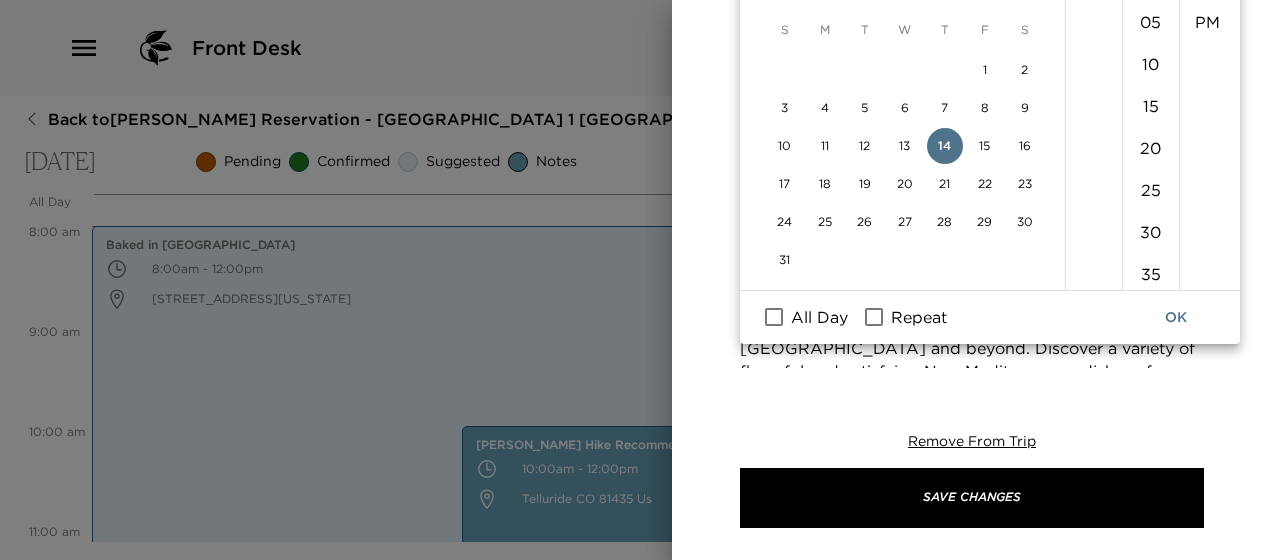 click on "All Day" at bounding box center [819, 317] 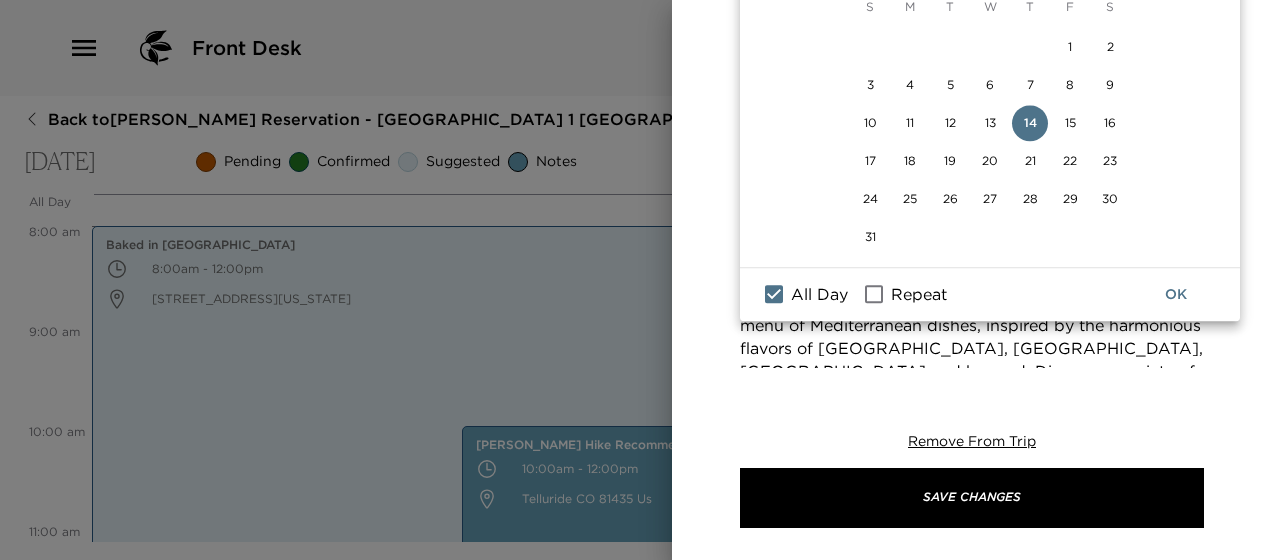 scroll, scrollTop: 322, scrollLeft: 0, axis: vertical 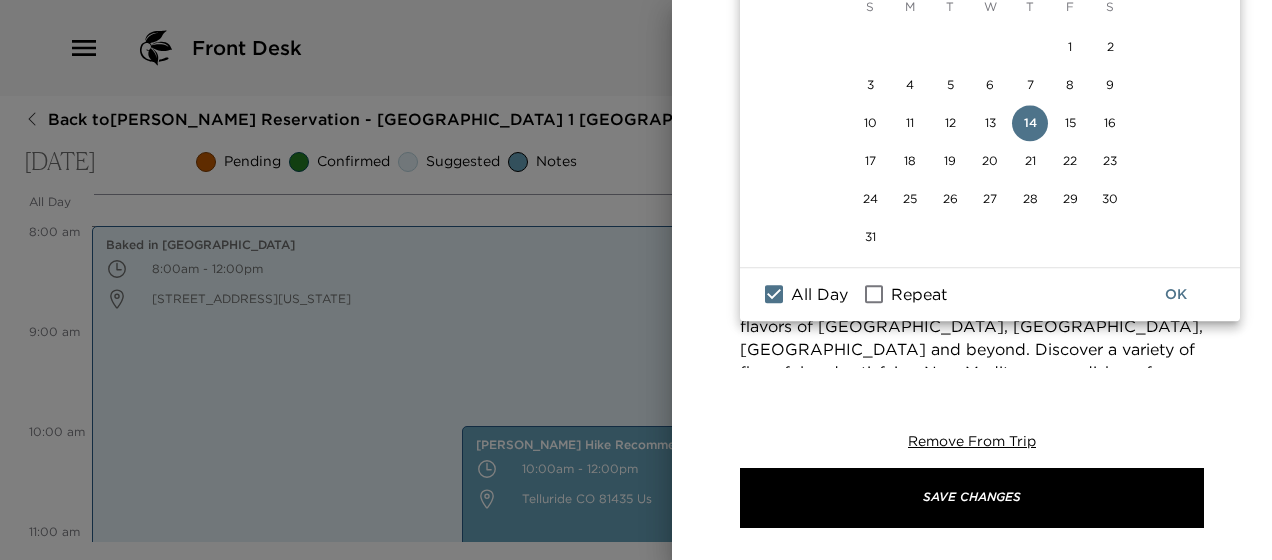 click on "OK" at bounding box center [1176, 294] 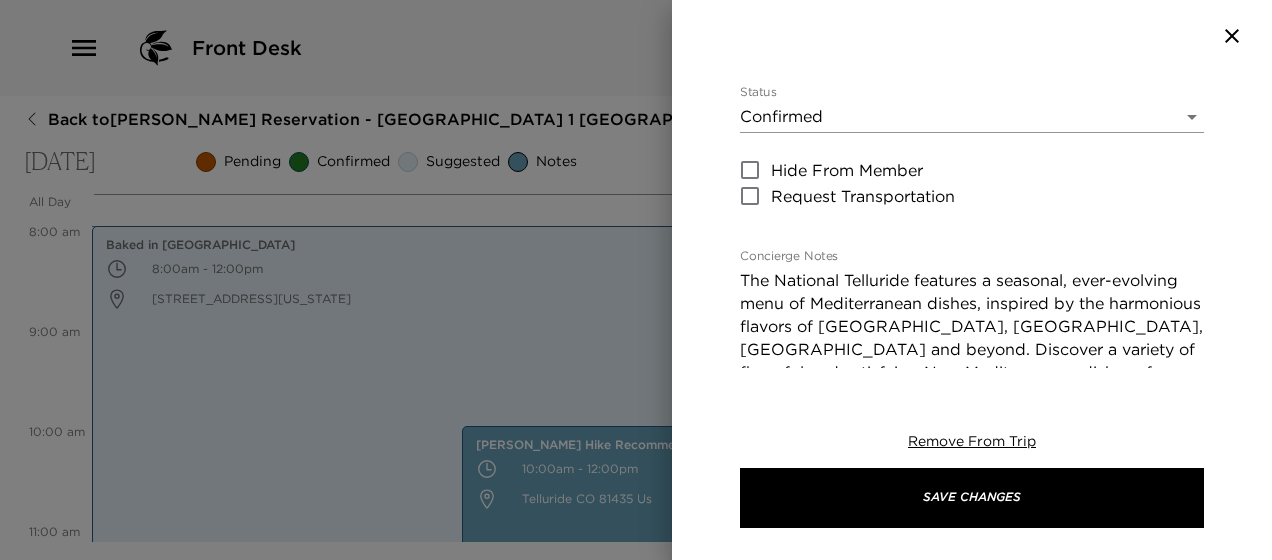 scroll, scrollTop: 20, scrollLeft: 0, axis: vertical 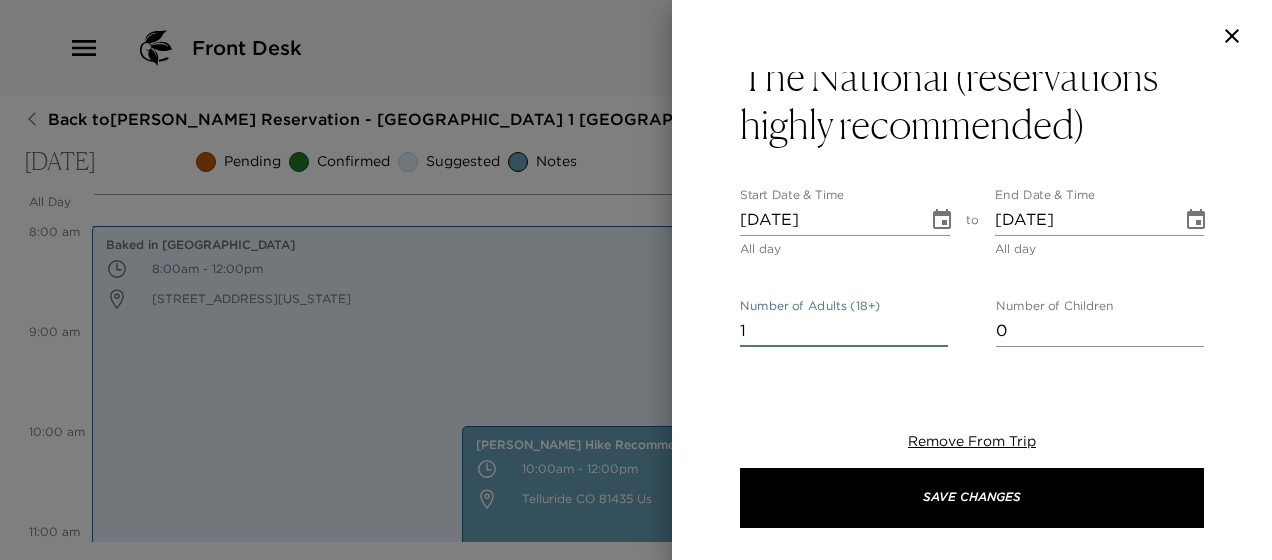 click on "1" at bounding box center (844, 331) 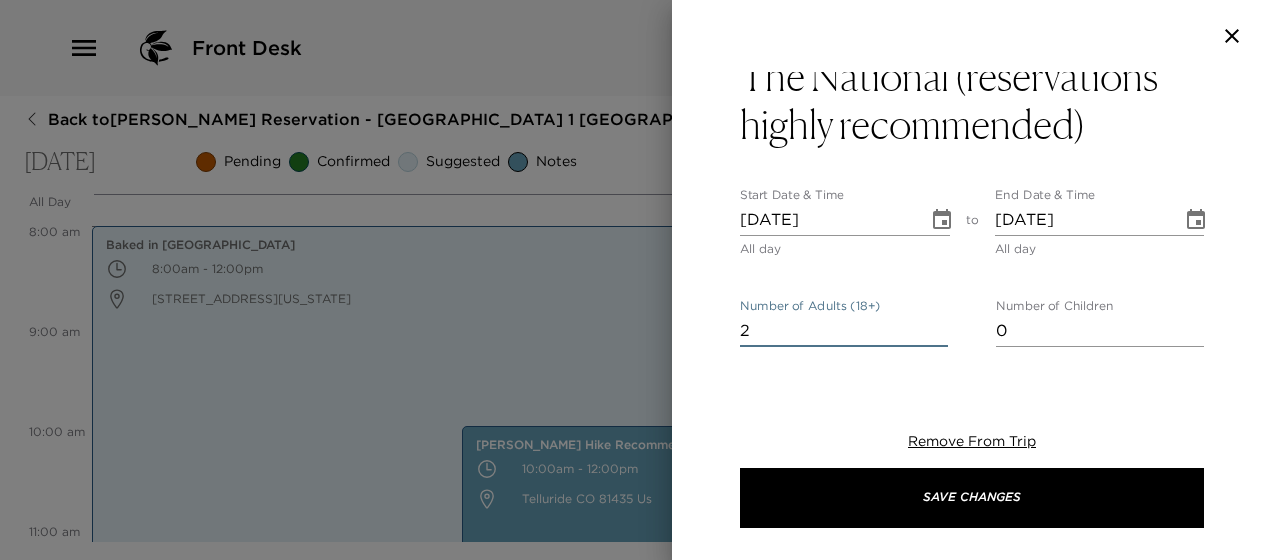 type on "1" 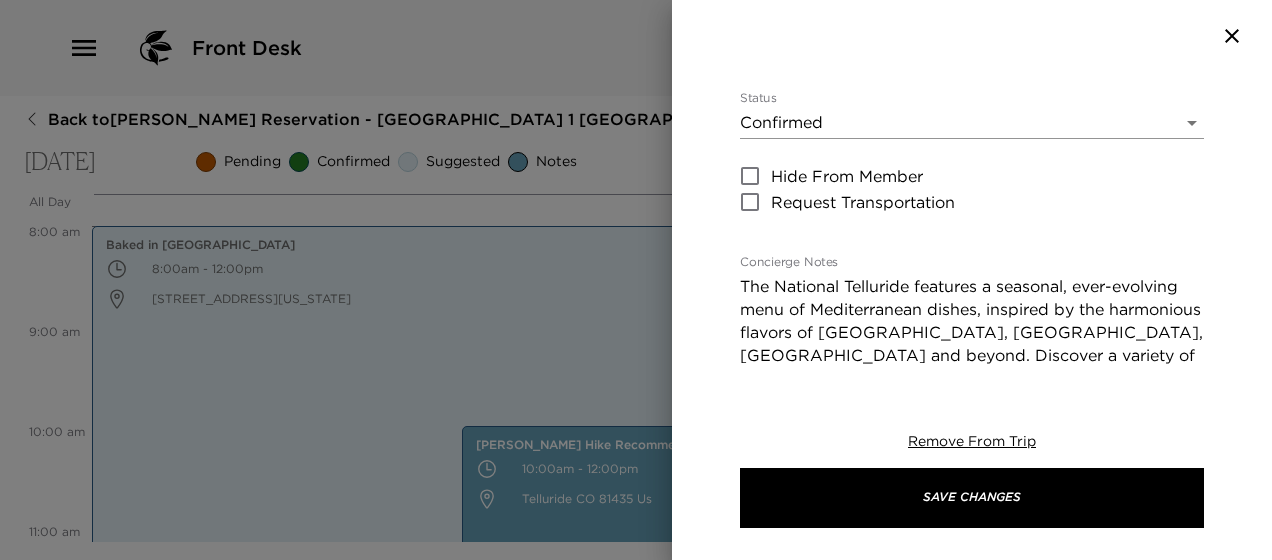 scroll, scrollTop: 320, scrollLeft: 0, axis: vertical 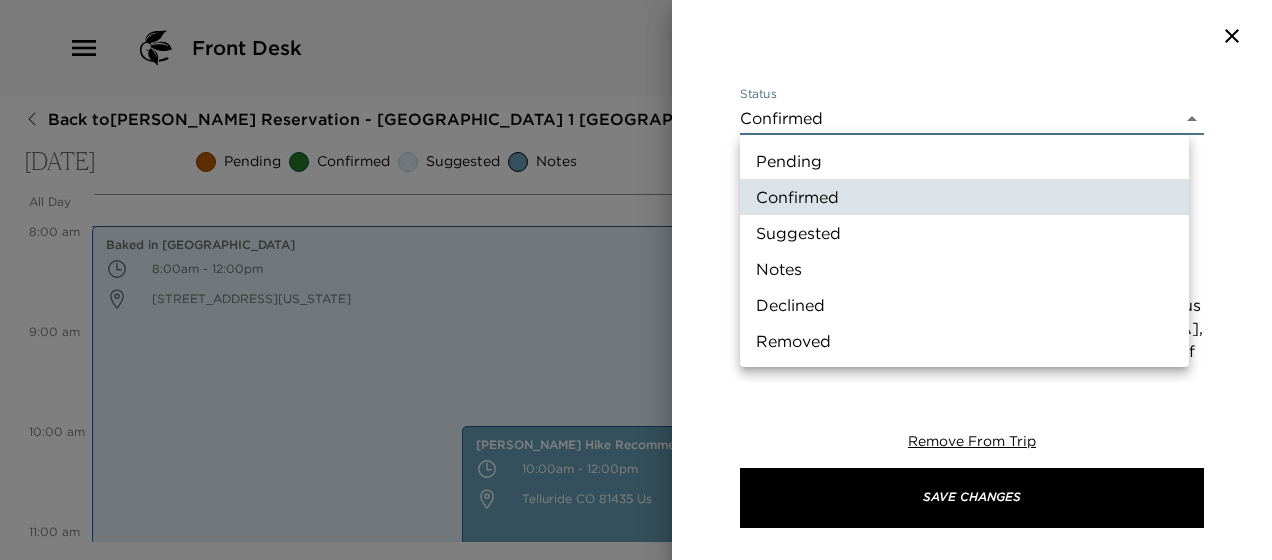 click on "Front Desk Back to  [PERSON_NAME][GEOGRAPHIC_DATA] - [GEOGRAPHIC_DATA] 1 [GEOGRAPHIC_DATA], [US_STATE] [DATE] Pending Confirmed Suggested Notes Trip View Agenda View PDF View Print All Day [DATE] 12:00 AM 1:00 AM 2:00 AM 3:00 AM 4:00 AM 5:00 AM 6:00 AM 7:00 AM 8:00 AM 9:00 AM 10:00 AM 11:00 AM 12:00 PM 1:00 PM 2:00 PM 3:00 PM 4:00 PM 5:00 PM 6:00 PM 7:00 PM 8:00 PM 9:00 PM 10:00 PM 11:00 PM Baked in [GEOGRAPHIC_DATA] 8:00am - 12:00pm [STREET_ADDRESS][US_STATE] [PERSON_NAME] Hike Recommendation 10:00am - 12:00pm Telluride CO 81435
Us Clone Custom nation ​ Results (1) The National The National  (reservations highly recommended) Start Date & Time [DATE] All day to End Date & Time [DATE] All day Number of Adults (18+) 1 Number of Children 0 Status Confirmed Confirmed Hide From Member Request Transportation Concierge Notes x Cost ​ x Address ​ [STREET_ADDRESS][US_STATE][US_STATE] x Phone Number ​ [PHONE_NUMBER] Email ​ Website ​ ​ ​ ​" at bounding box center (636, 280) 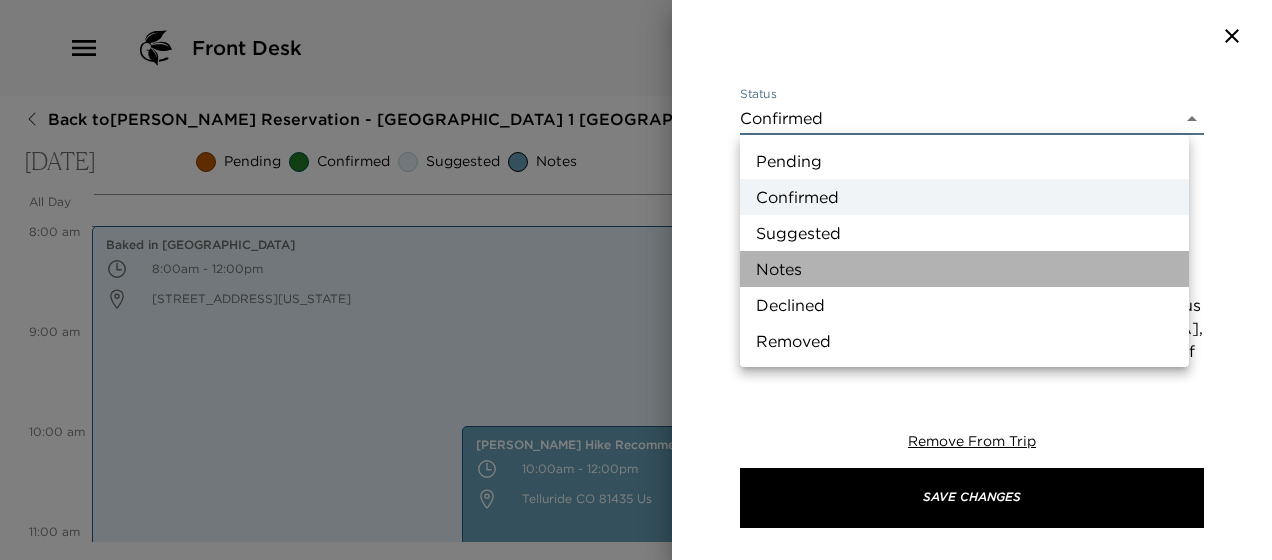 click on "Notes" at bounding box center [964, 269] 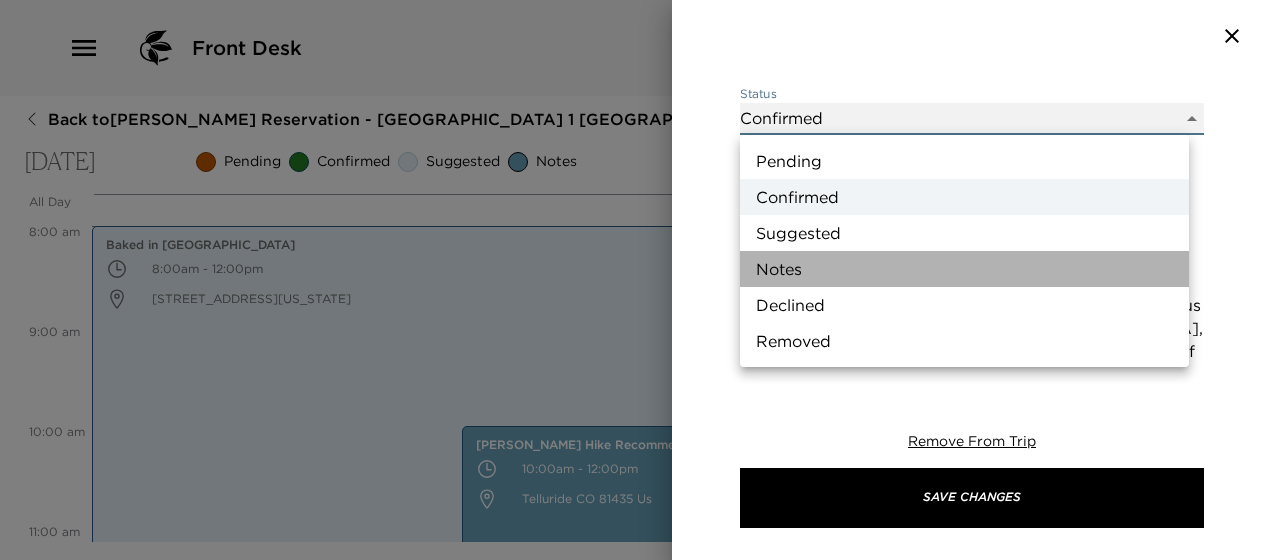 type on "Concierge Note" 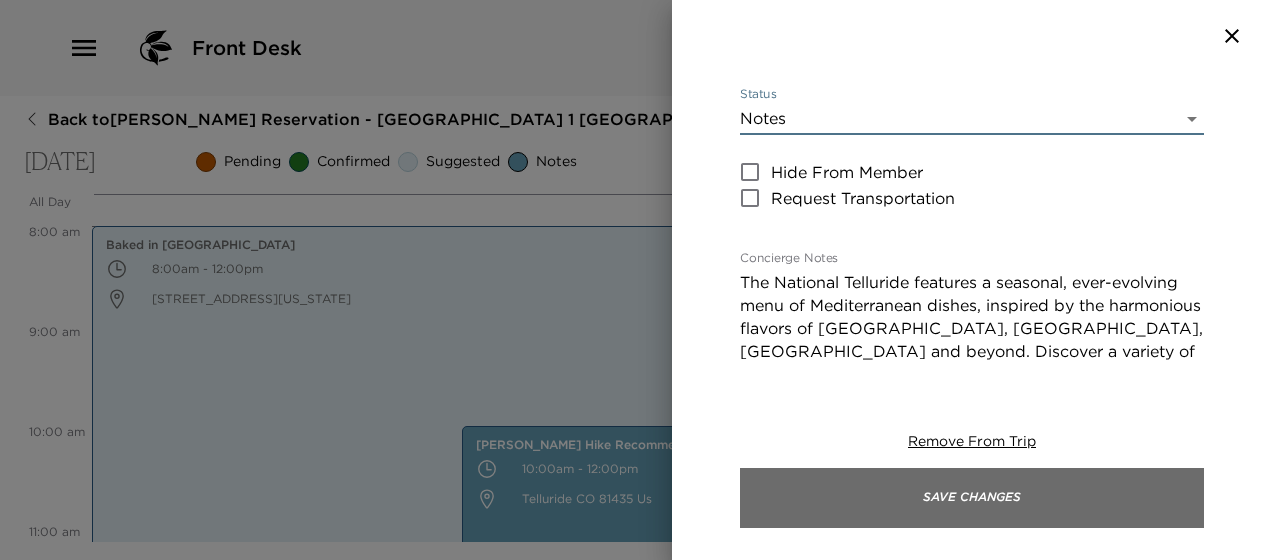 click on "Save Changes" at bounding box center [972, 498] 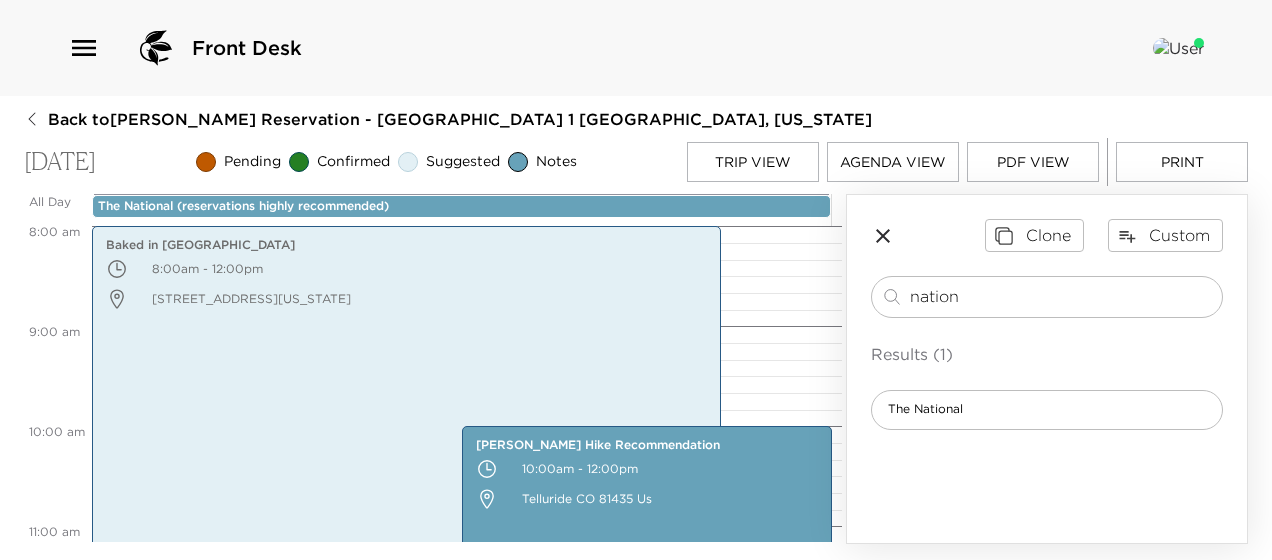 click on "Trip View" at bounding box center [753, 162] 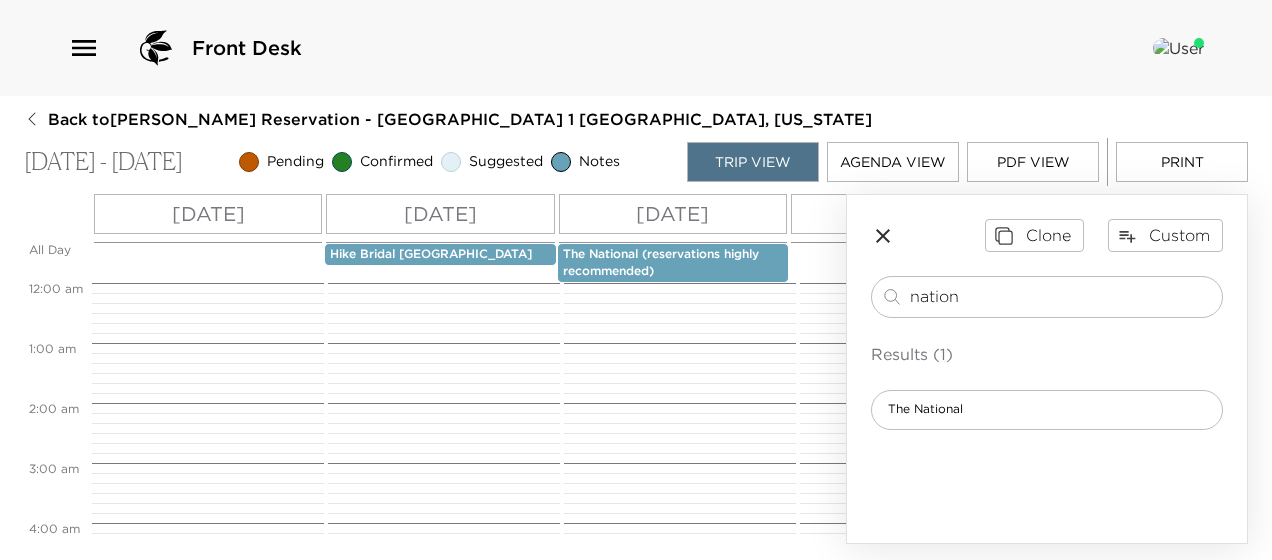 scroll, scrollTop: 480, scrollLeft: 0, axis: vertical 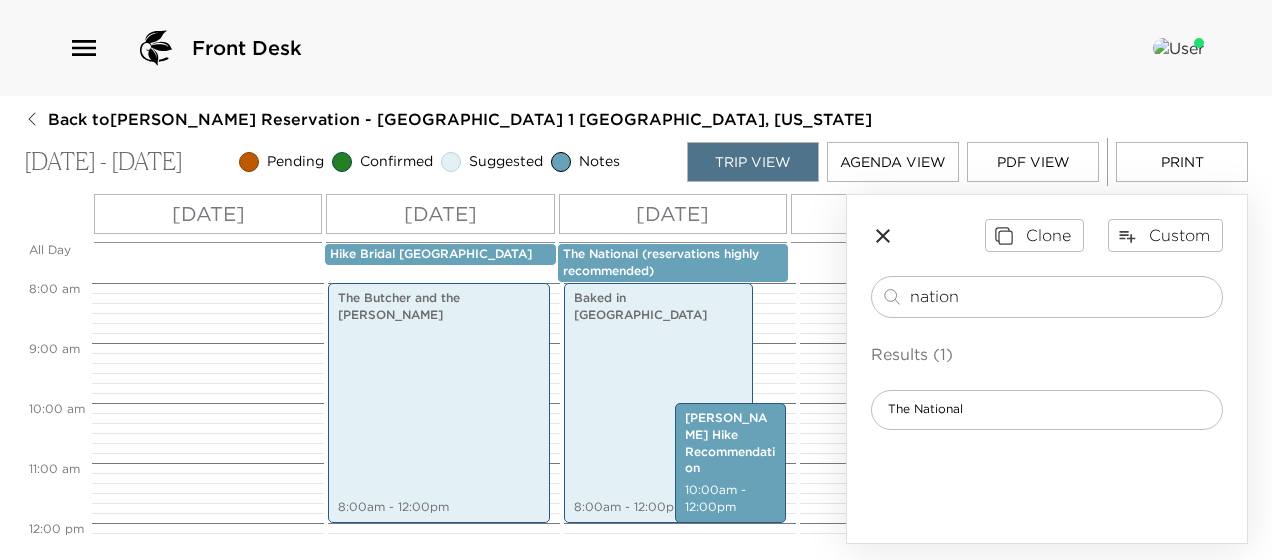 click on "[DATE]" at bounding box center (905, 214) 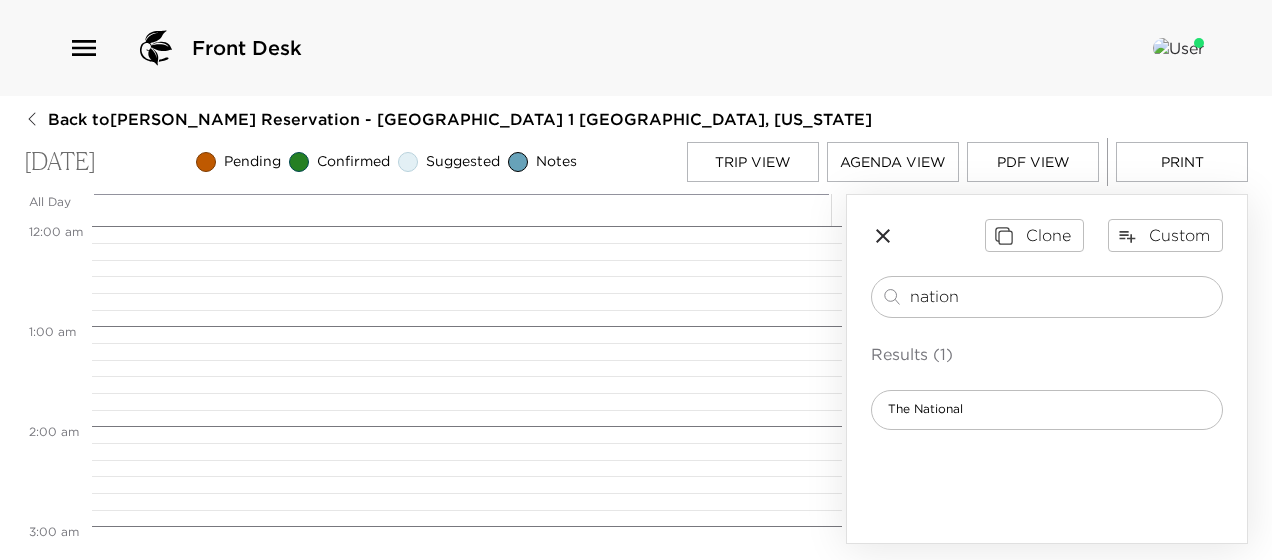 scroll, scrollTop: 800, scrollLeft: 0, axis: vertical 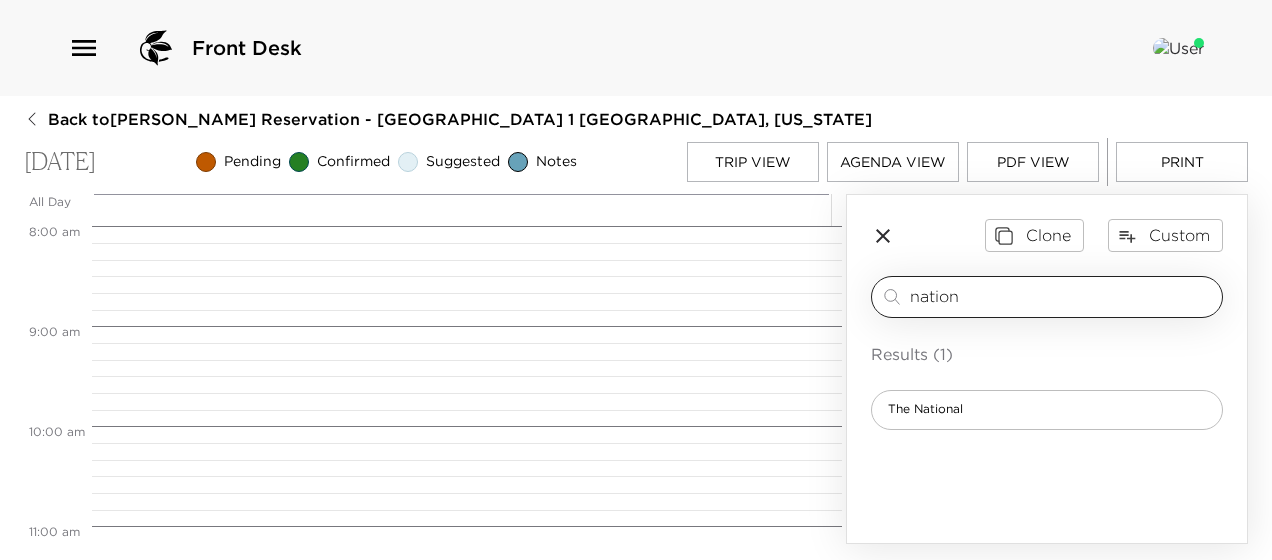 click on "nation" at bounding box center (1062, 296) 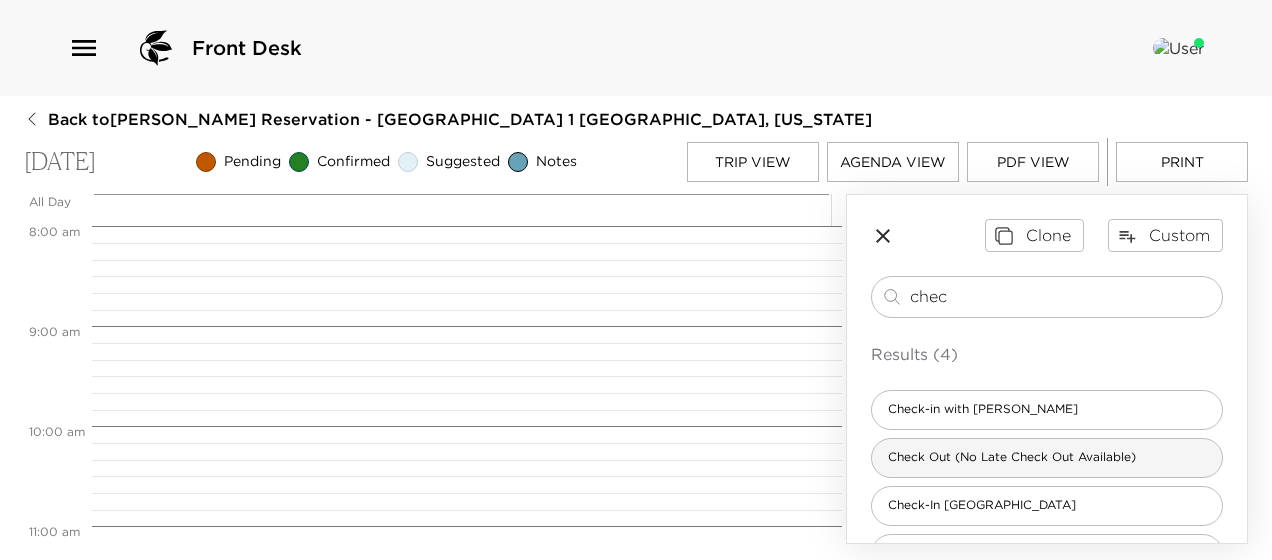 type on "chec" 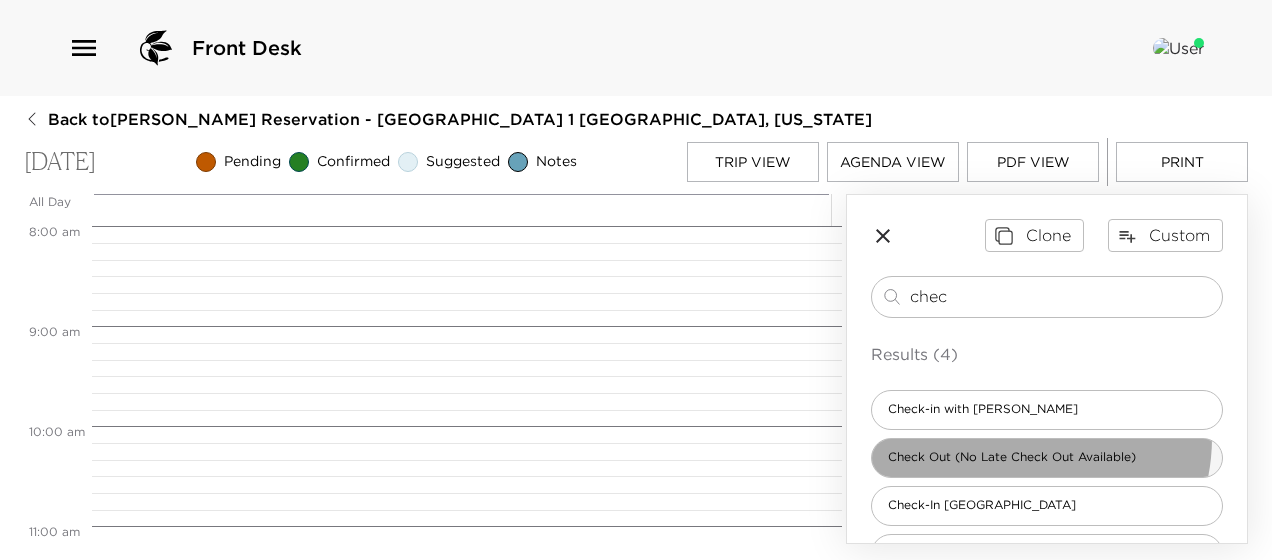 click on "Check Out (No Late Check Out Available)" at bounding box center [1047, 458] 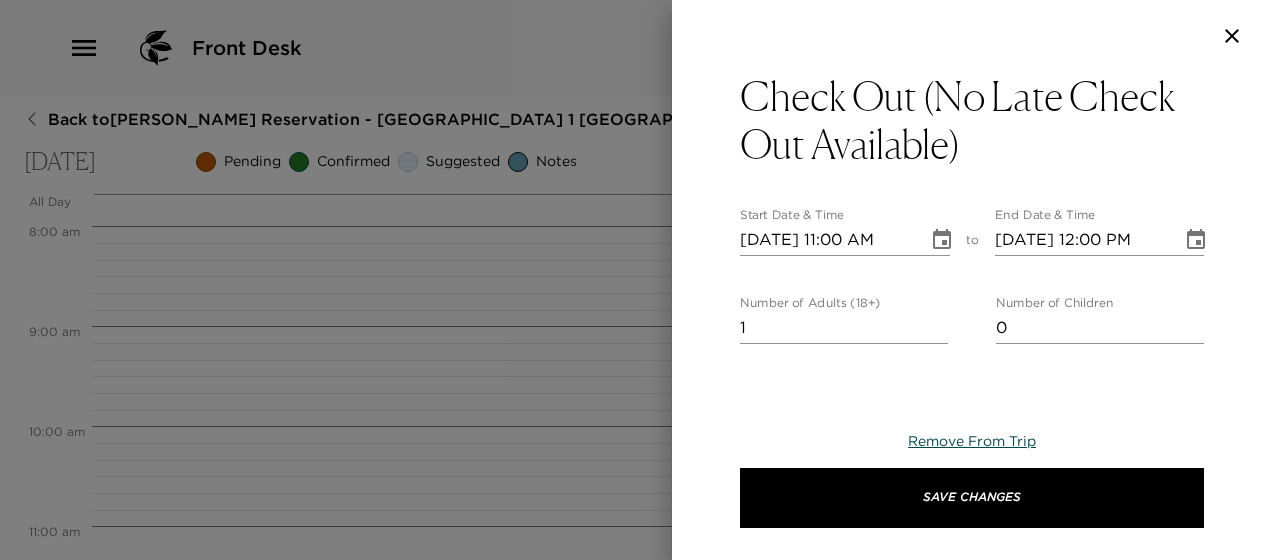type on "In preparation for your departure, an Exclusive Resorts concierge team member will meet prior to your departure to bid you a farewell, gather any additional feedback about this visit and review your house bill incidentals.
It has been a pleasure assisting you and we wish you a safe journey home!" 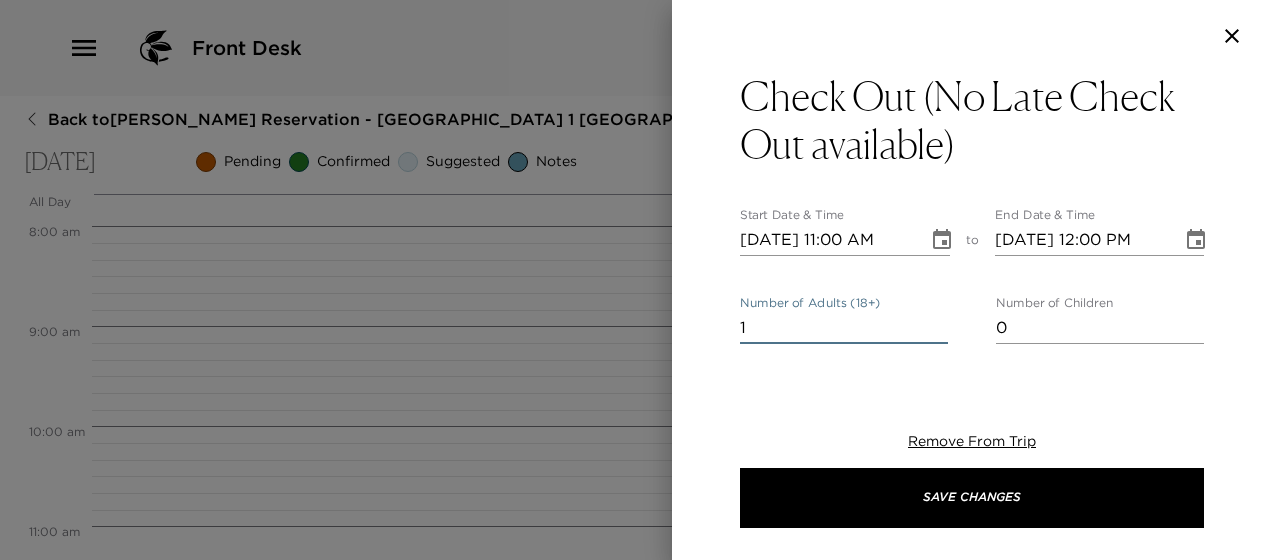 click on "1" at bounding box center (844, 328) 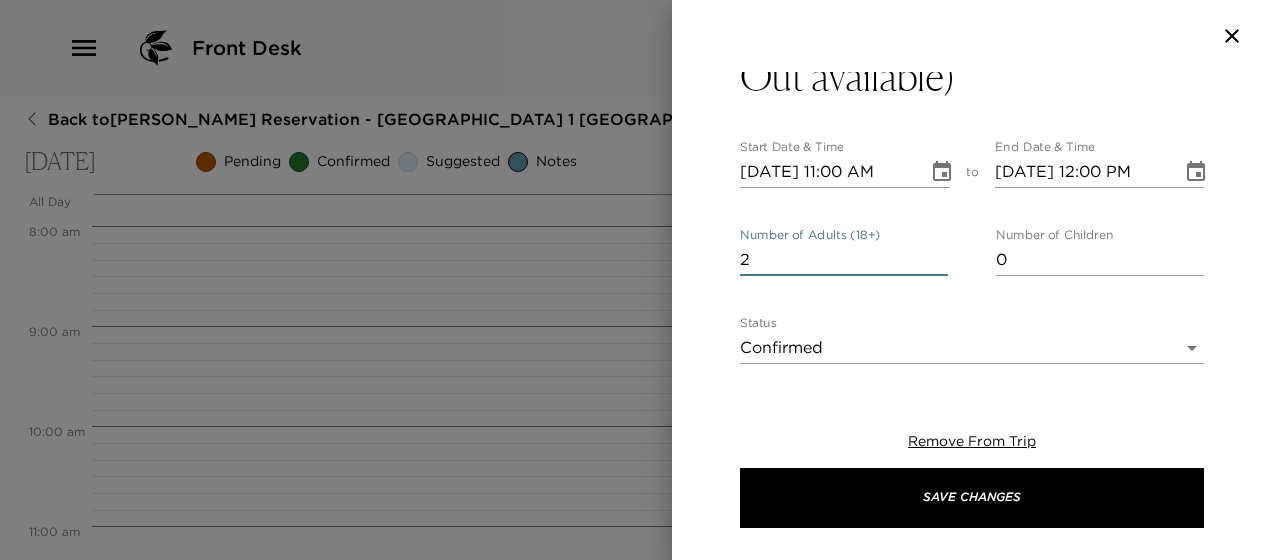 scroll, scrollTop: 100, scrollLeft: 0, axis: vertical 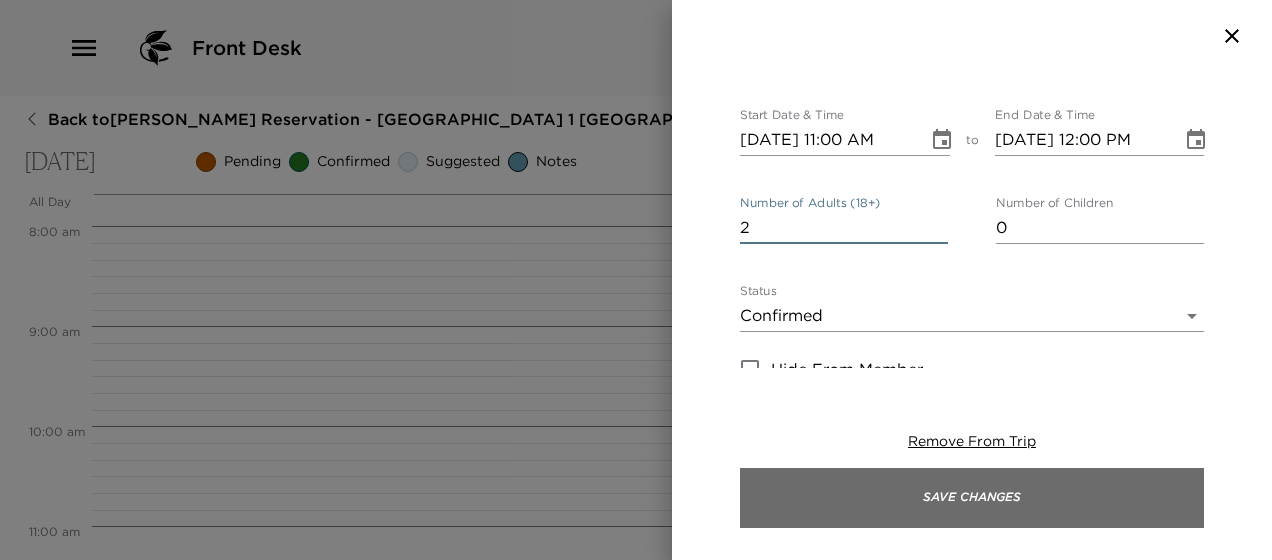 type on "2" 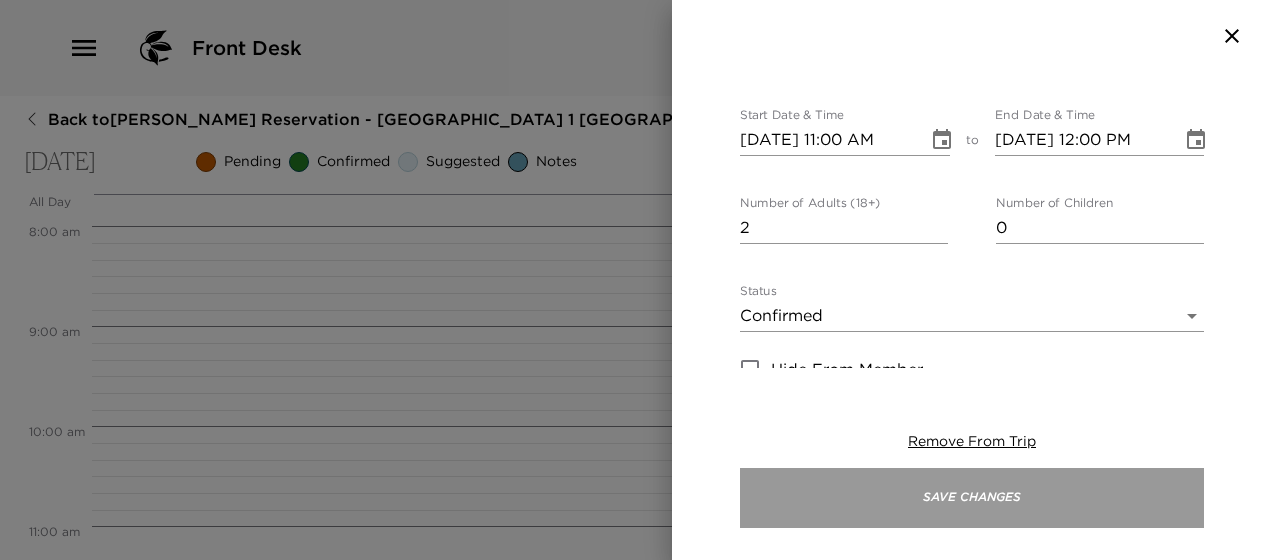 click on "Save Changes" at bounding box center (972, 498) 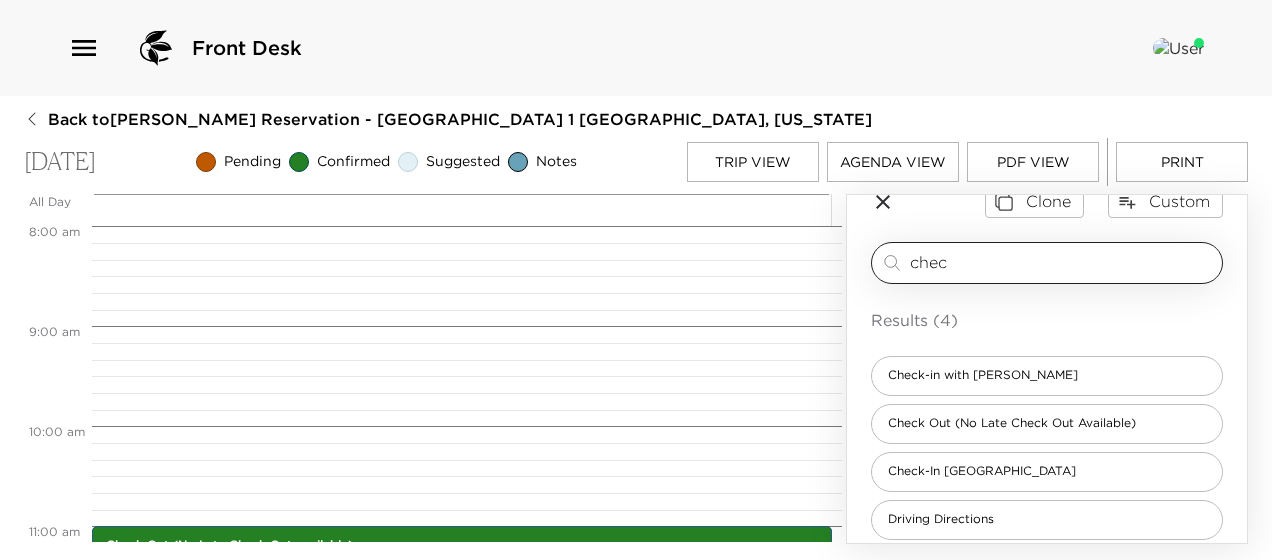 scroll, scrollTop: 52, scrollLeft: 0, axis: vertical 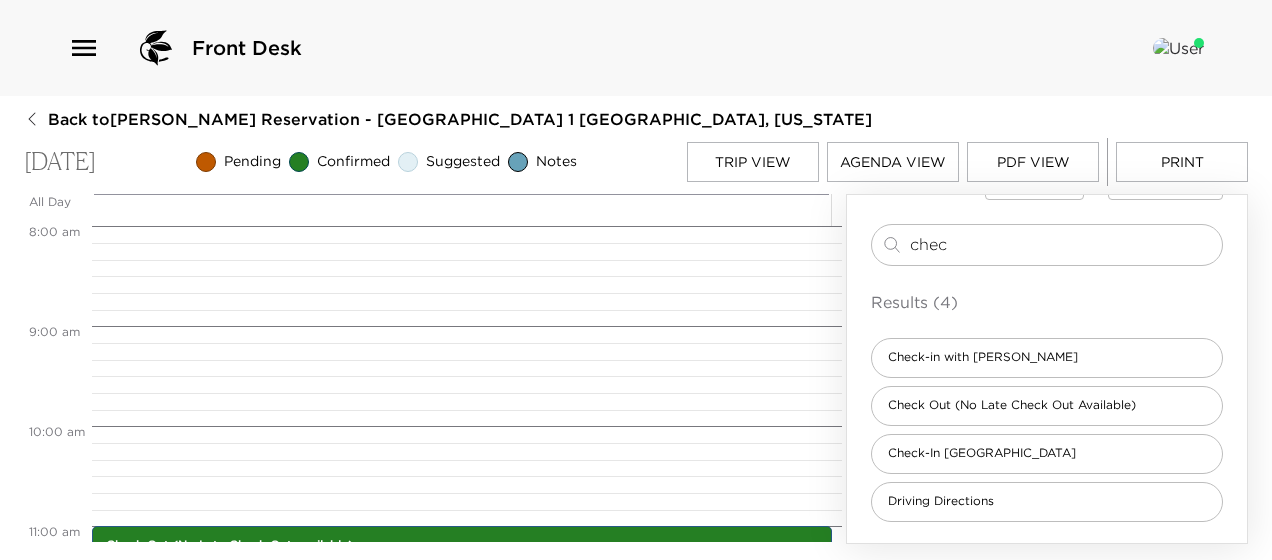 click on "Back to  [PERSON_NAME][GEOGRAPHIC_DATA] - [GEOGRAPHIC_DATA] 1 [GEOGRAPHIC_DATA], [US_STATE] [DATE] Pending Confirmed Suggested Notes Trip View Agenda View PDF View Print All Day [DATE] 12:00 AM 1:00 AM 2:00 AM 3:00 AM 4:00 AM 5:00 AM 6:00 AM 7:00 AM 8:00 AM 9:00 AM 10:00 AM 11:00 AM 12:00 PM 1:00 PM 2:00 PM 3:00 PM 4:00 PM 5:00 PM 6:00 PM 7:00 PM 8:00 PM 9:00 PM 10:00 PM 11:00 PM Check Out (No Late Check Out available) 11:00am - 12:00pm [STREET_ADDRESS][US_STATE] Clone Custom chec ​ Results (4) Check-in with [PERSON_NAME] Check Out (No Late Check Out Available) Check-In [GEOGRAPHIC_DATA] Driving Directions" at bounding box center (636, 326) 